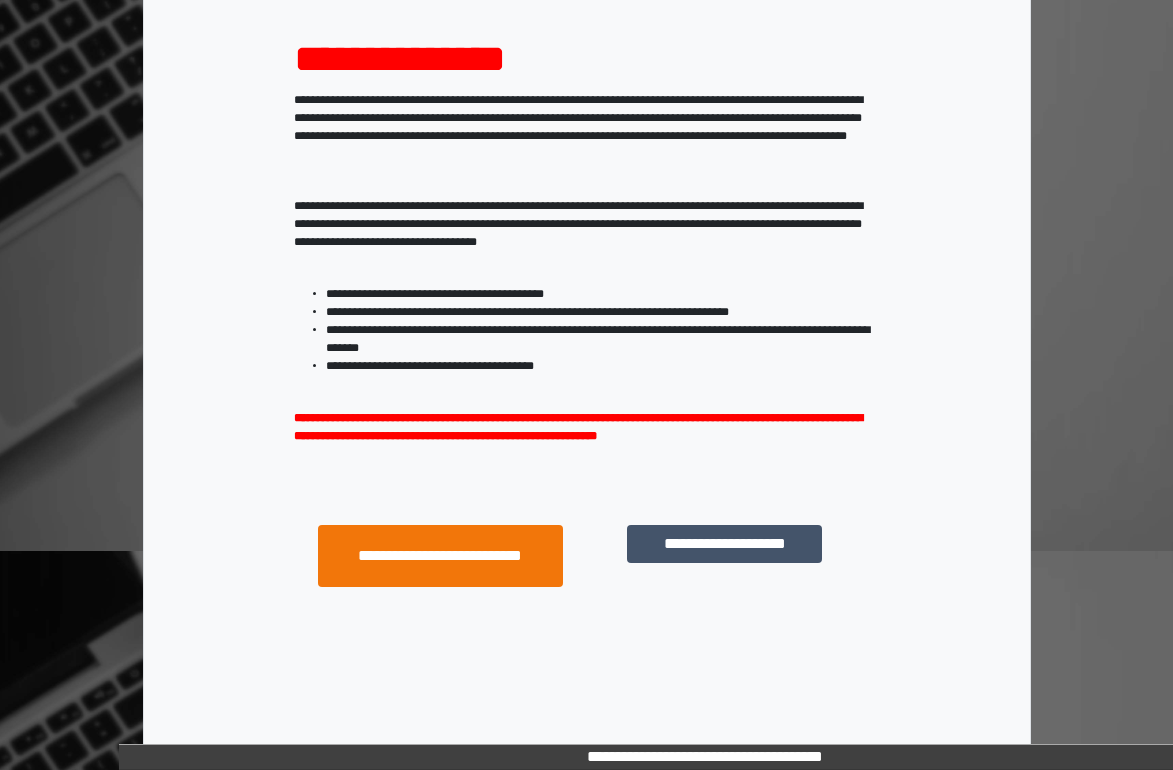 scroll, scrollTop: 235, scrollLeft: 0, axis: vertical 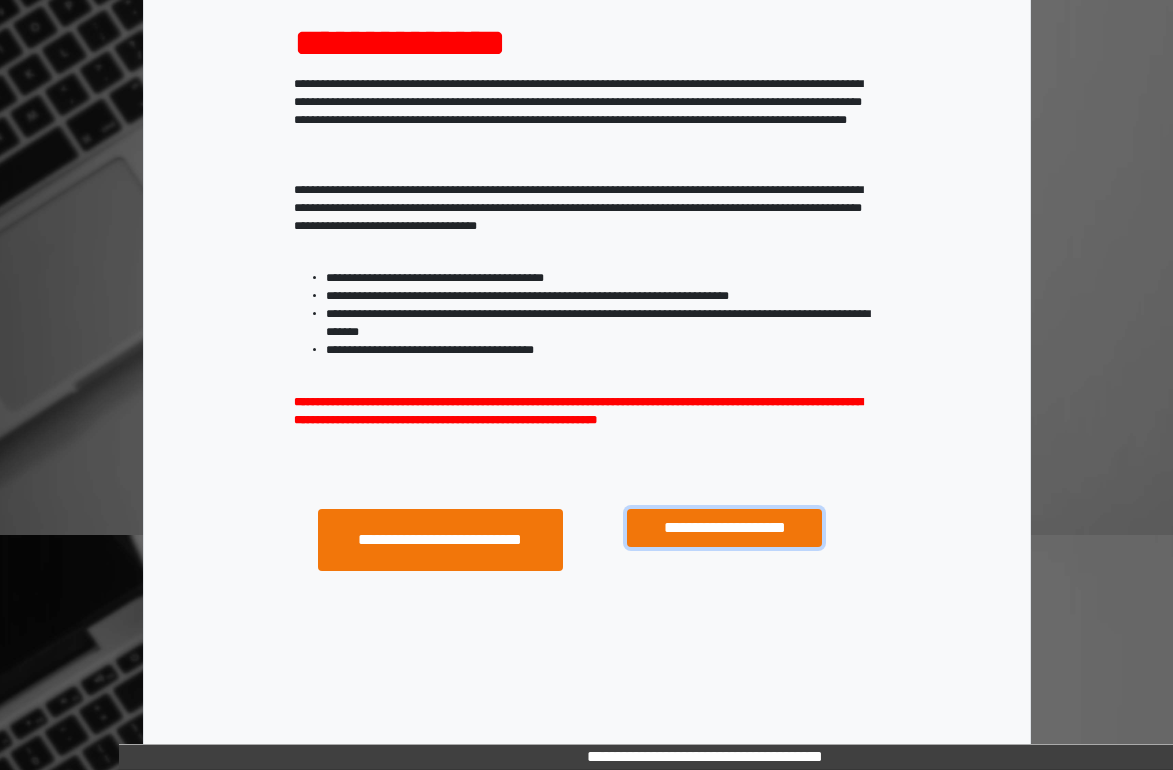 click on "**********" at bounding box center (724, 528) 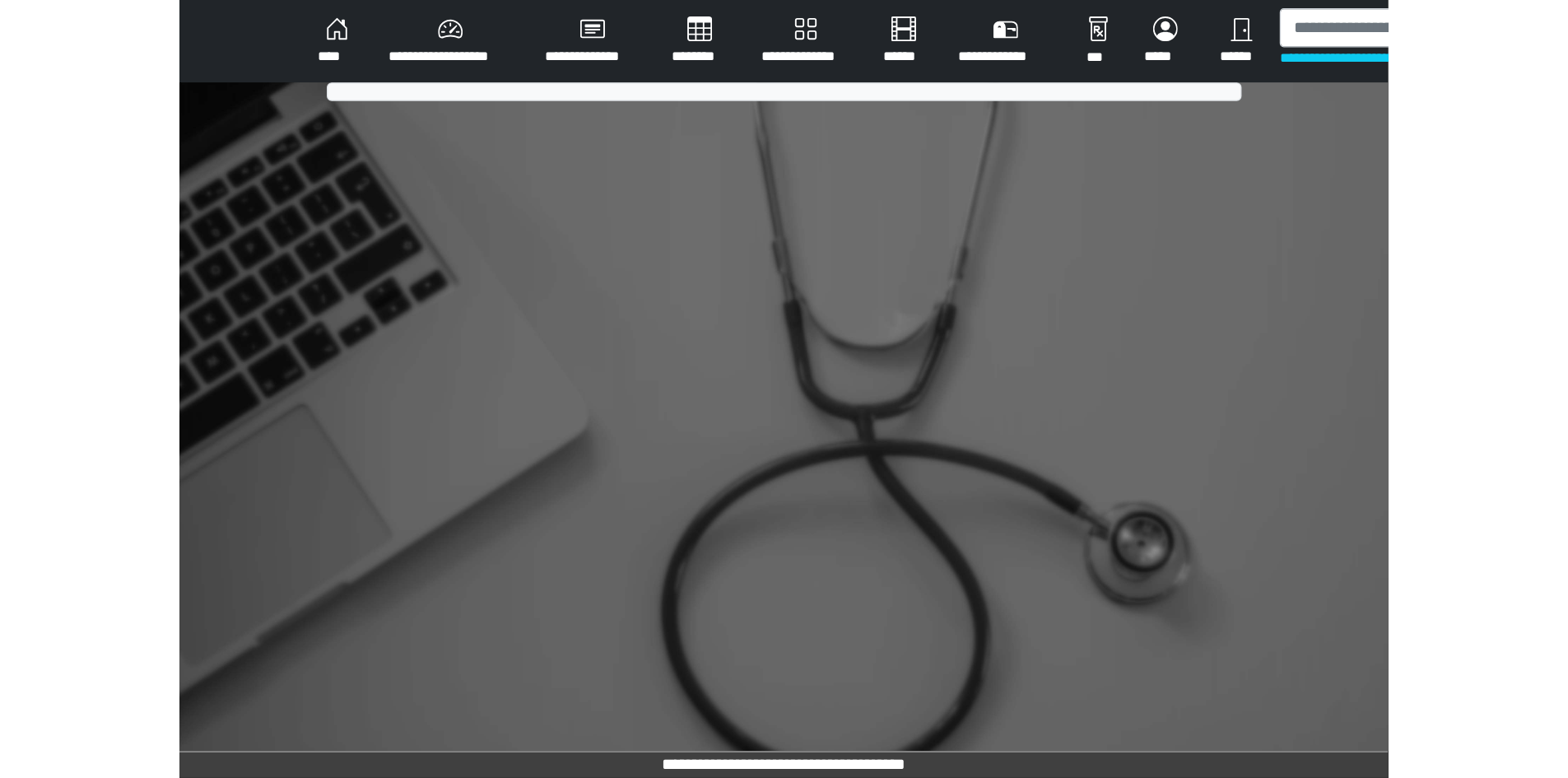 scroll, scrollTop: 0, scrollLeft: 0, axis: both 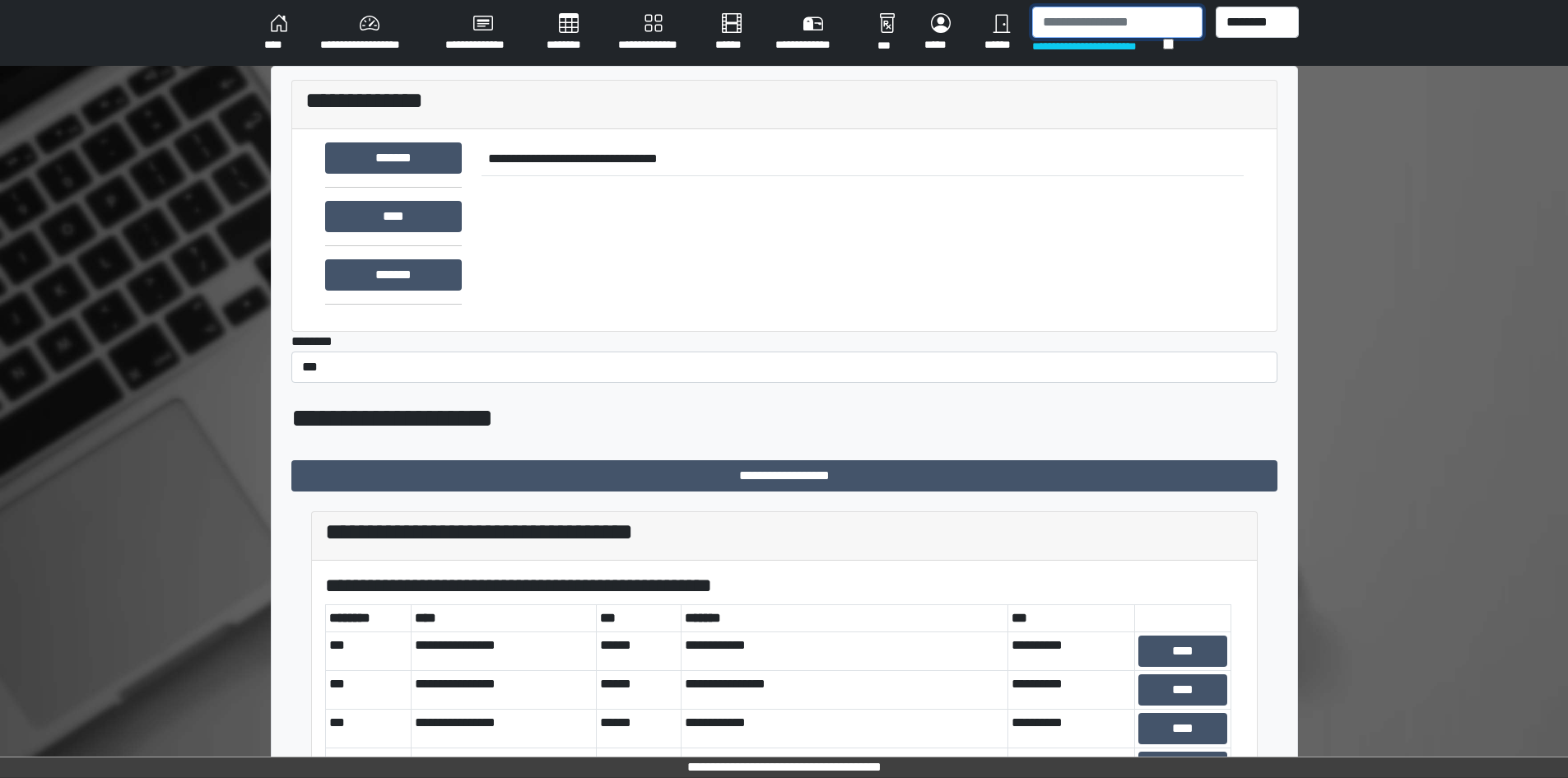 click at bounding box center (1117, 22) 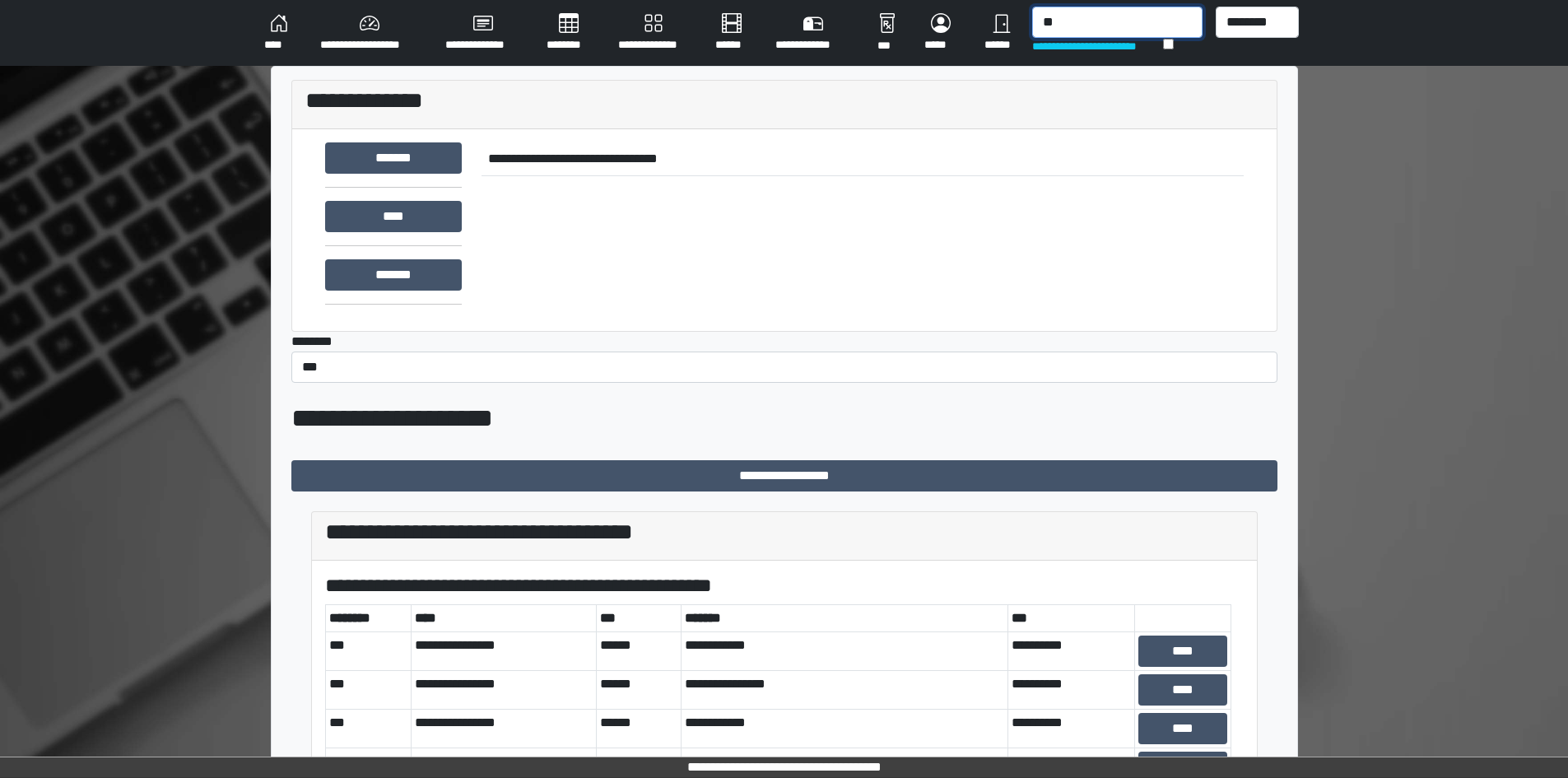 type on "*" 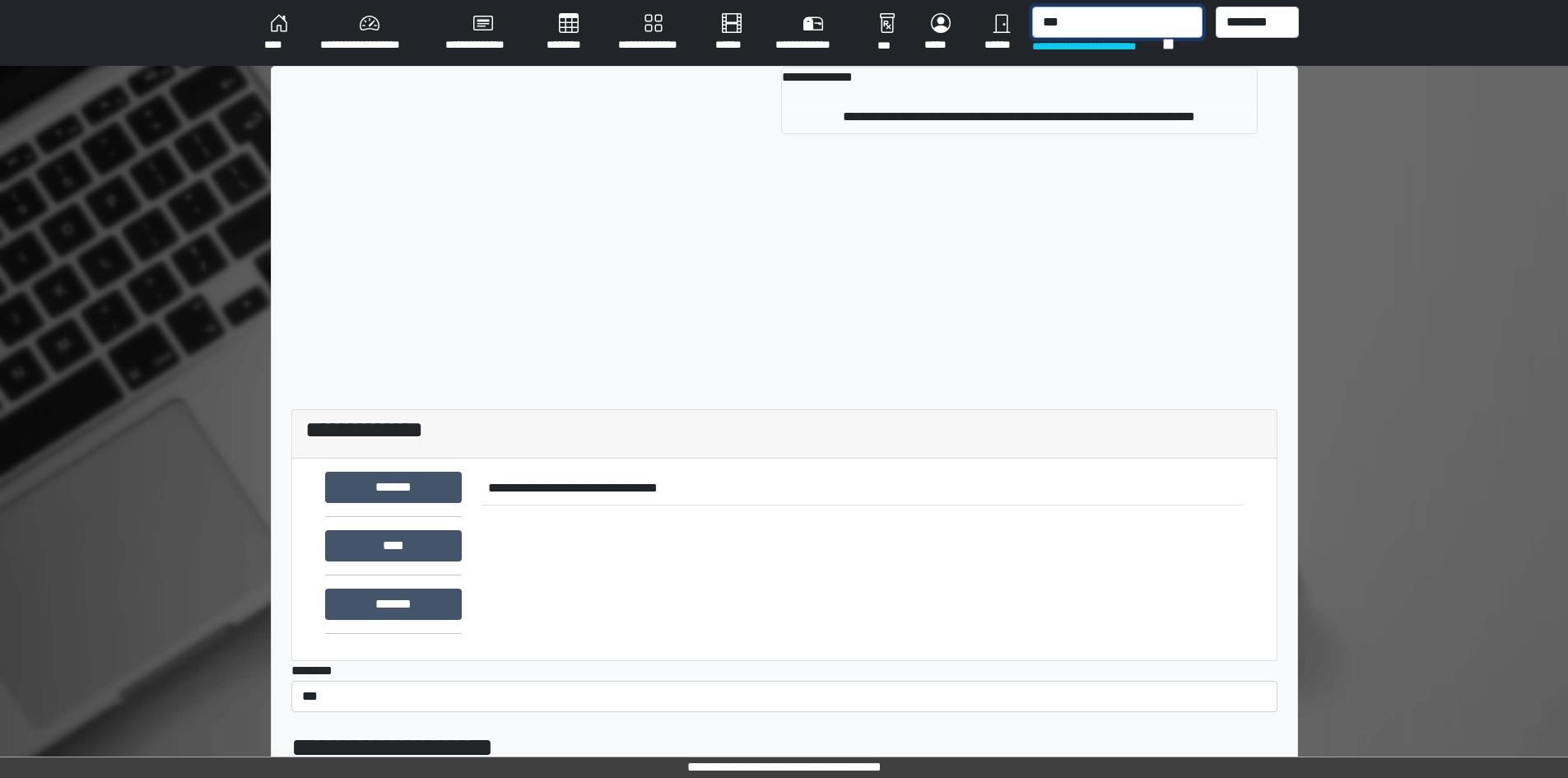 type on "***" 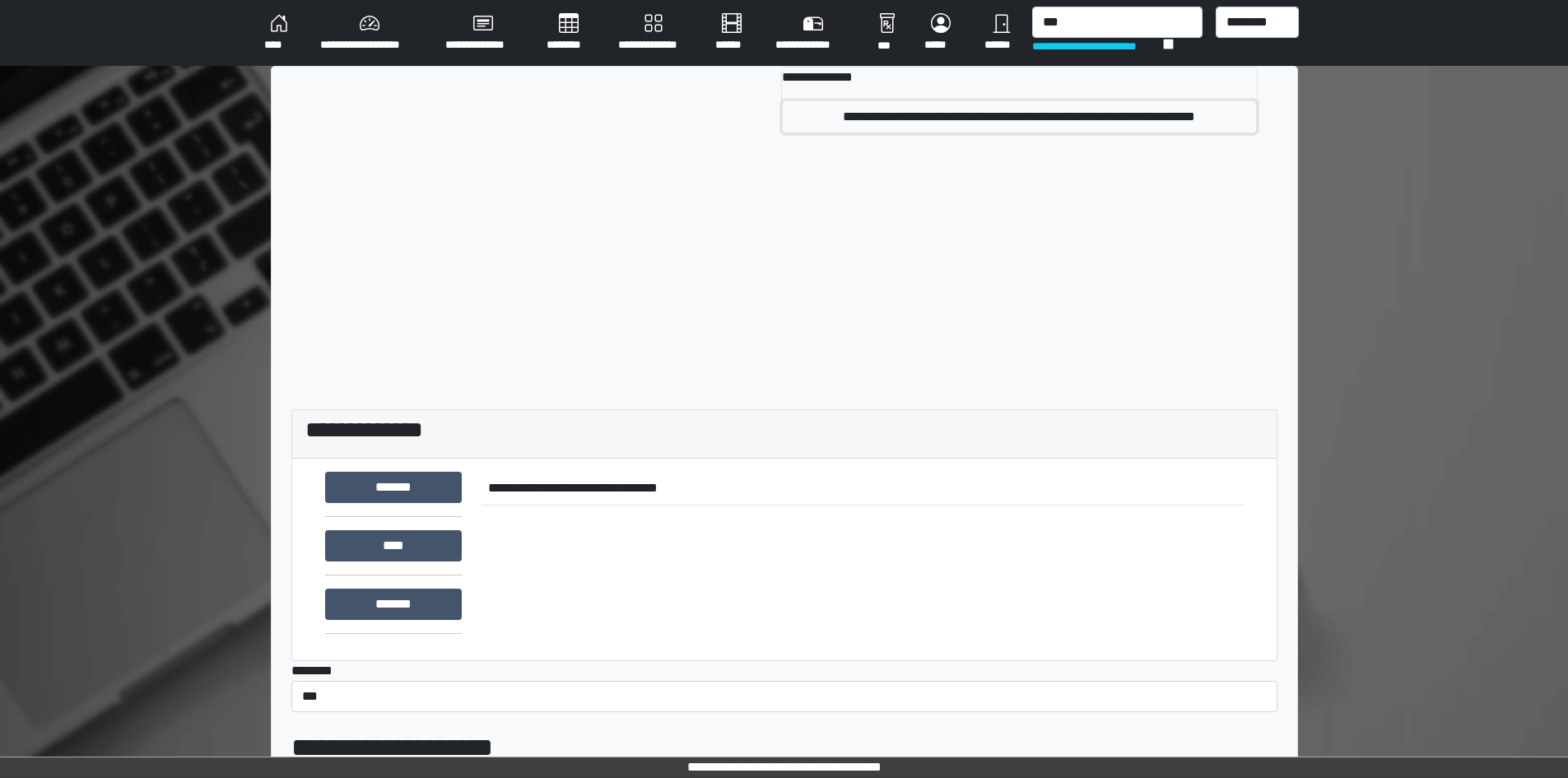 drag, startPoint x: 855, startPoint y: 113, endPoint x: 874, endPoint y: 231, distance: 119.51987 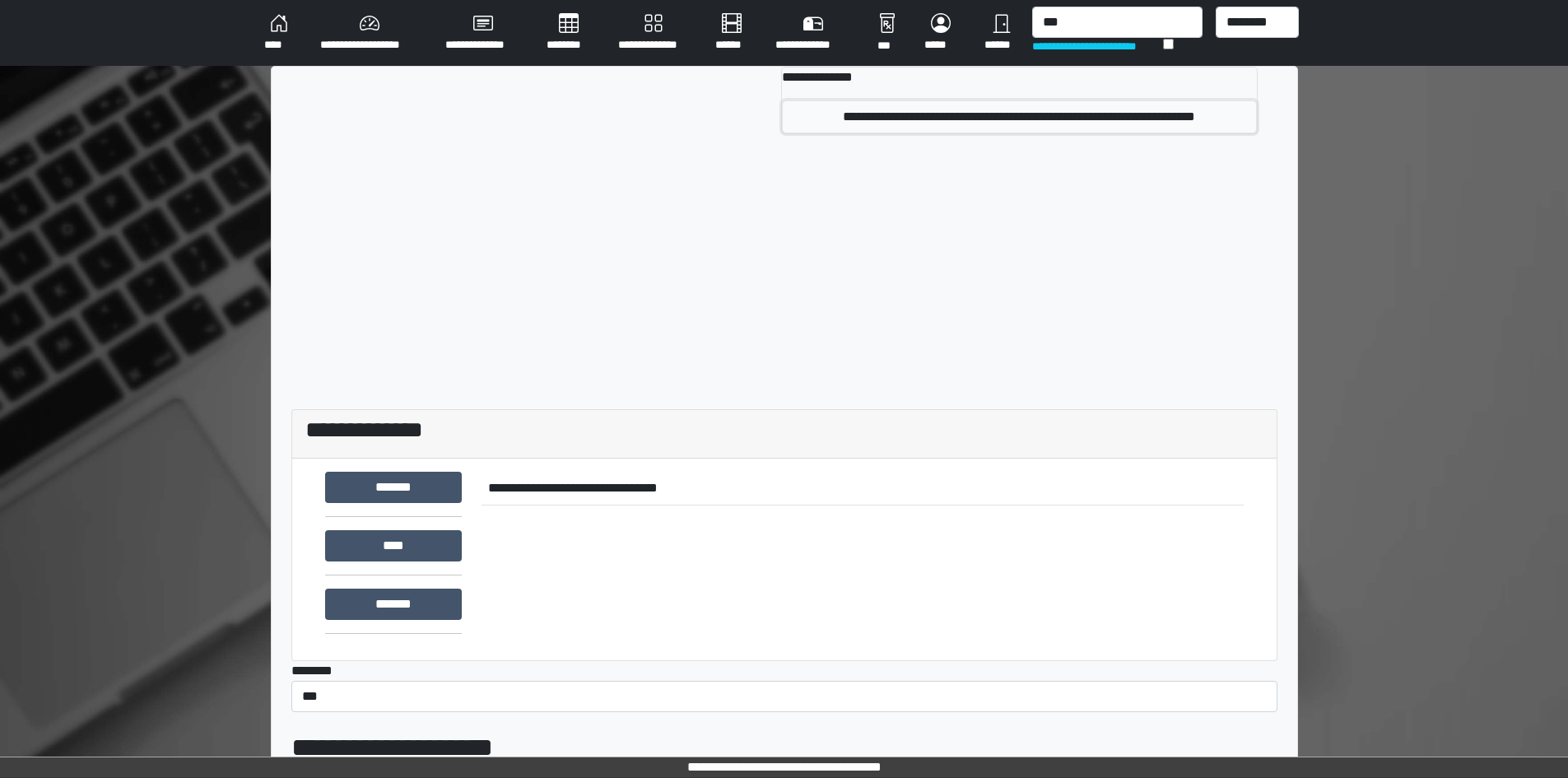 click on "**********" at bounding box center (1019, 117) 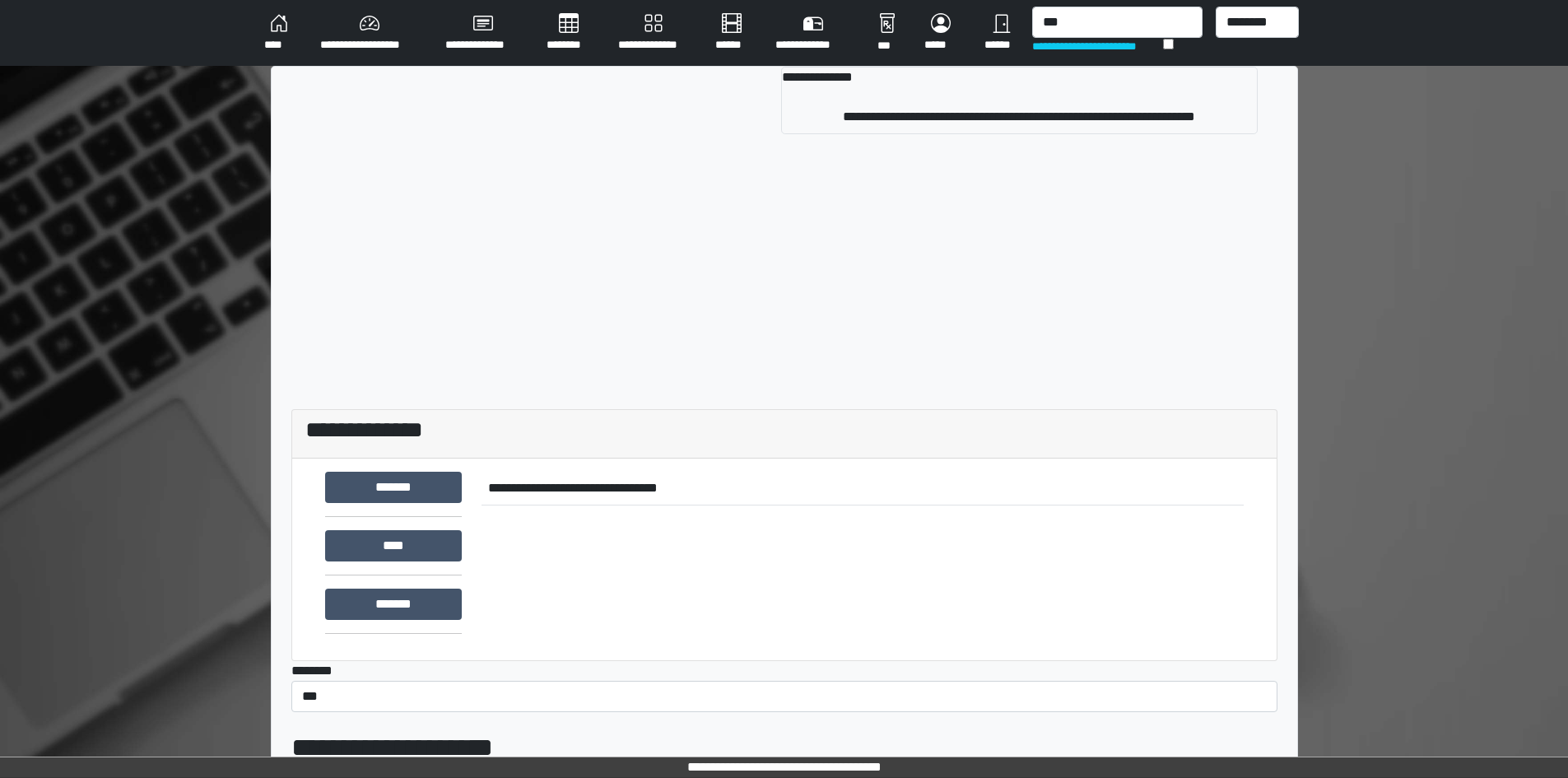 type 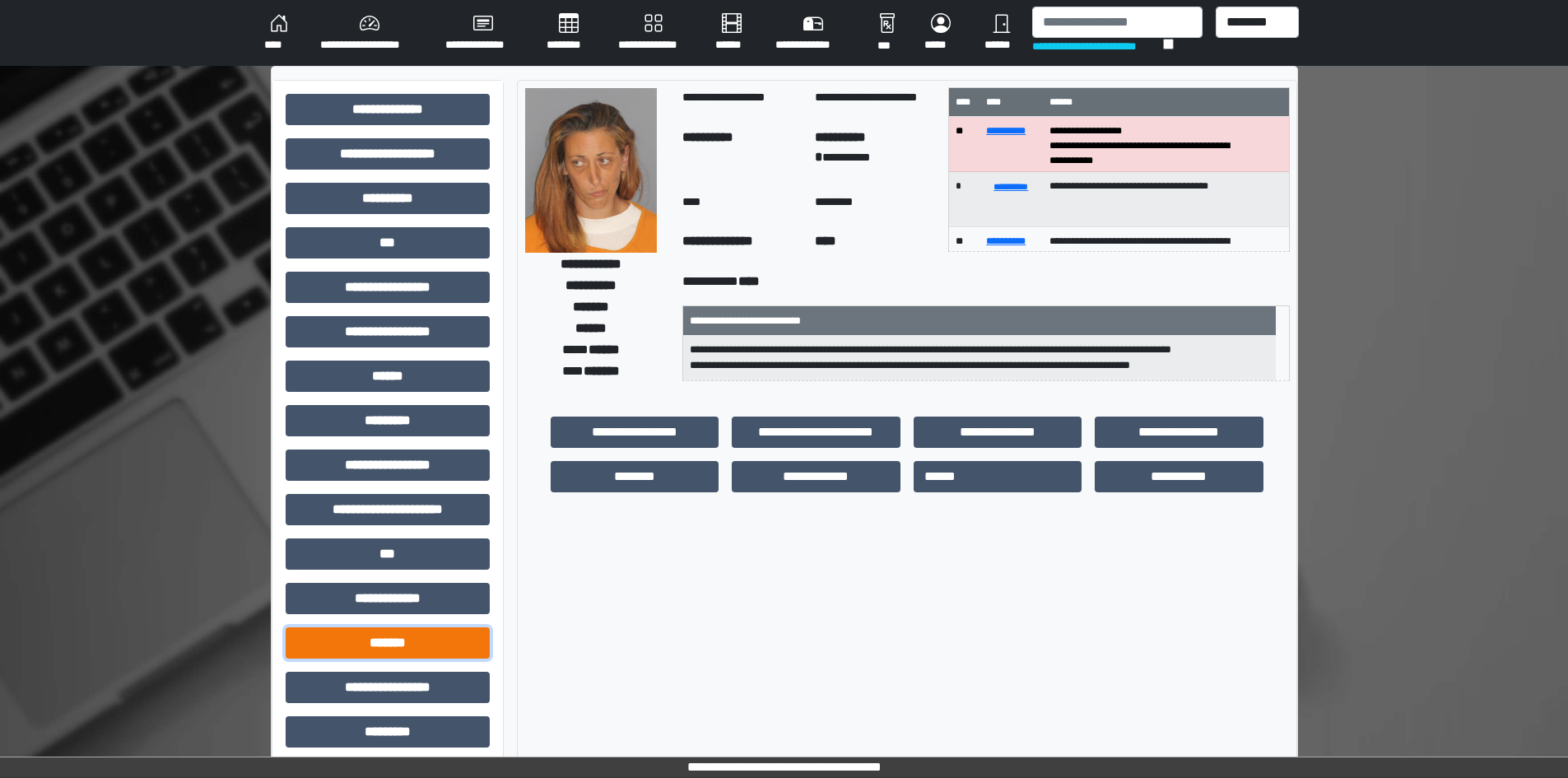 click on "*******" at bounding box center [388, 643] 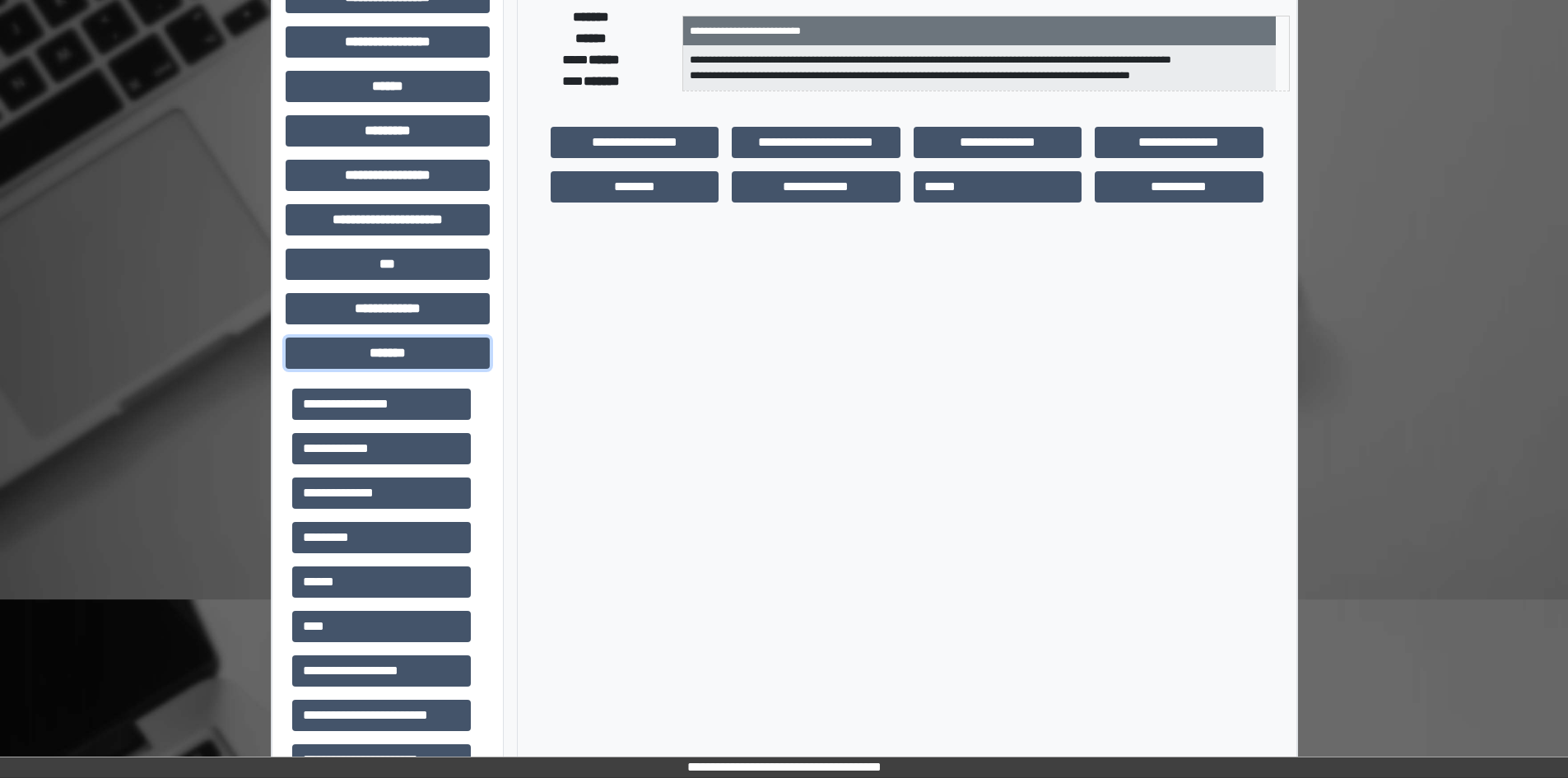 scroll, scrollTop: 329, scrollLeft: 0, axis: vertical 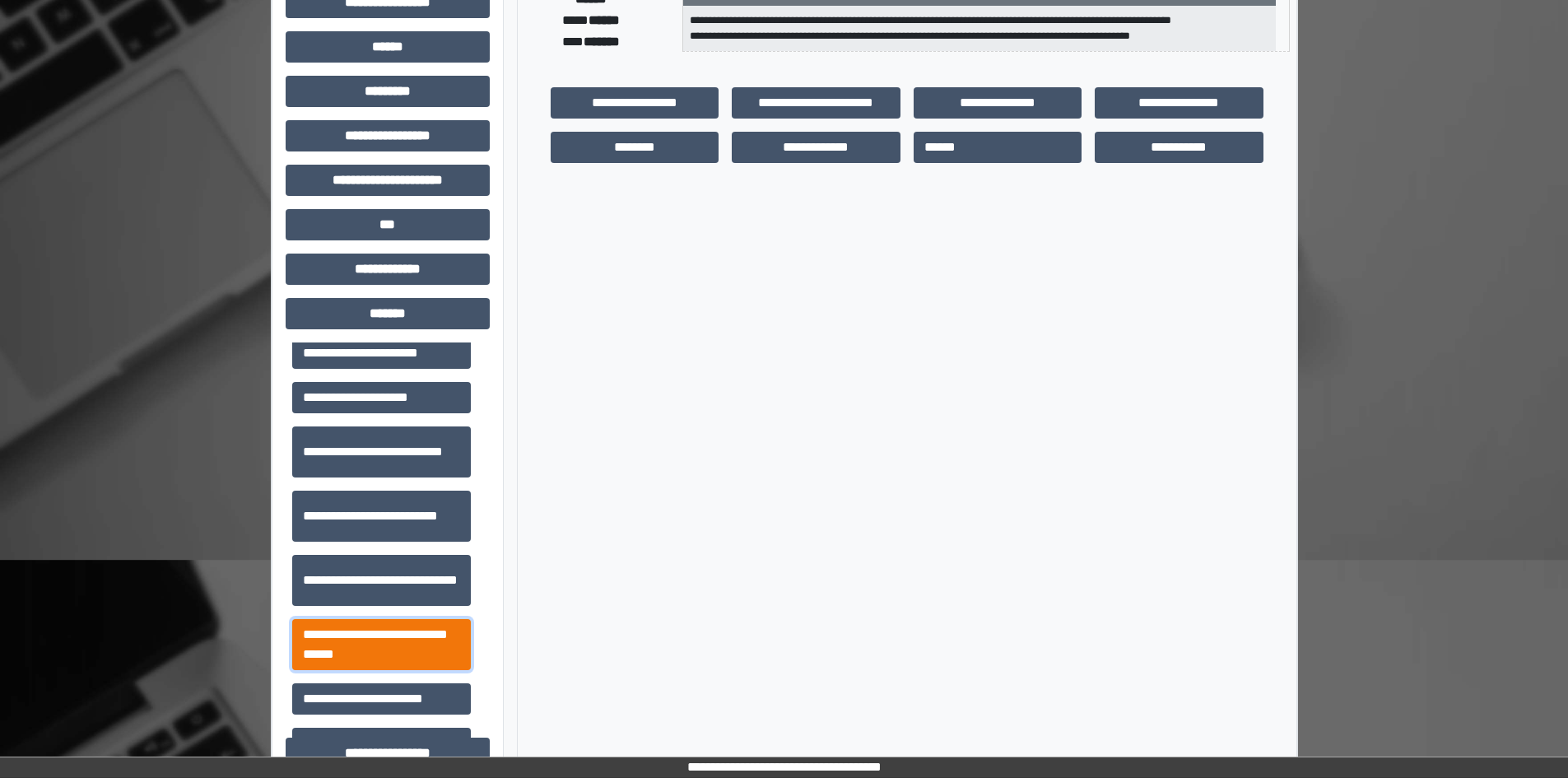 click on "**********" at bounding box center [381, 645] 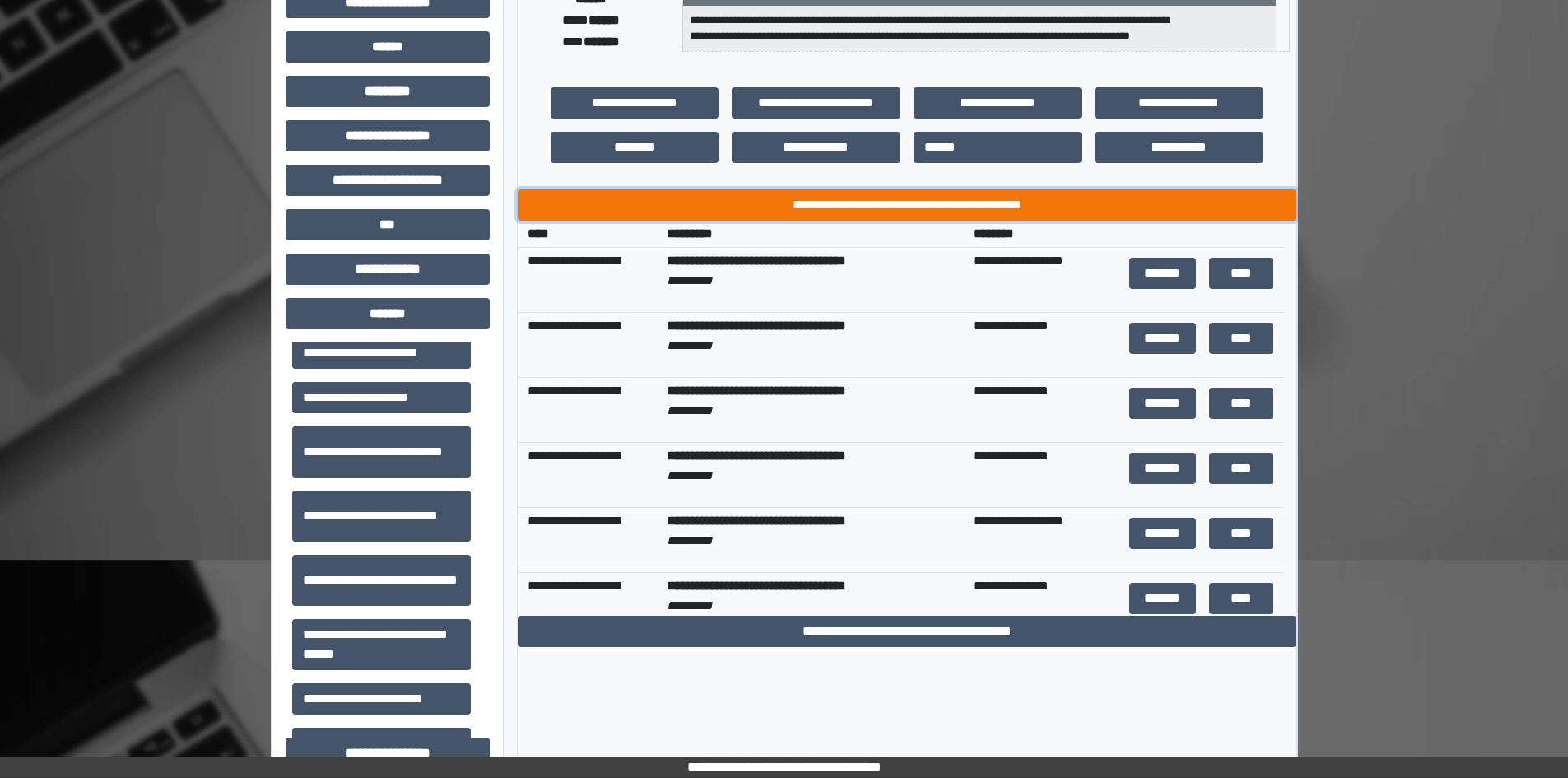 click on "**********" at bounding box center (907, 205) 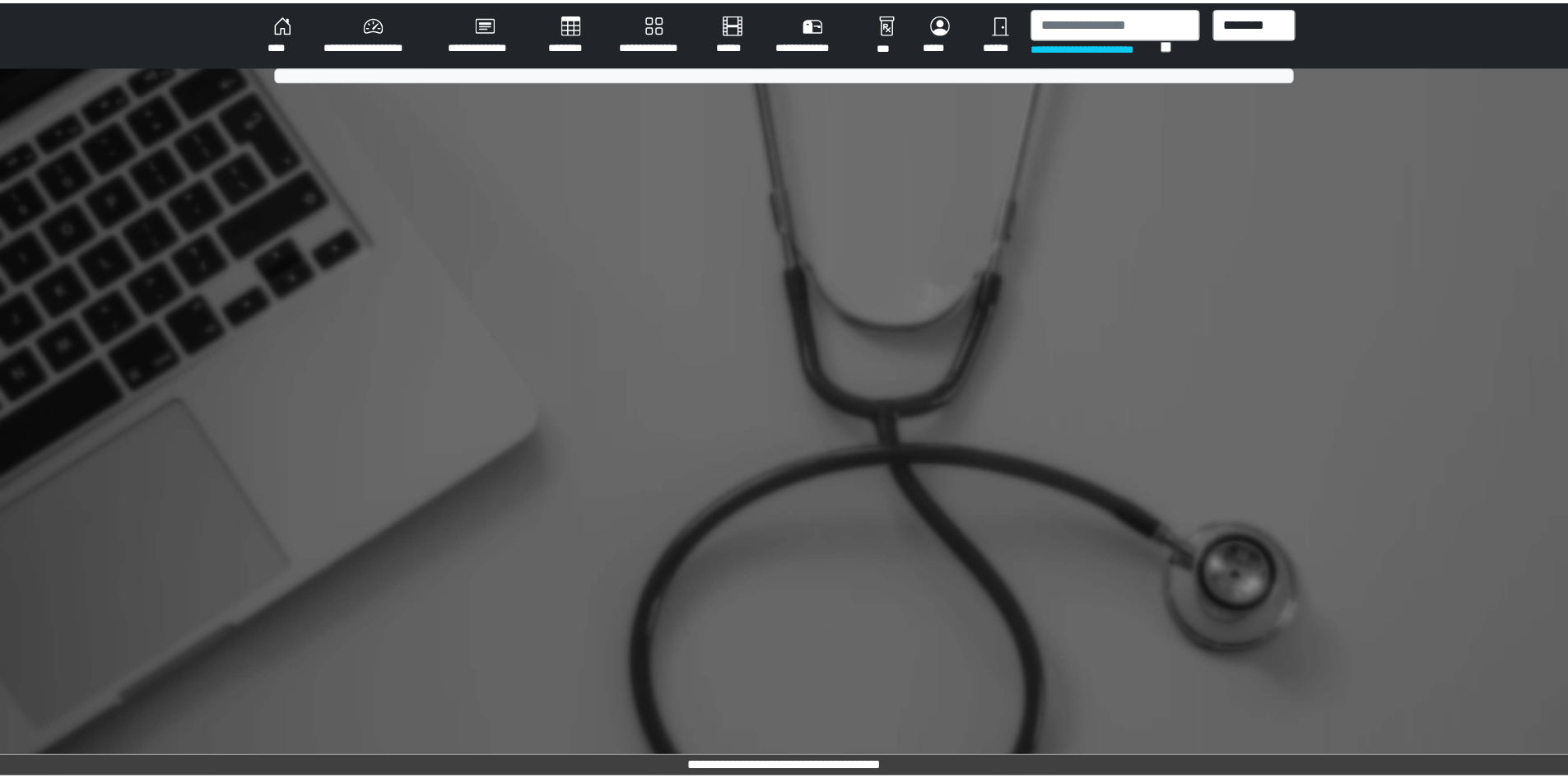 scroll, scrollTop: 0, scrollLeft: 0, axis: both 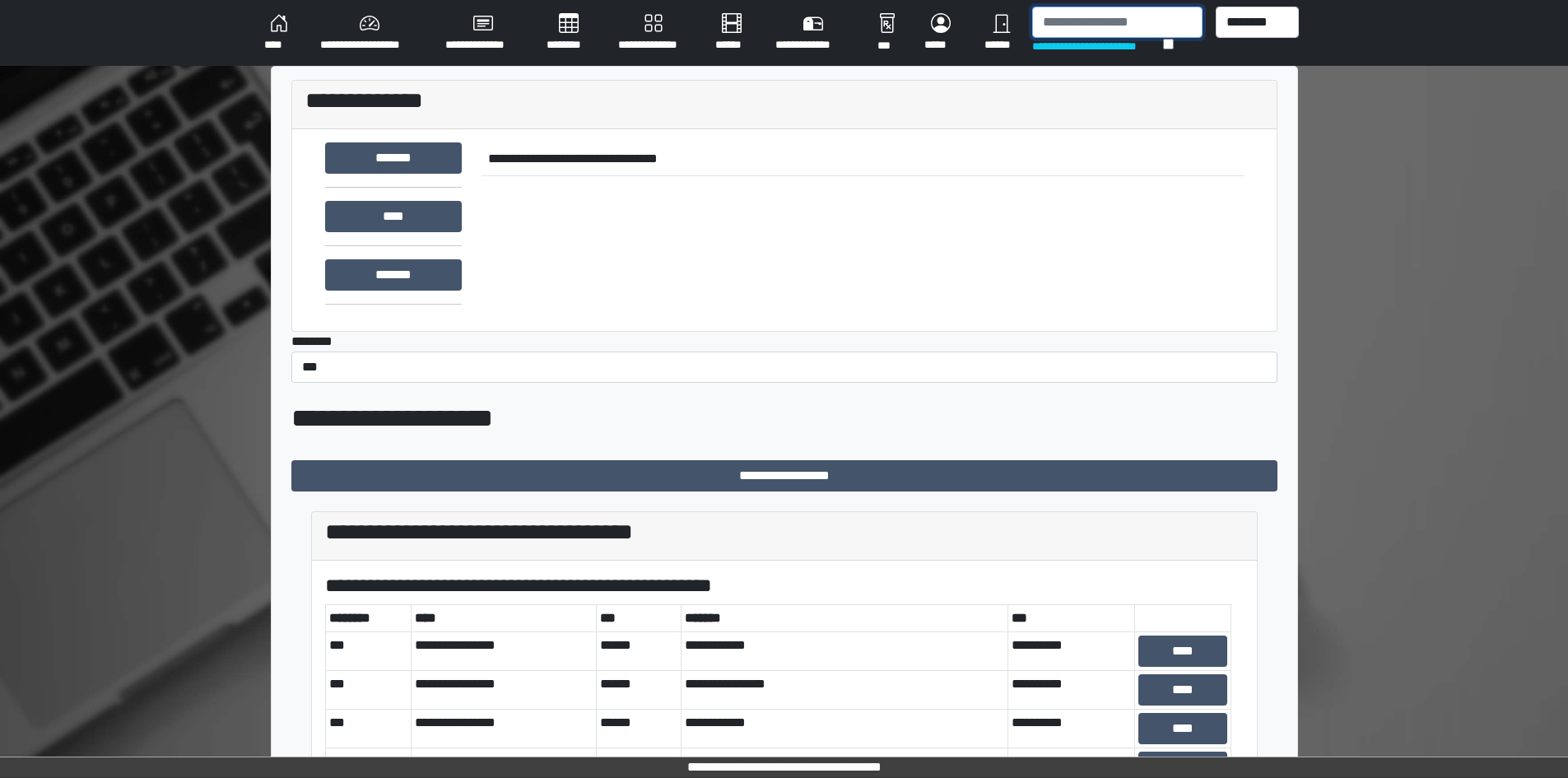 click at bounding box center (1117, 22) 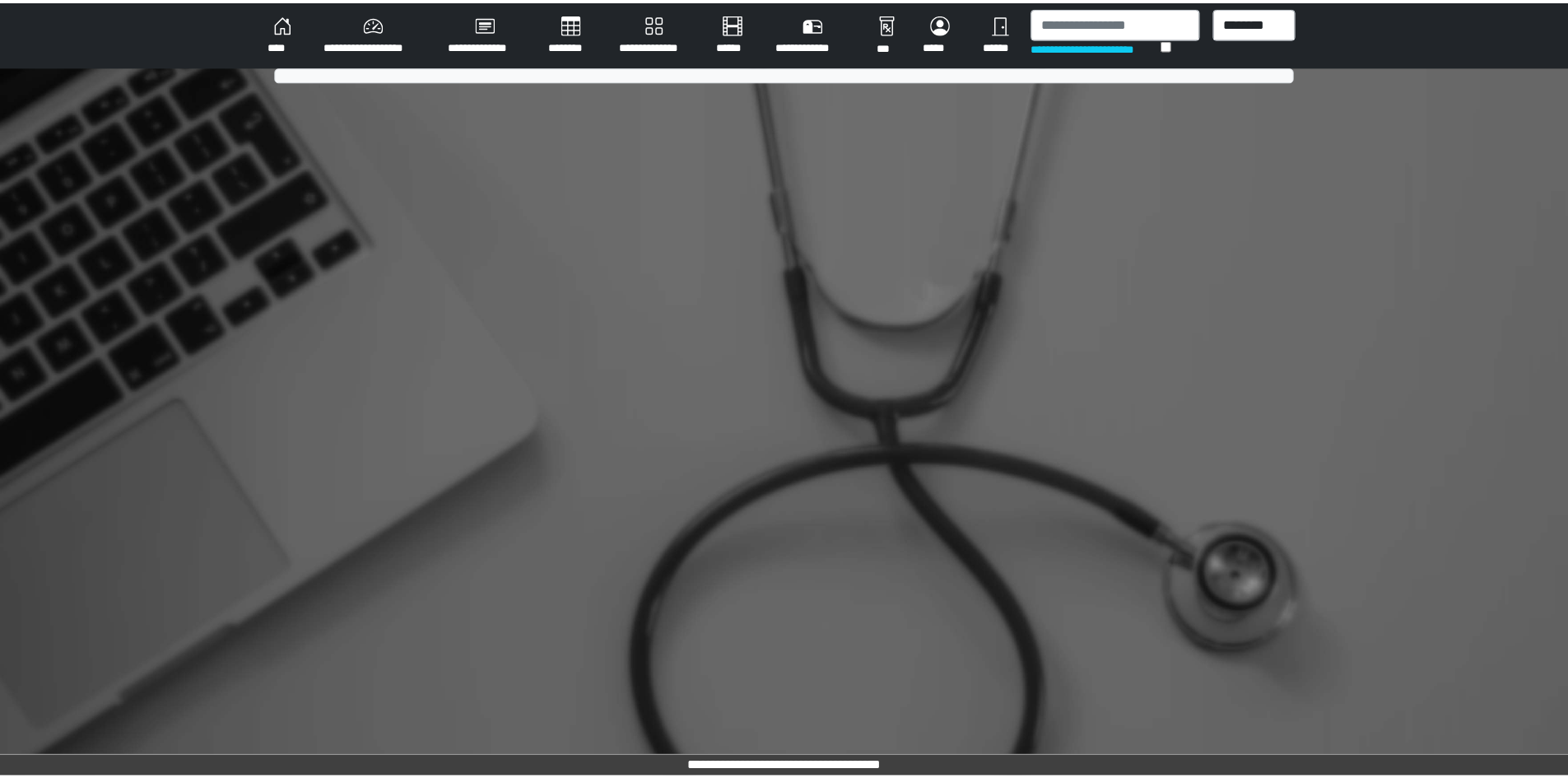 scroll, scrollTop: 0, scrollLeft: 0, axis: both 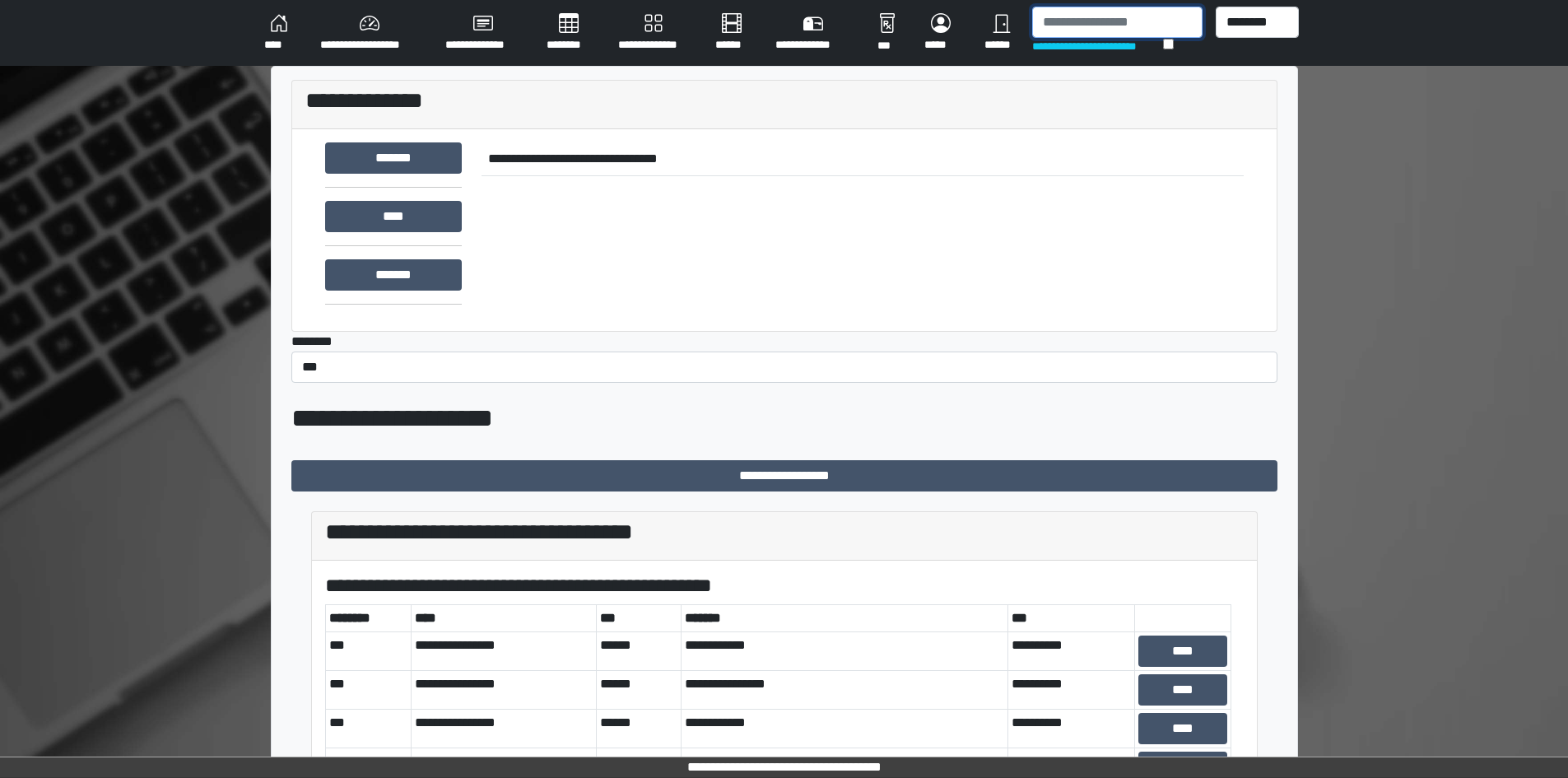 click at bounding box center [1117, 22] 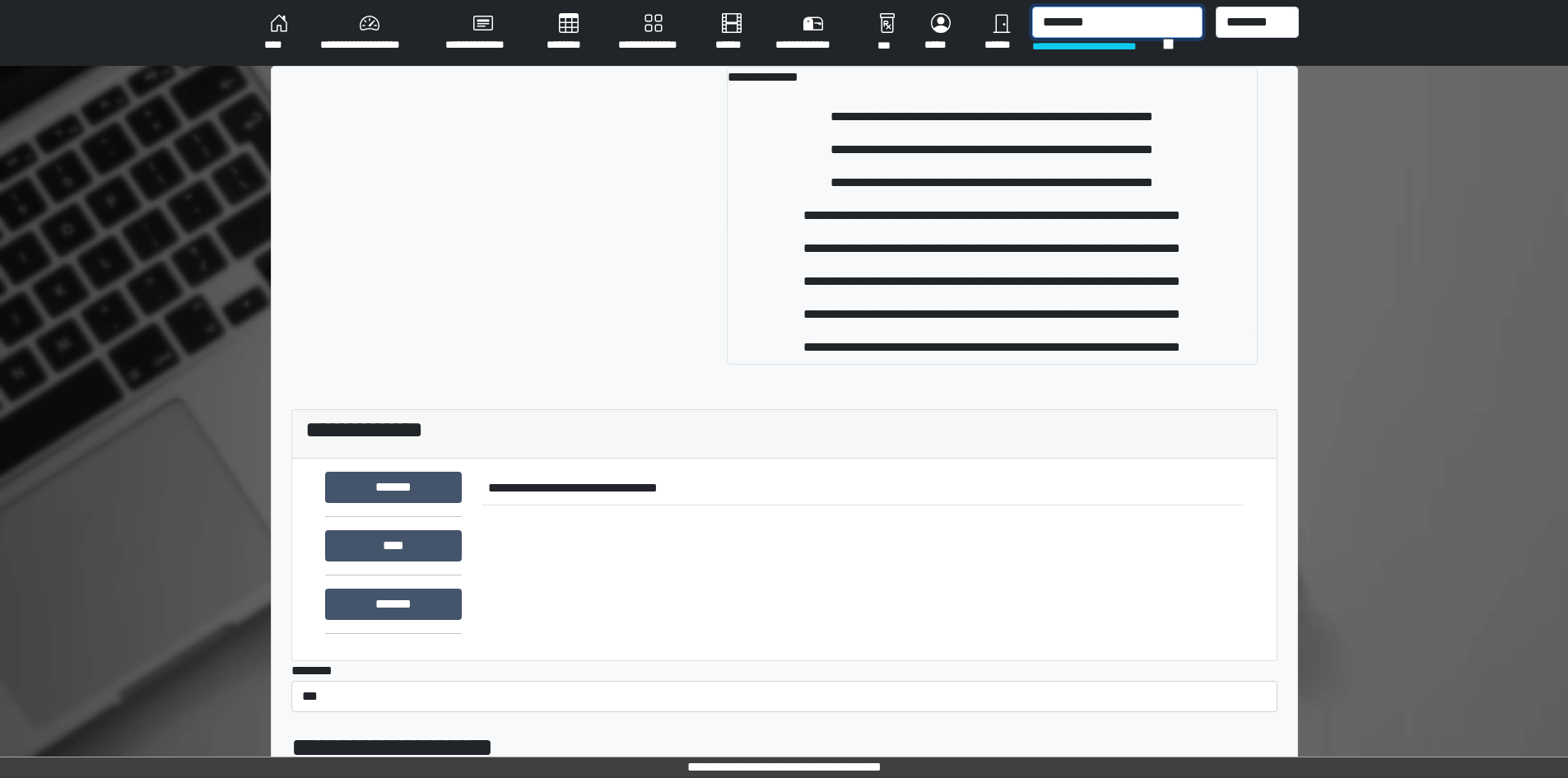 type on "********" 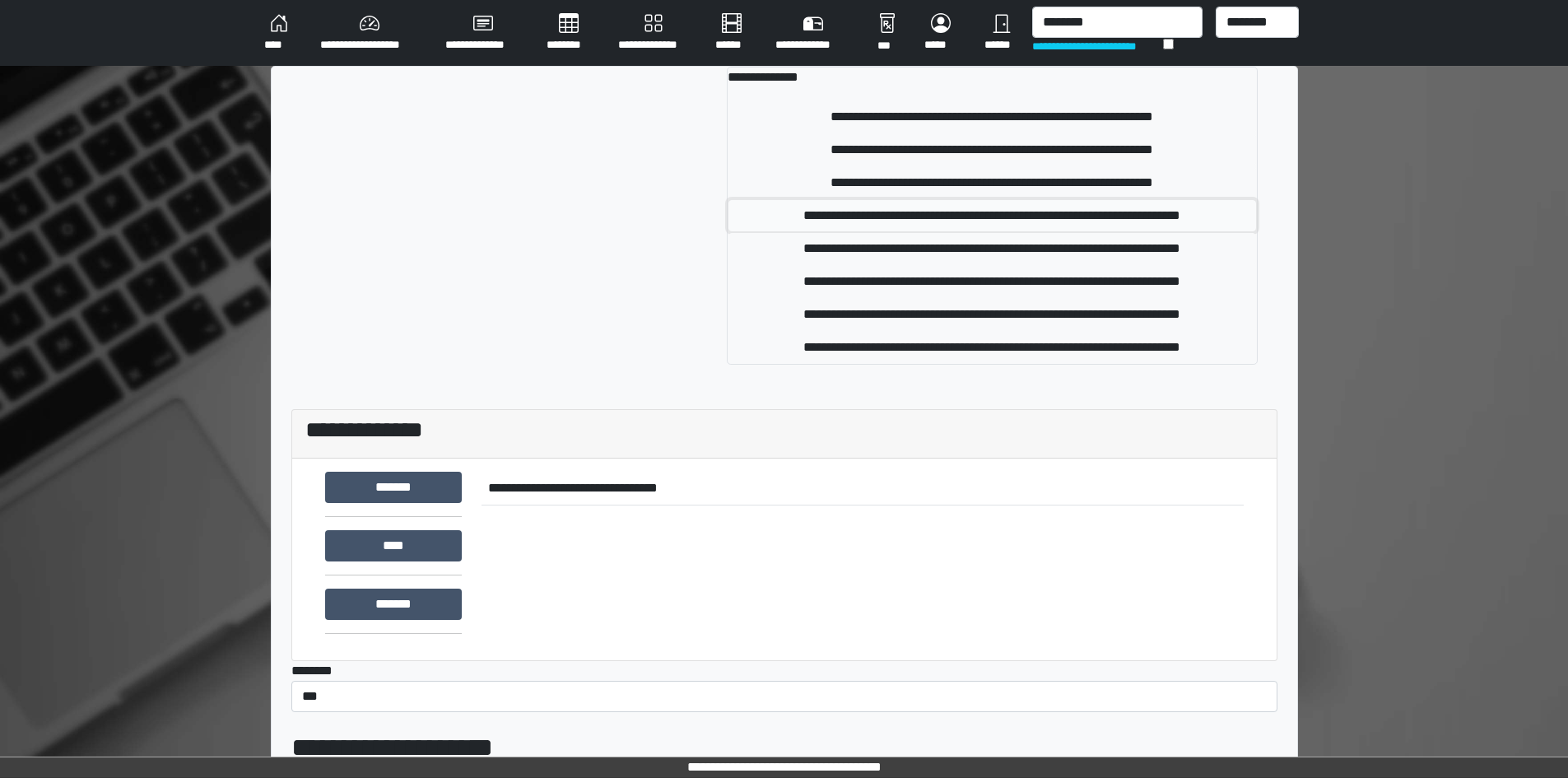 click on "**********" at bounding box center (992, 216) 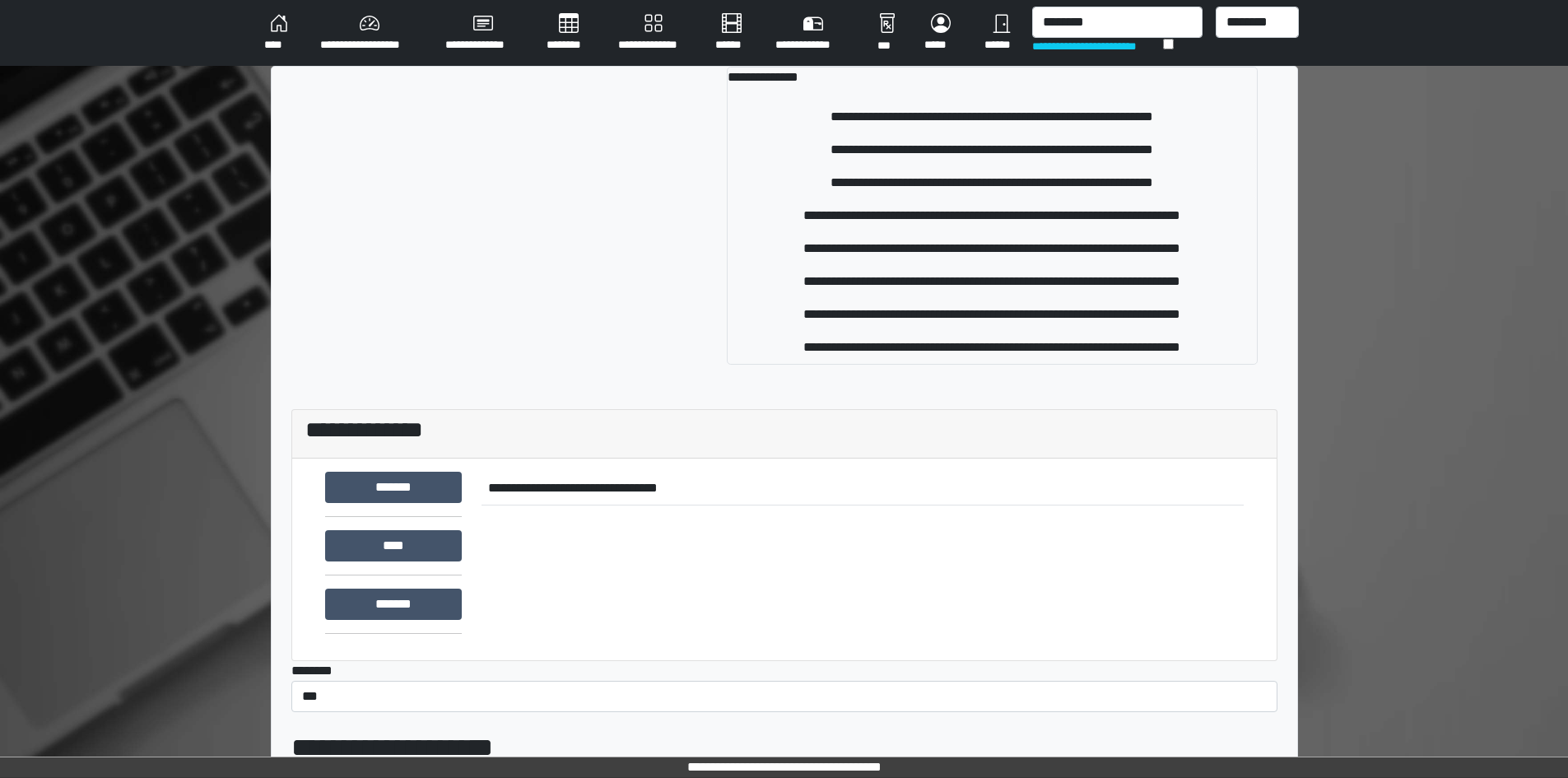 type 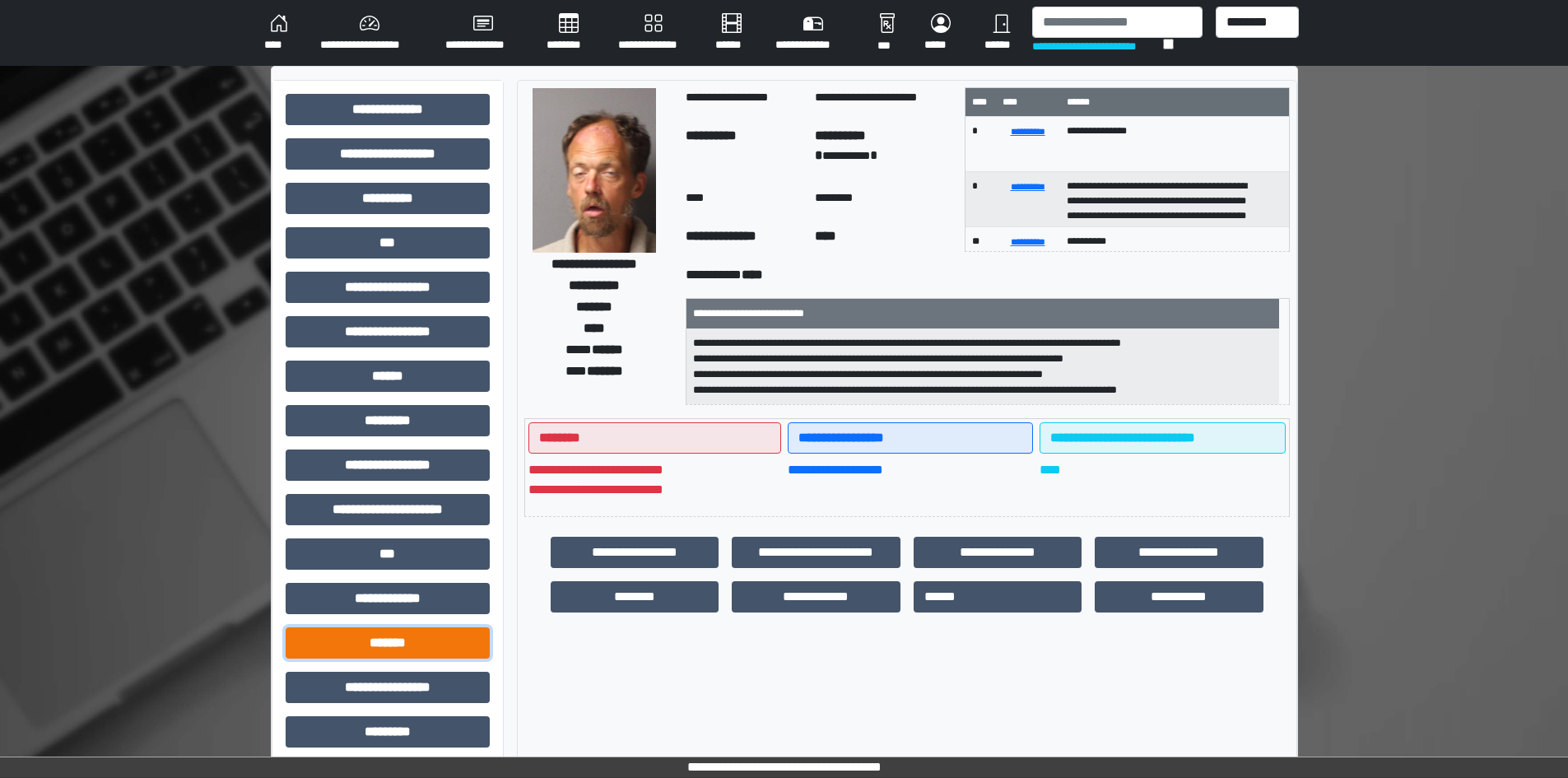click on "*******" at bounding box center [388, 643] 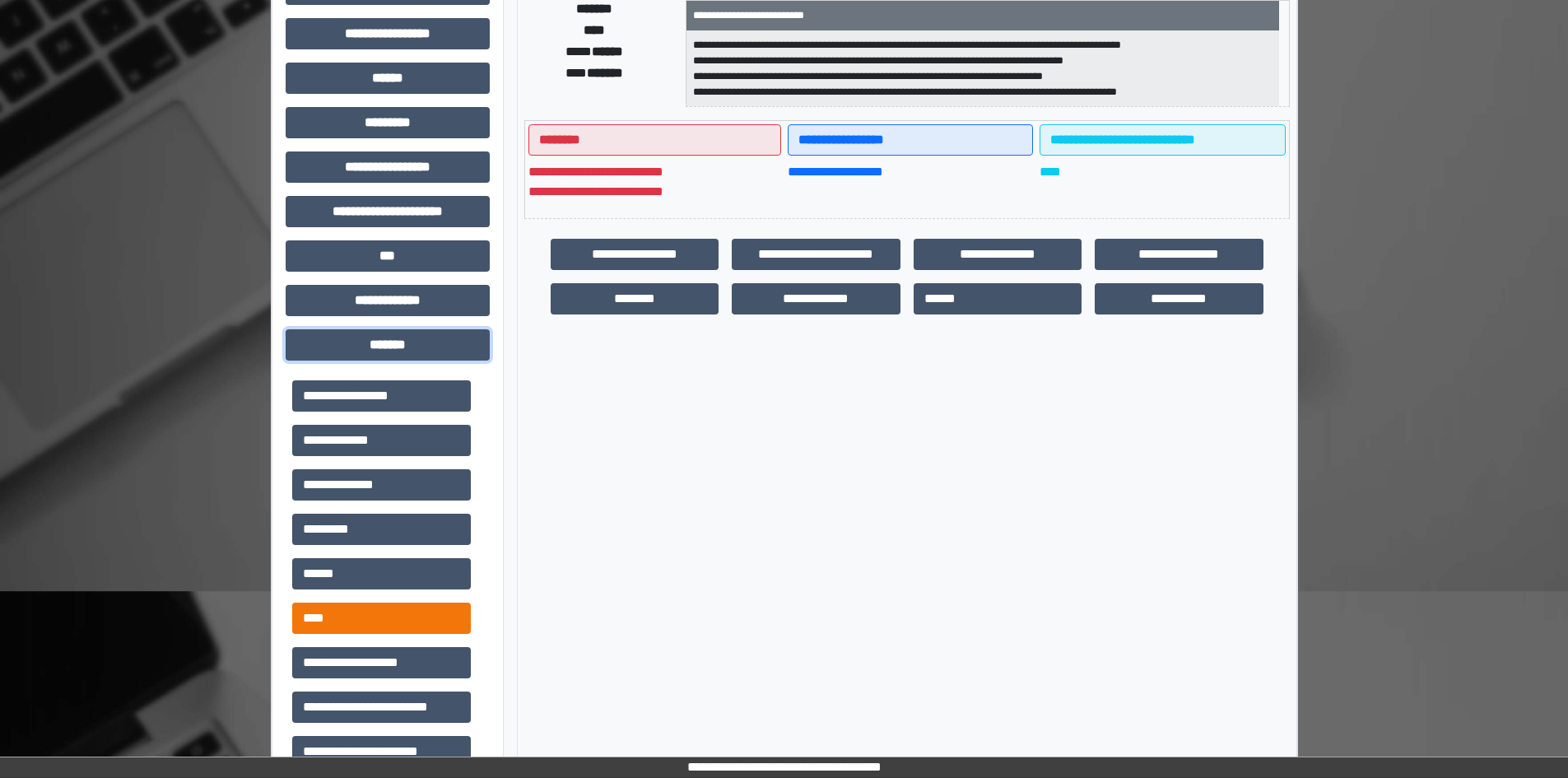 scroll, scrollTop: 329, scrollLeft: 0, axis: vertical 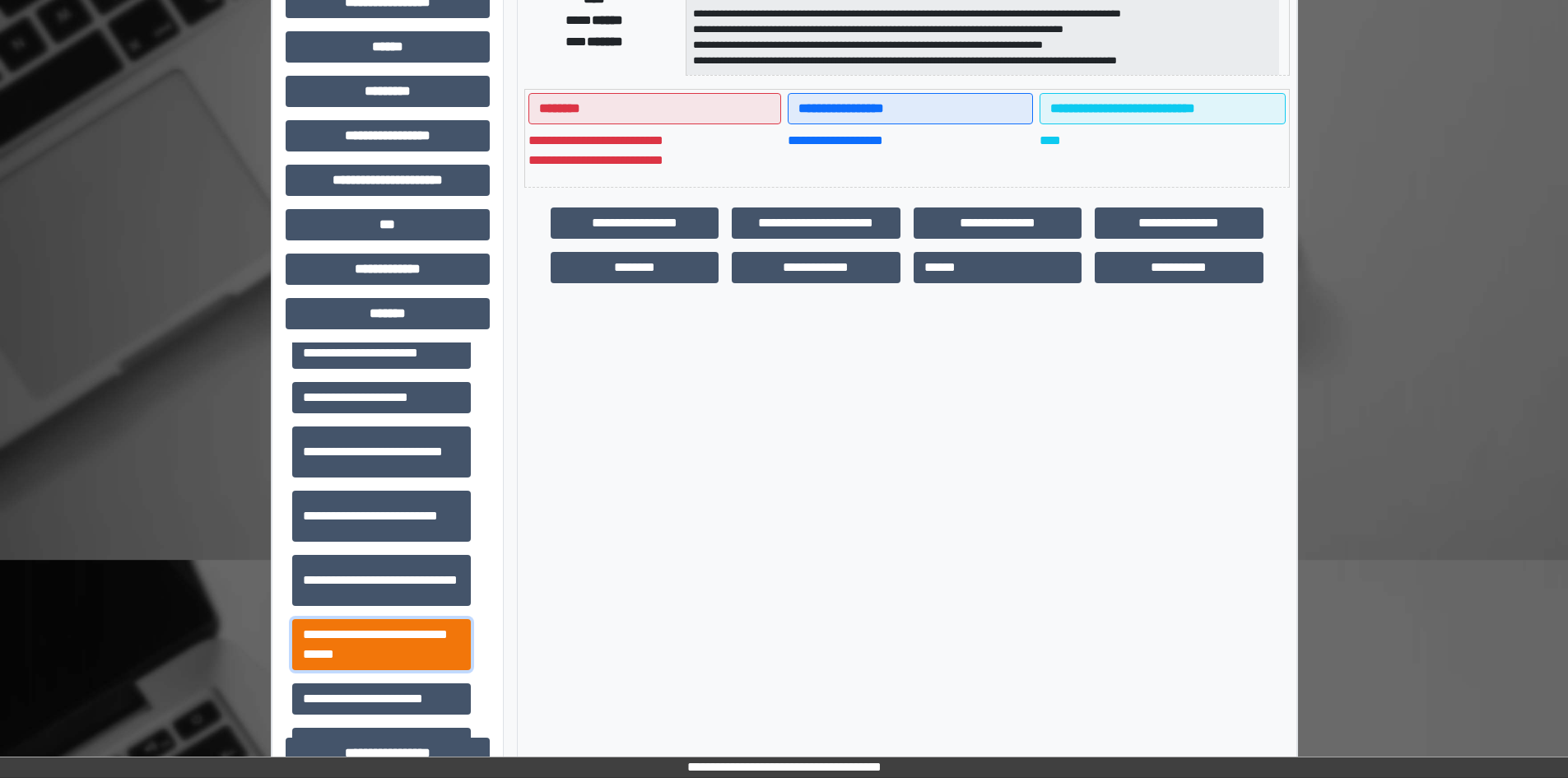 click on "**********" at bounding box center (381, 645) 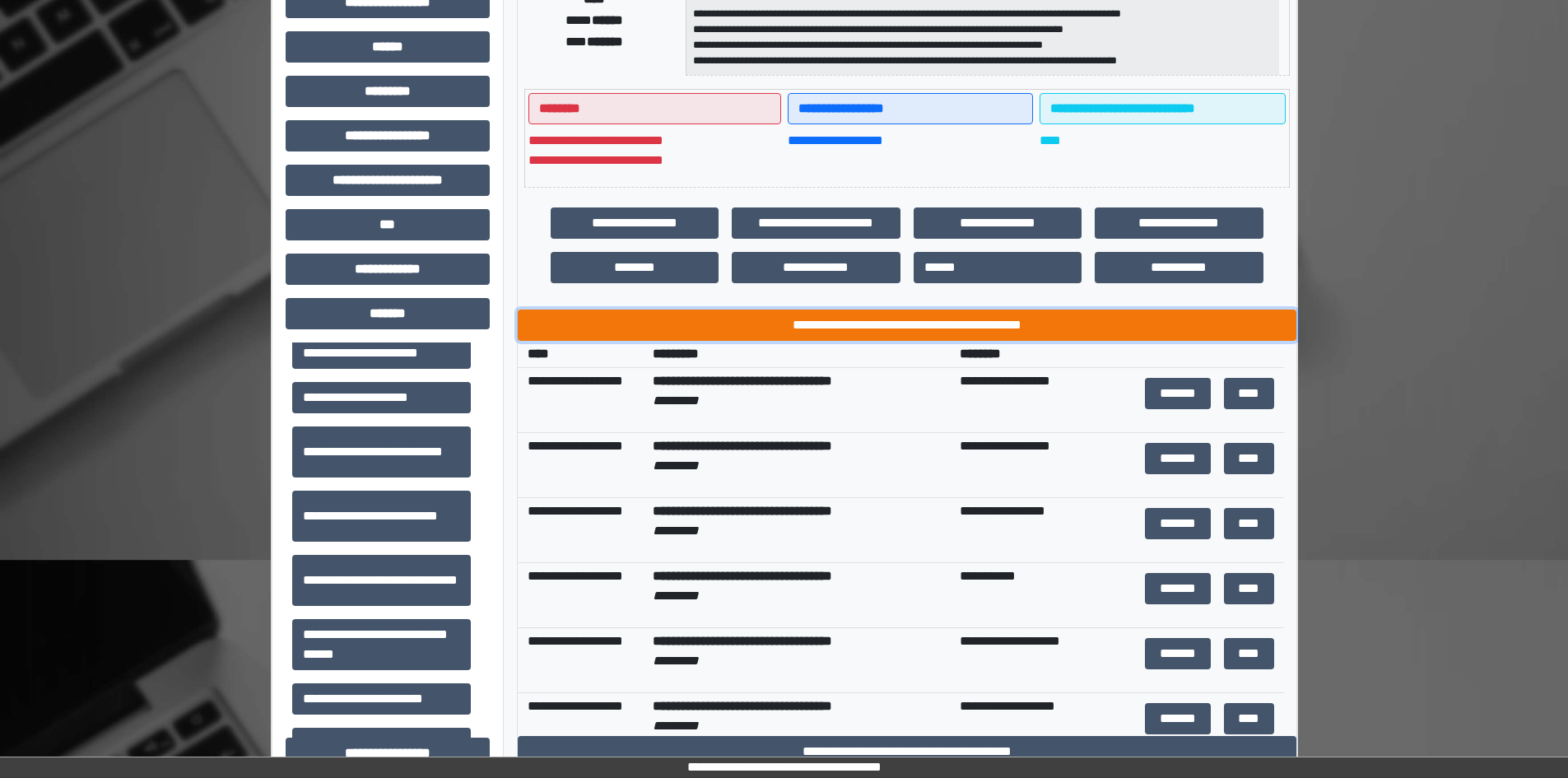 click on "**********" at bounding box center (907, 325) 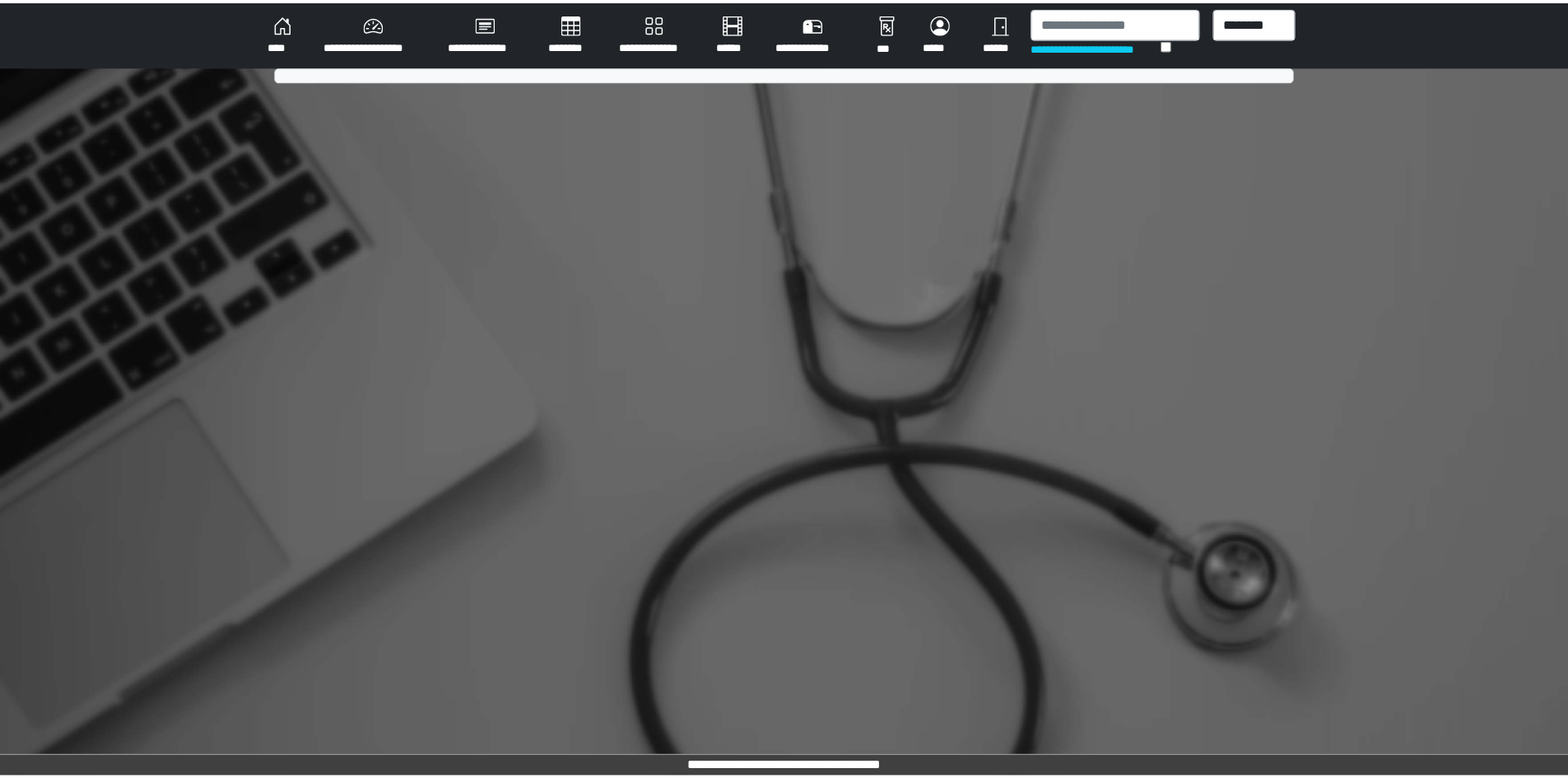scroll, scrollTop: 0, scrollLeft: 0, axis: both 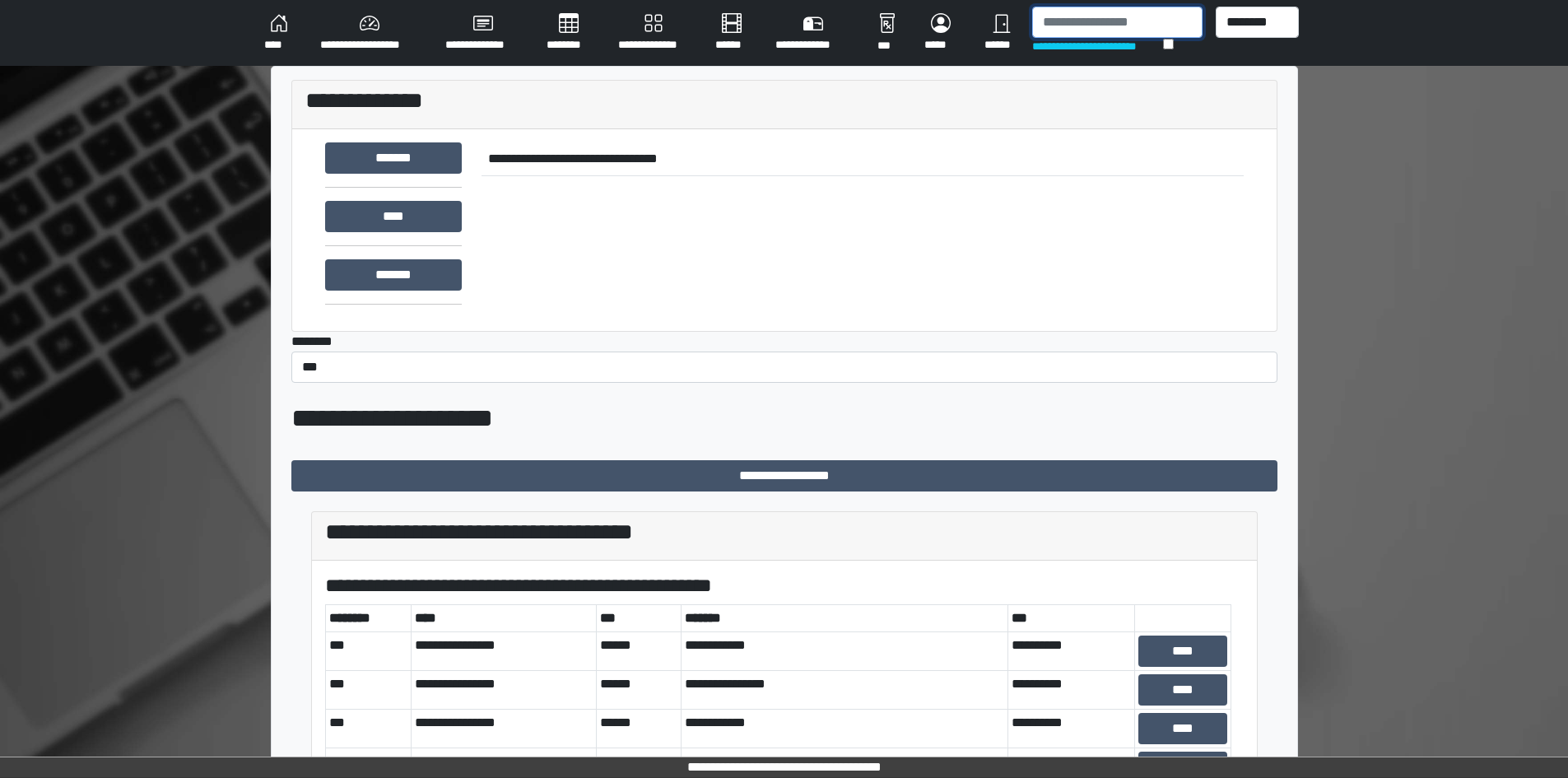 click at bounding box center (1117, 22) 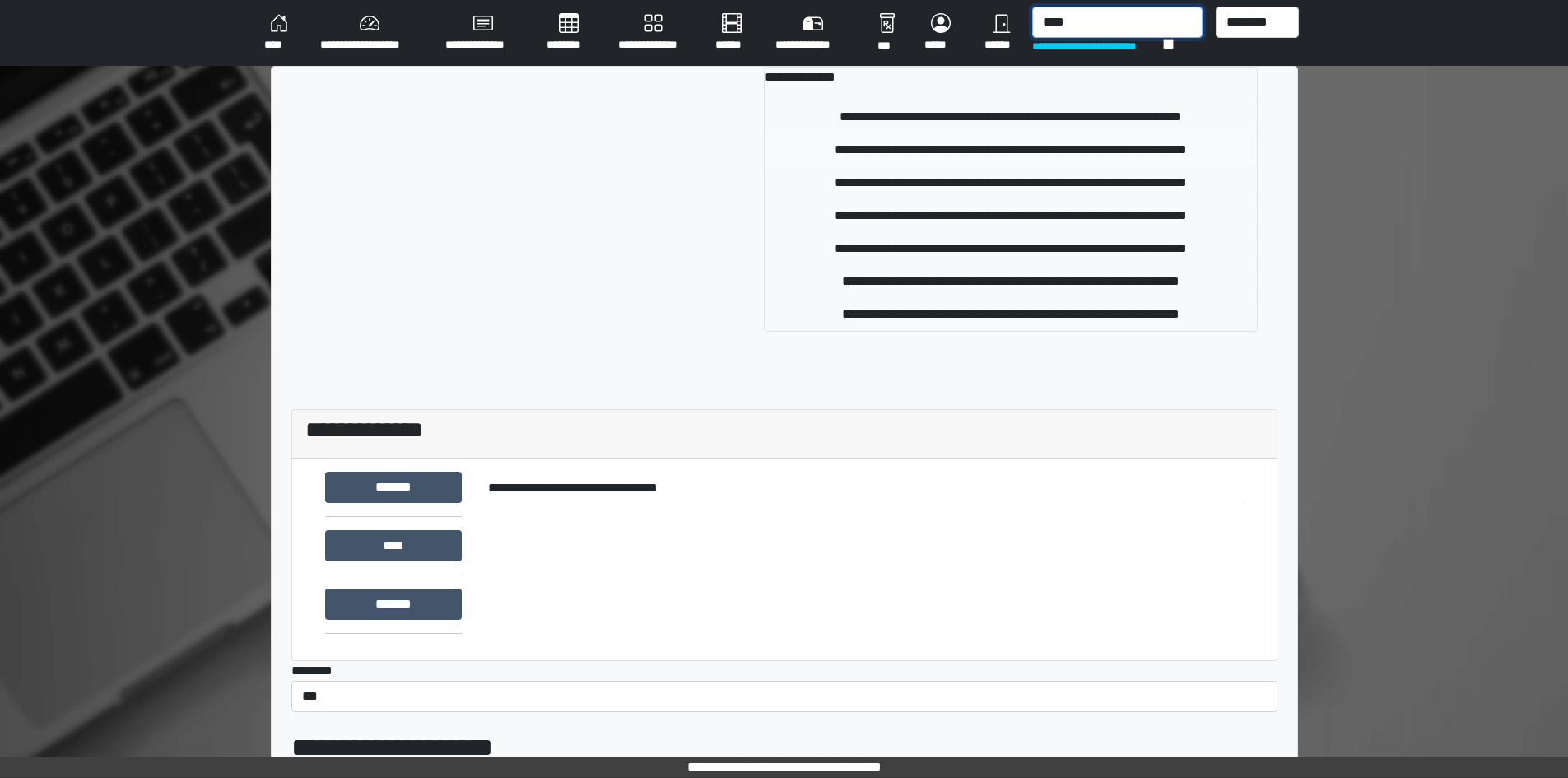 type on "****" 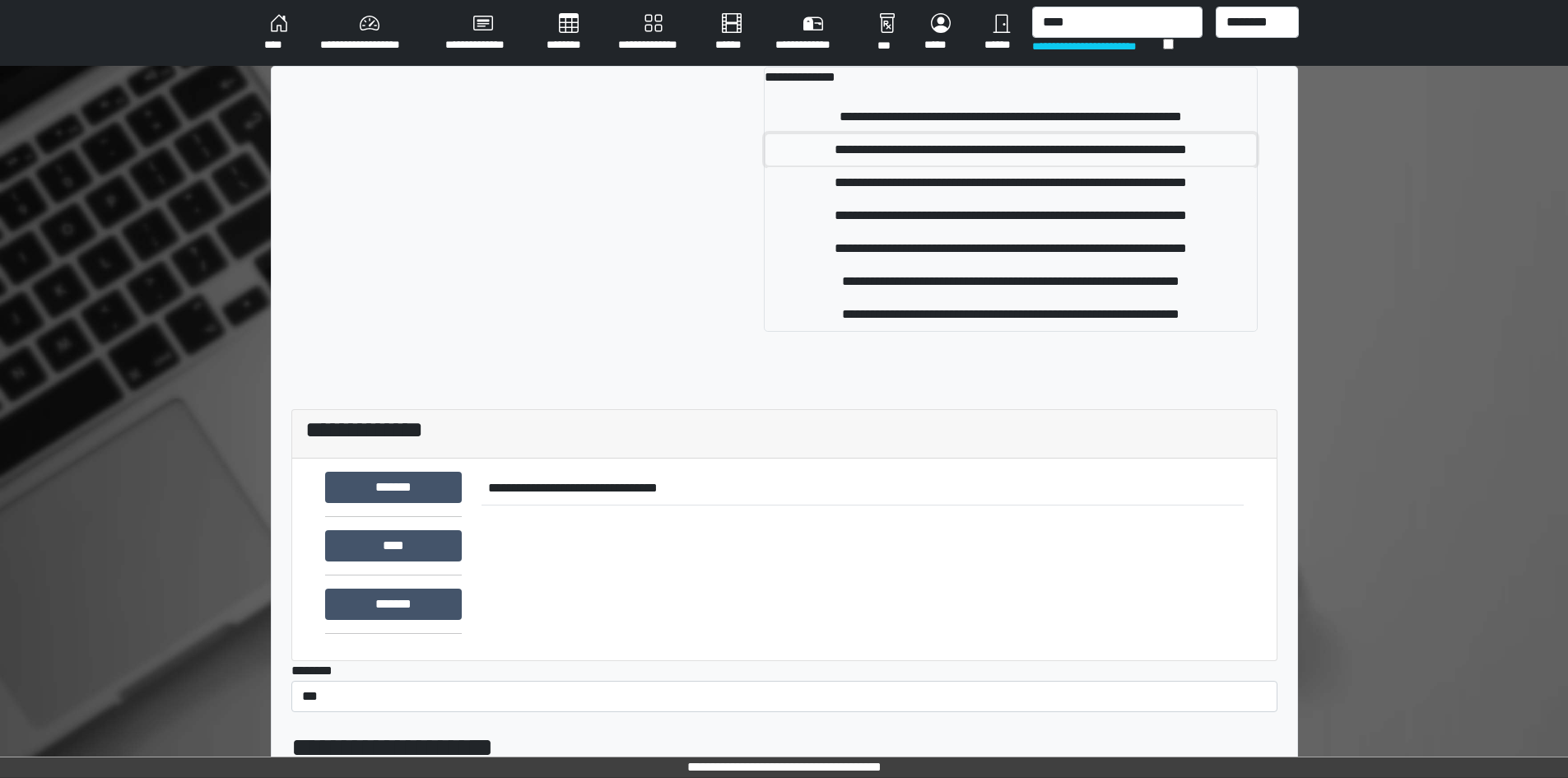 click on "**********" at bounding box center [1010, 150] 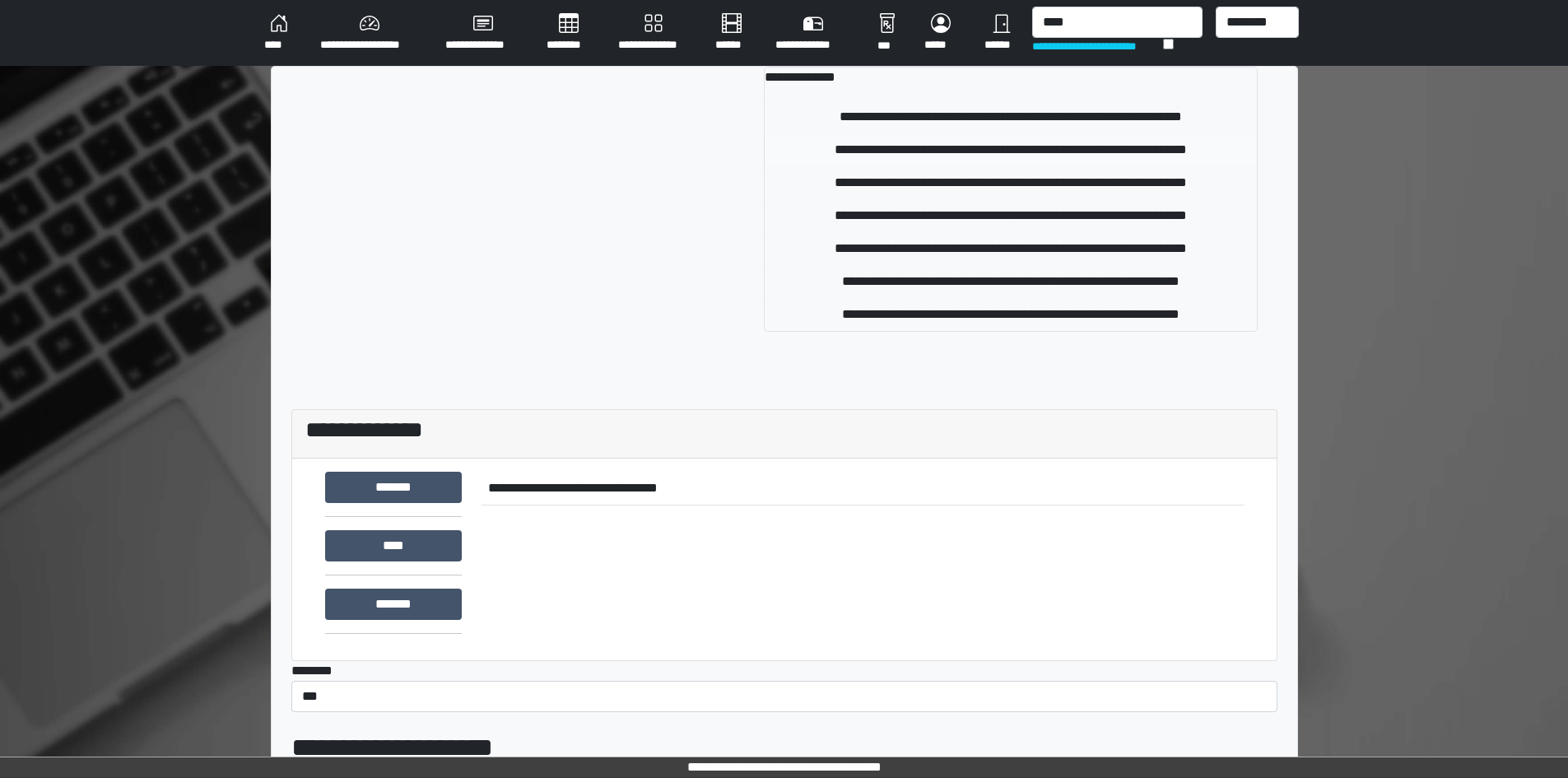 type 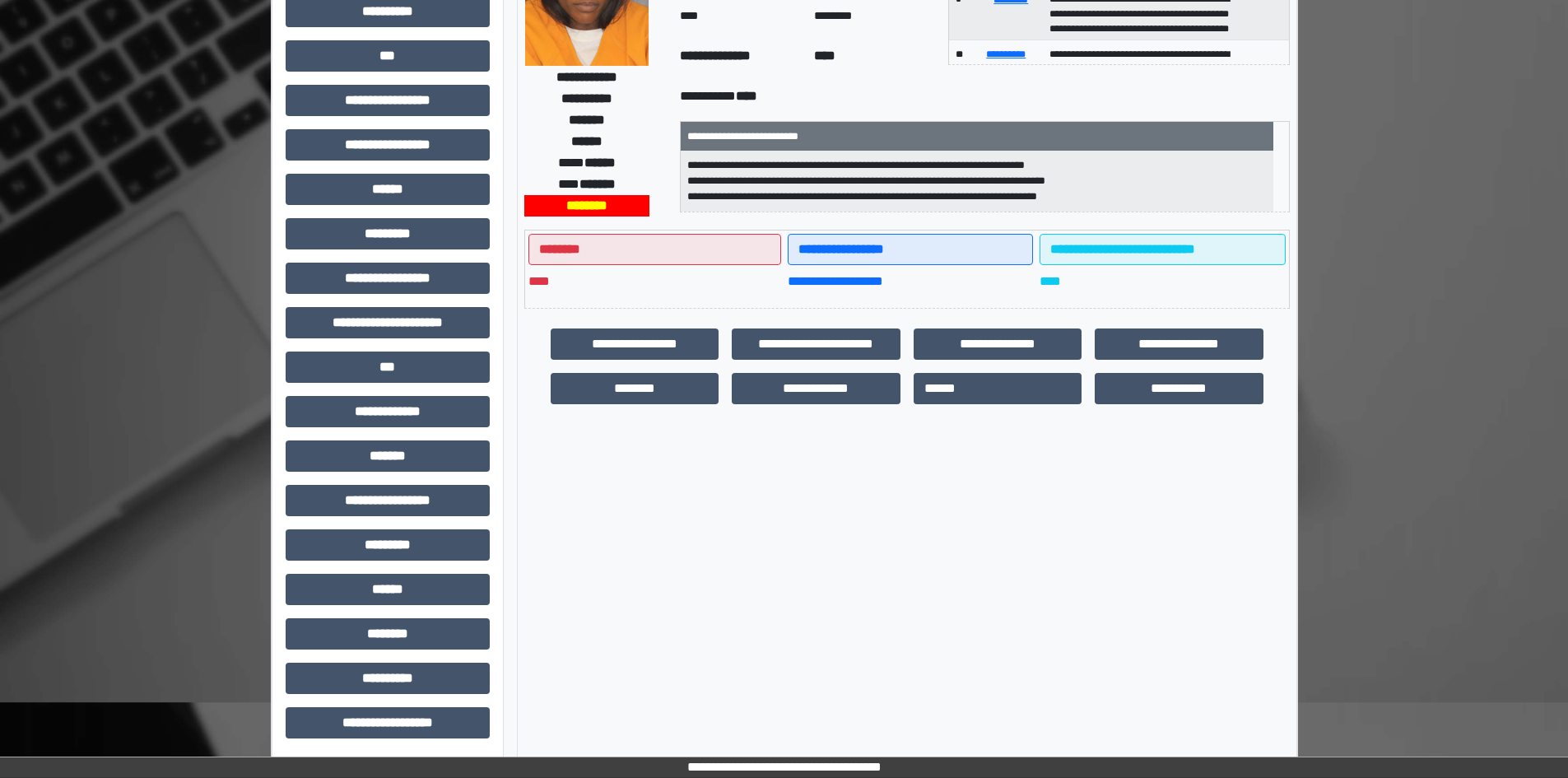 scroll, scrollTop: 189, scrollLeft: 0, axis: vertical 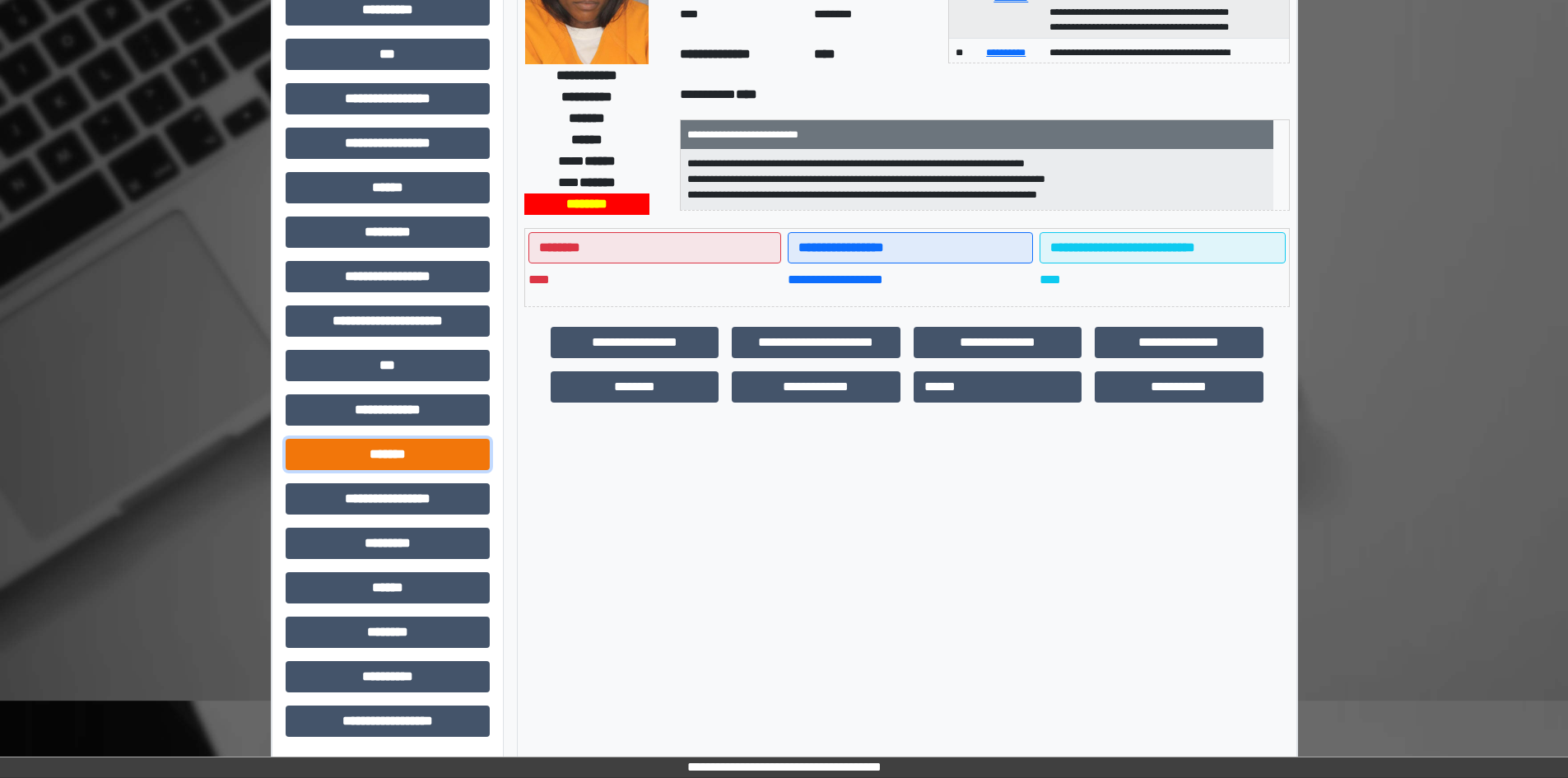 click on "*******" at bounding box center (388, 454) 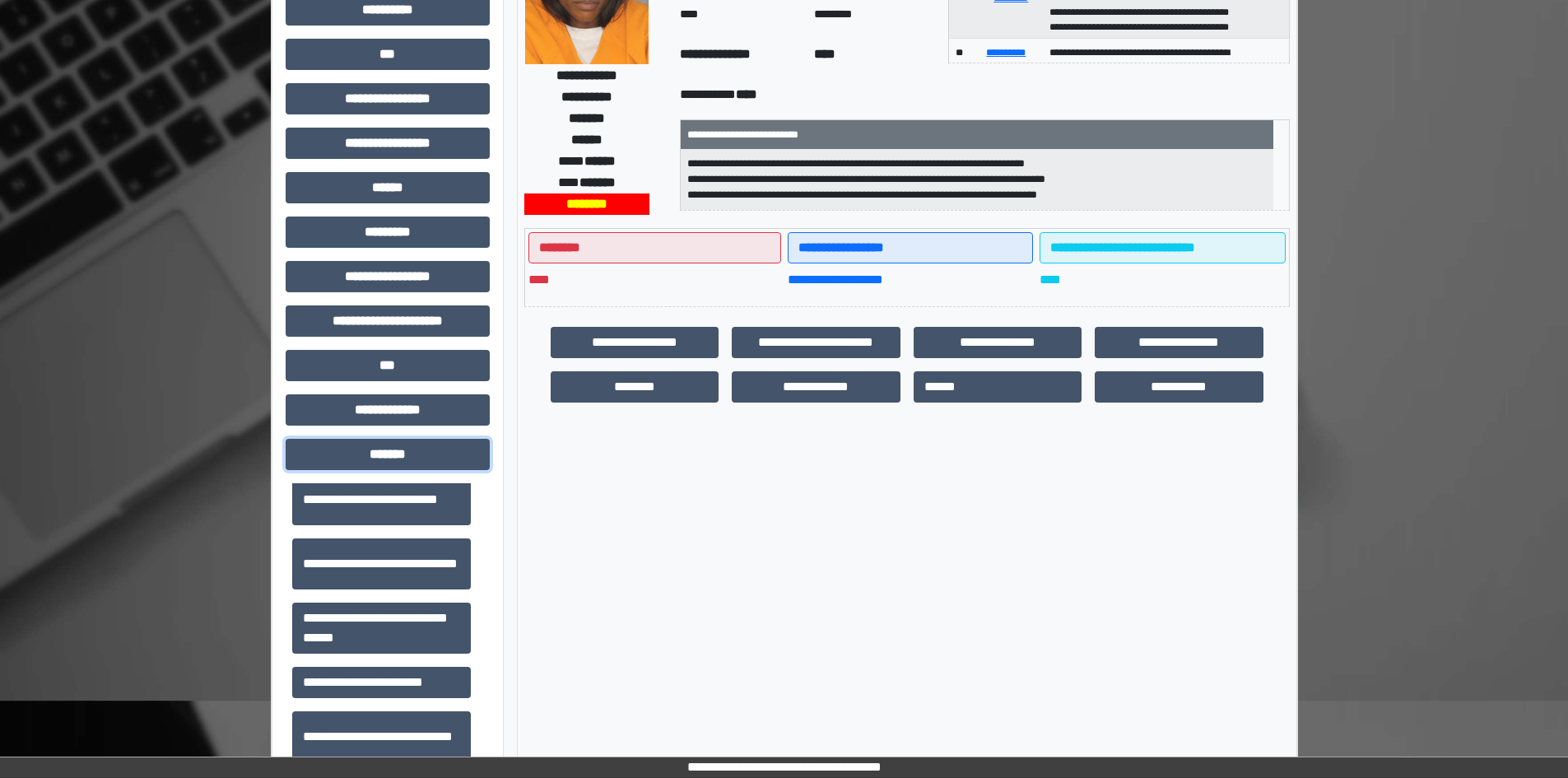 scroll, scrollTop: 576, scrollLeft: 0, axis: vertical 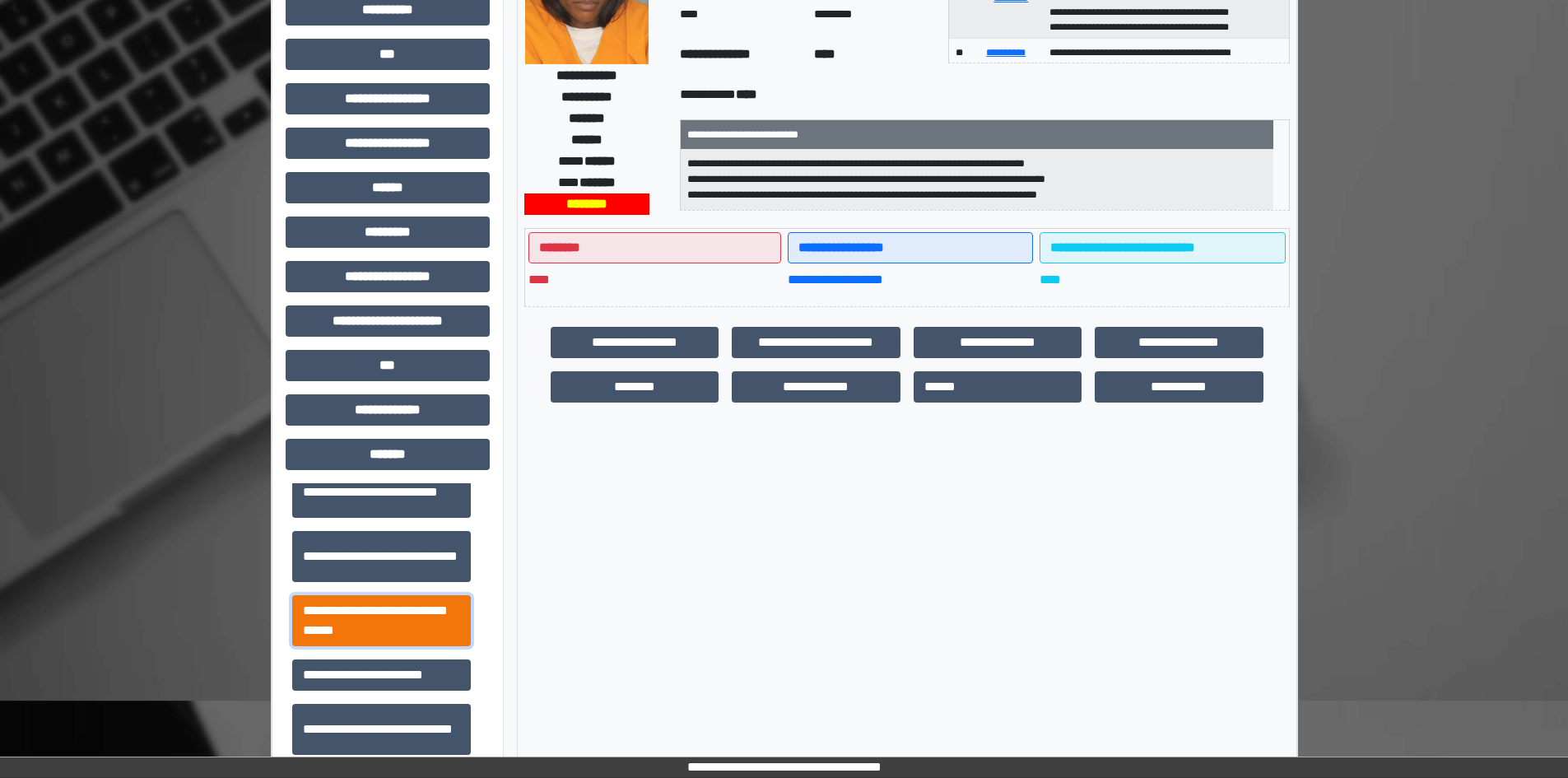 click on "**********" at bounding box center (381, 621) 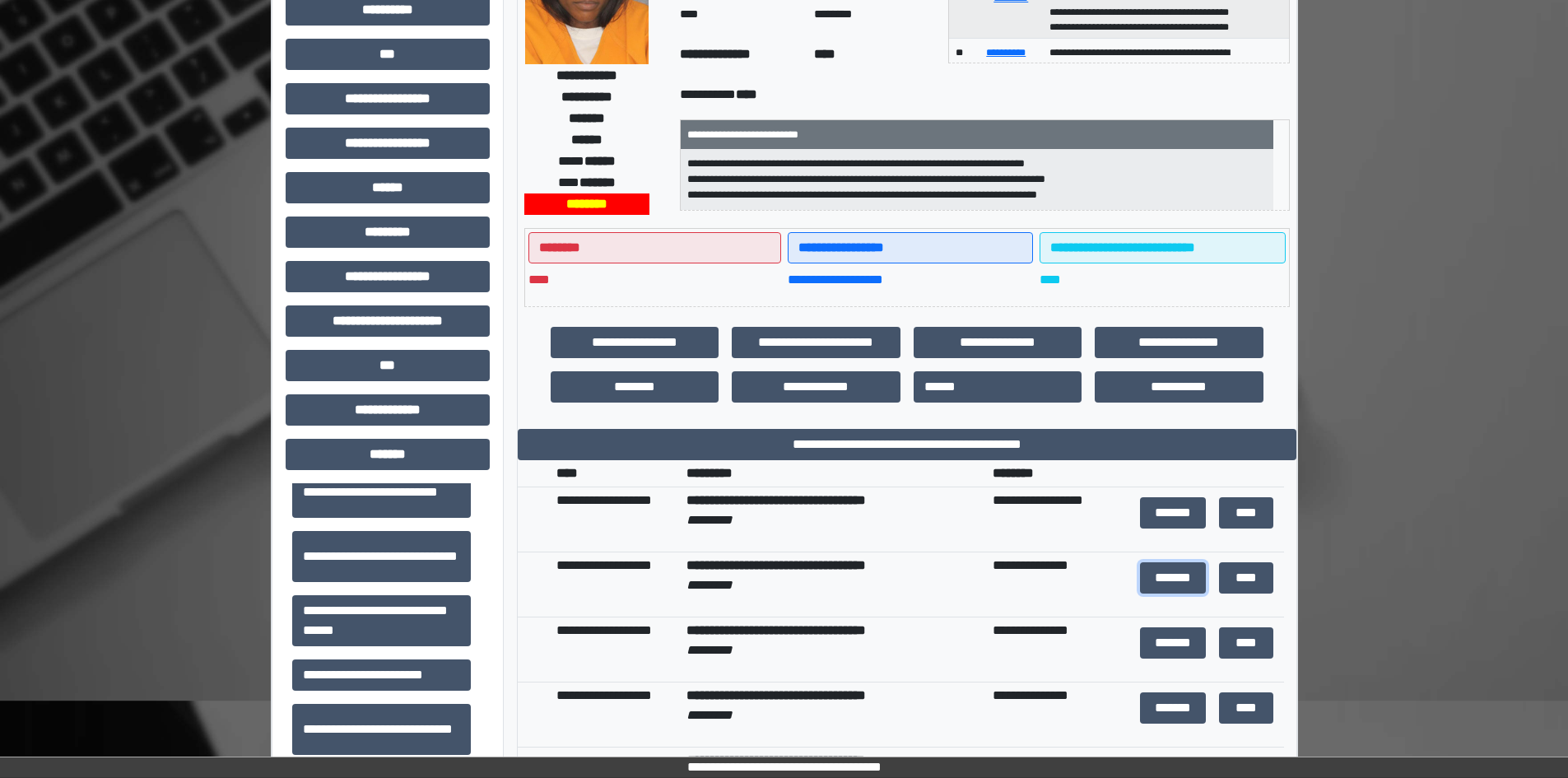 click on "*******" at bounding box center (1173, 578) 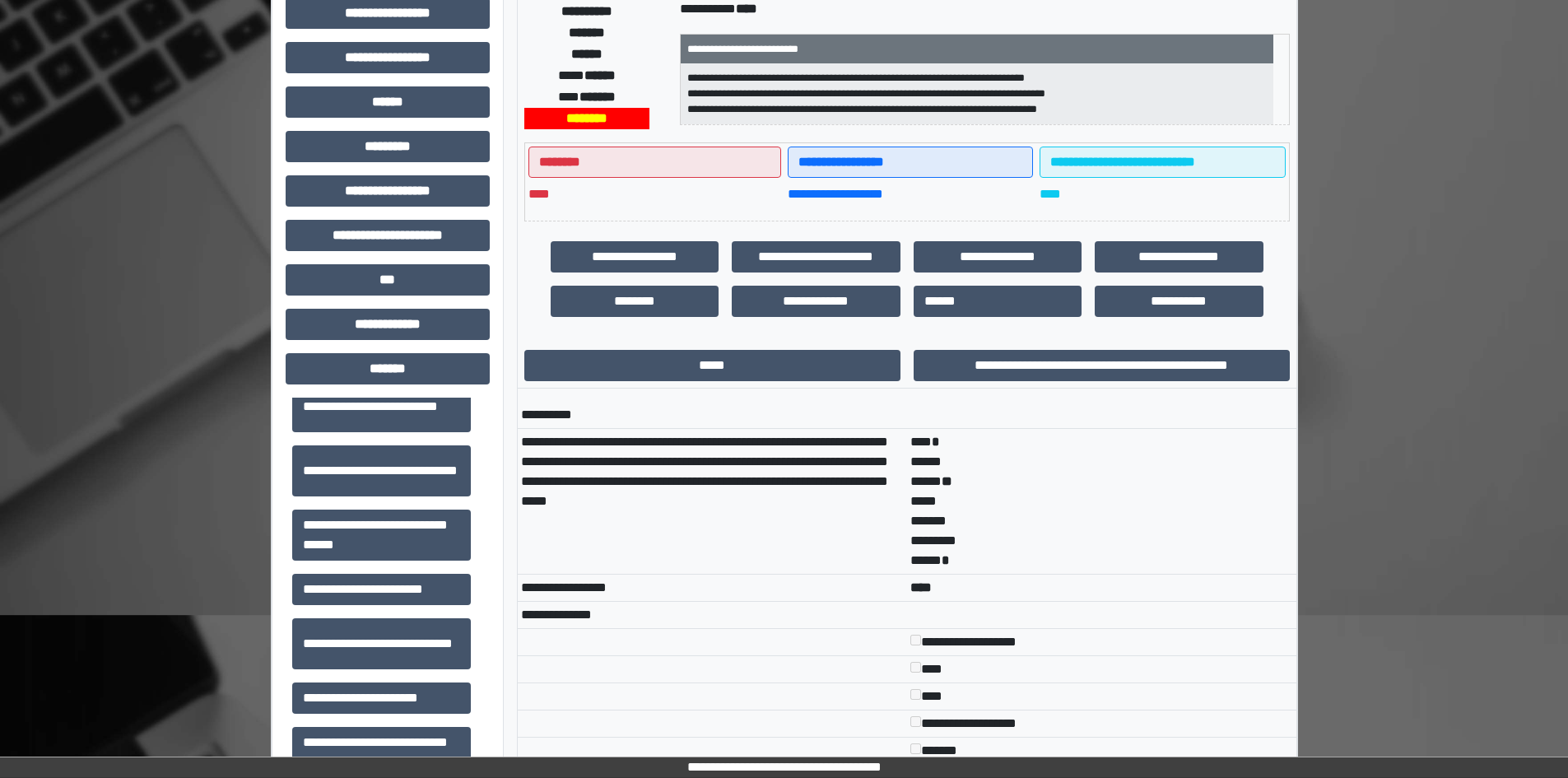 scroll, scrollTop: 273, scrollLeft: 0, axis: vertical 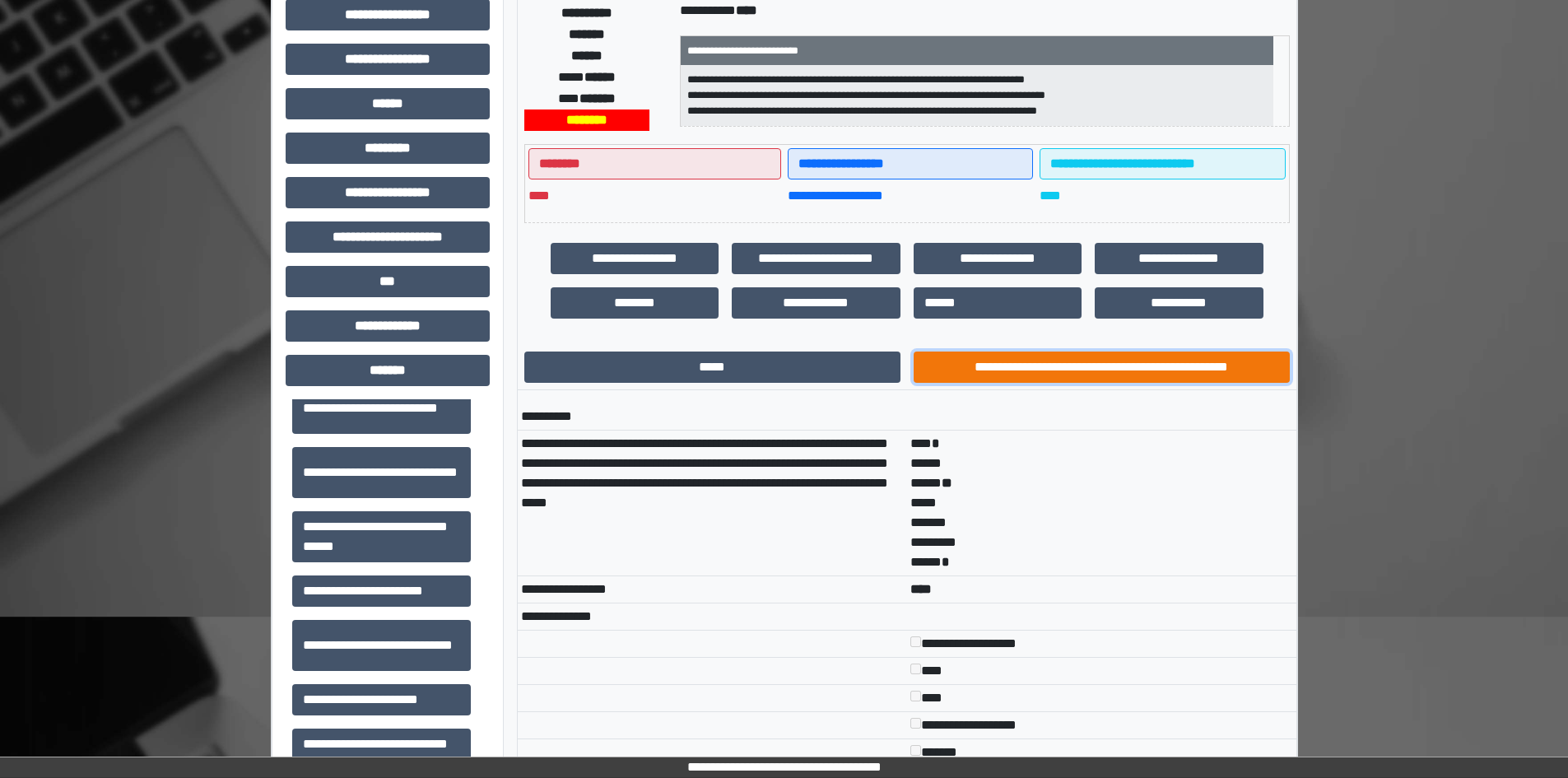click on "**********" at bounding box center [1101, 367] 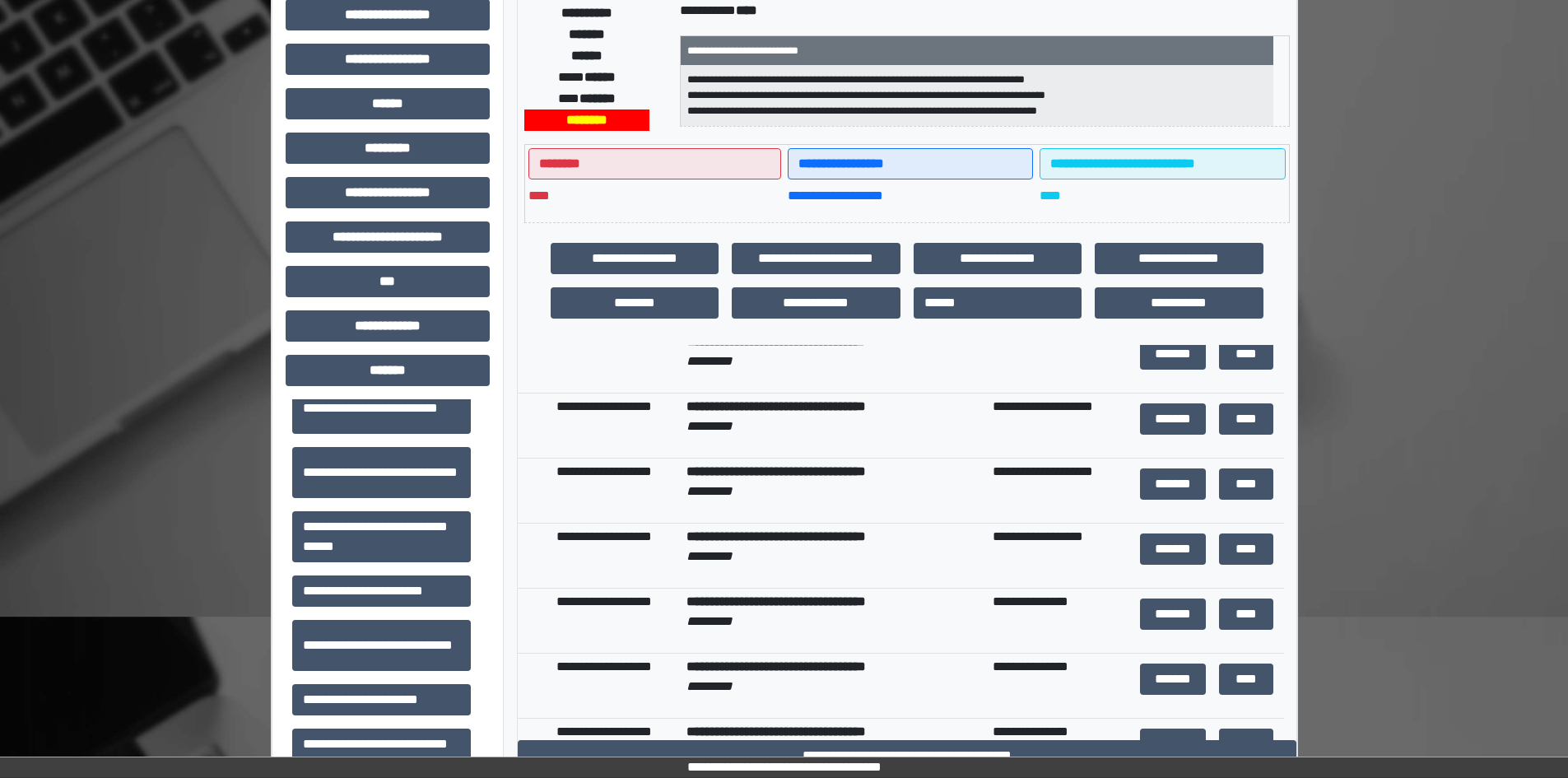 scroll, scrollTop: 247, scrollLeft: 0, axis: vertical 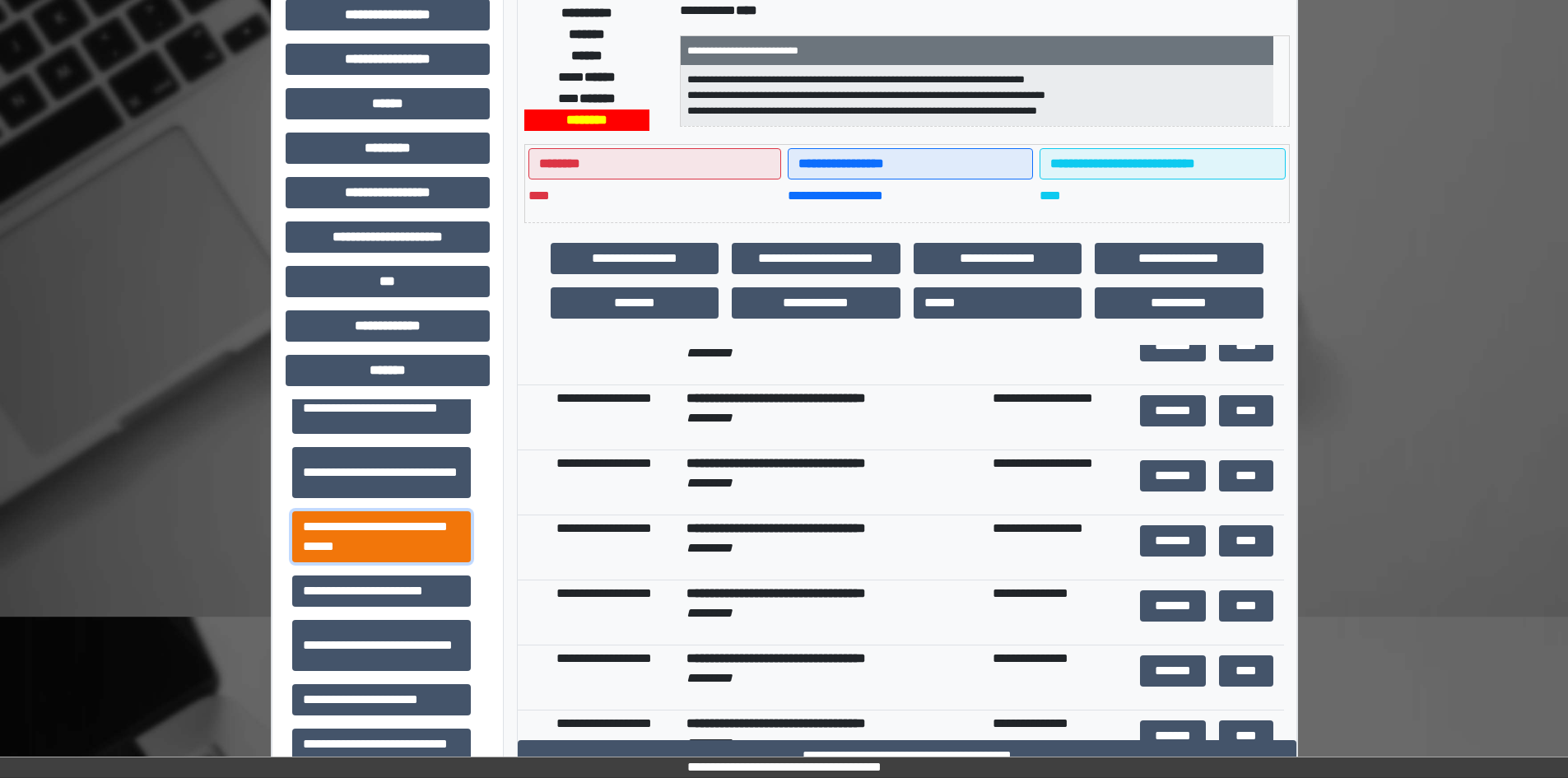 click on "**********" at bounding box center (381, 537) 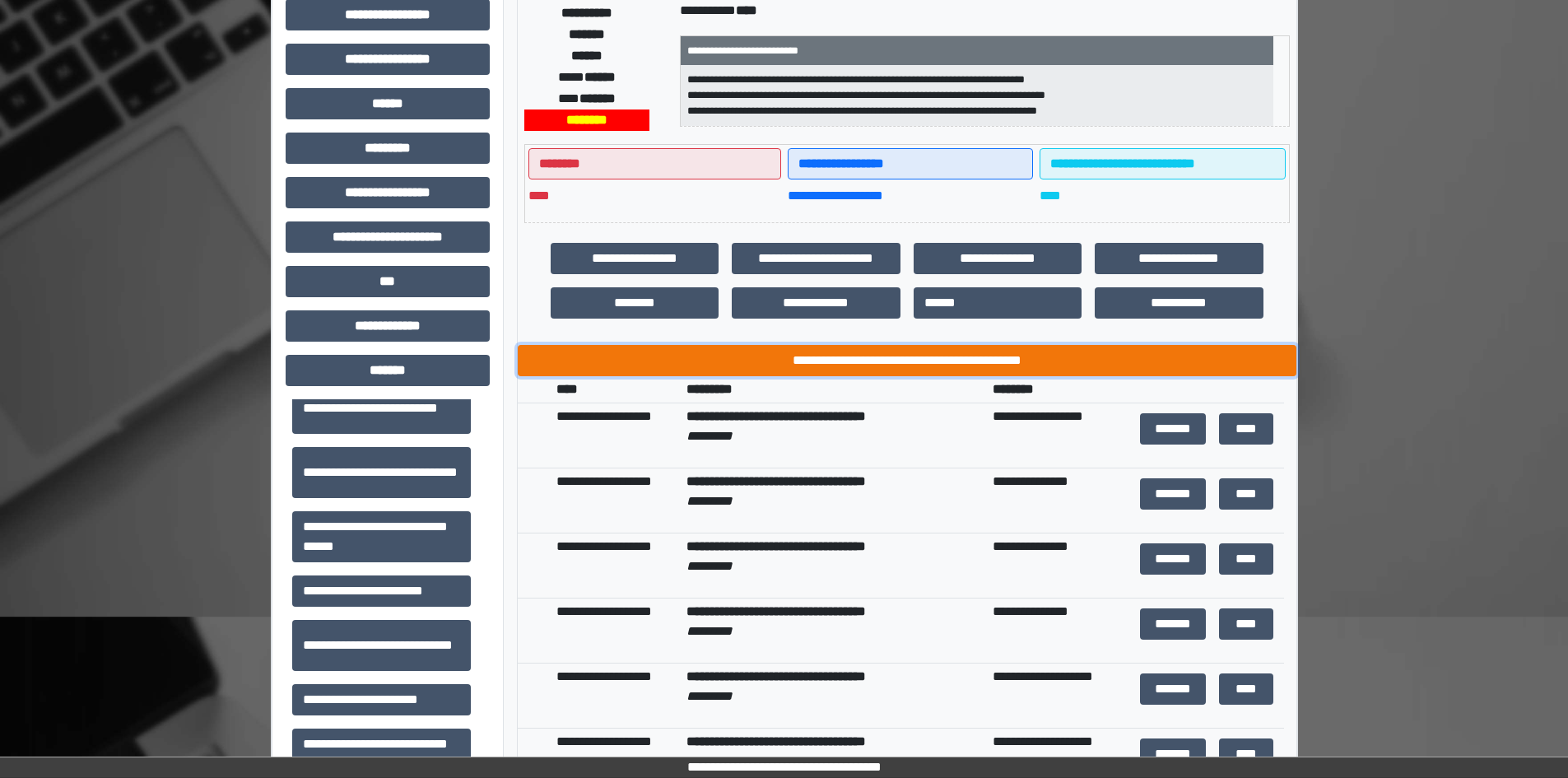 click on "**********" at bounding box center (907, 361) 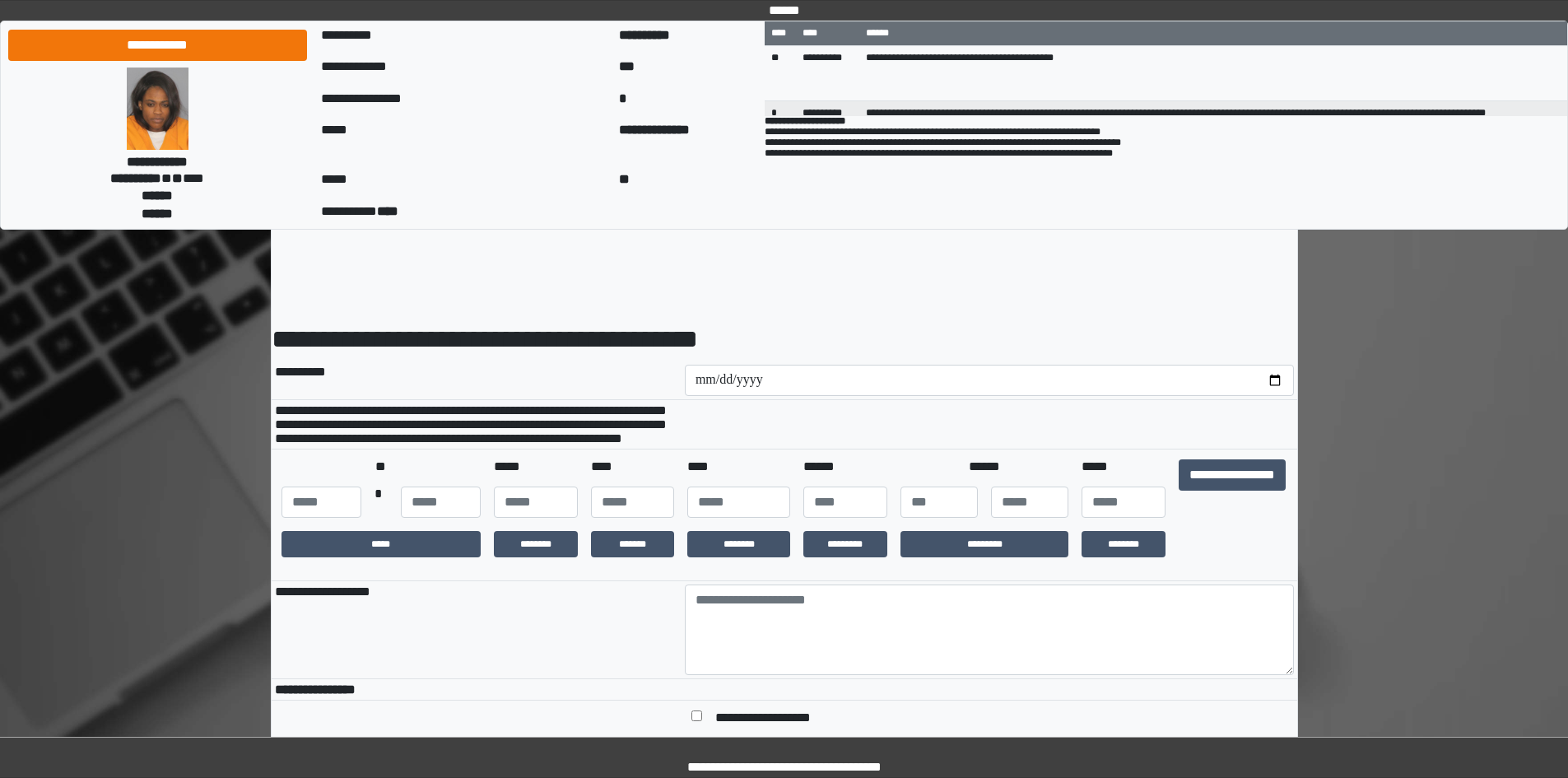 scroll, scrollTop: 0, scrollLeft: 0, axis: both 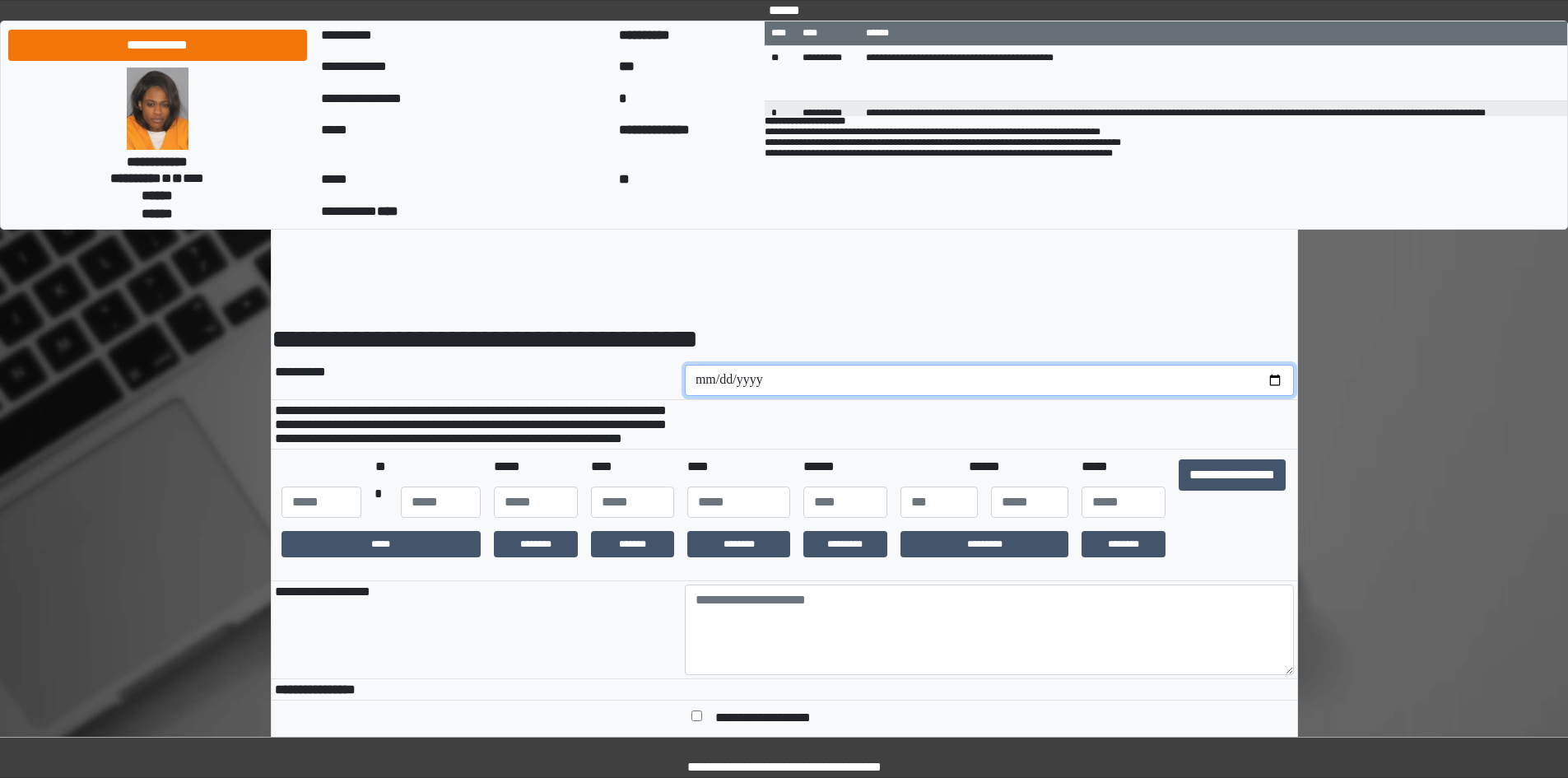 click at bounding box center (989, 380) 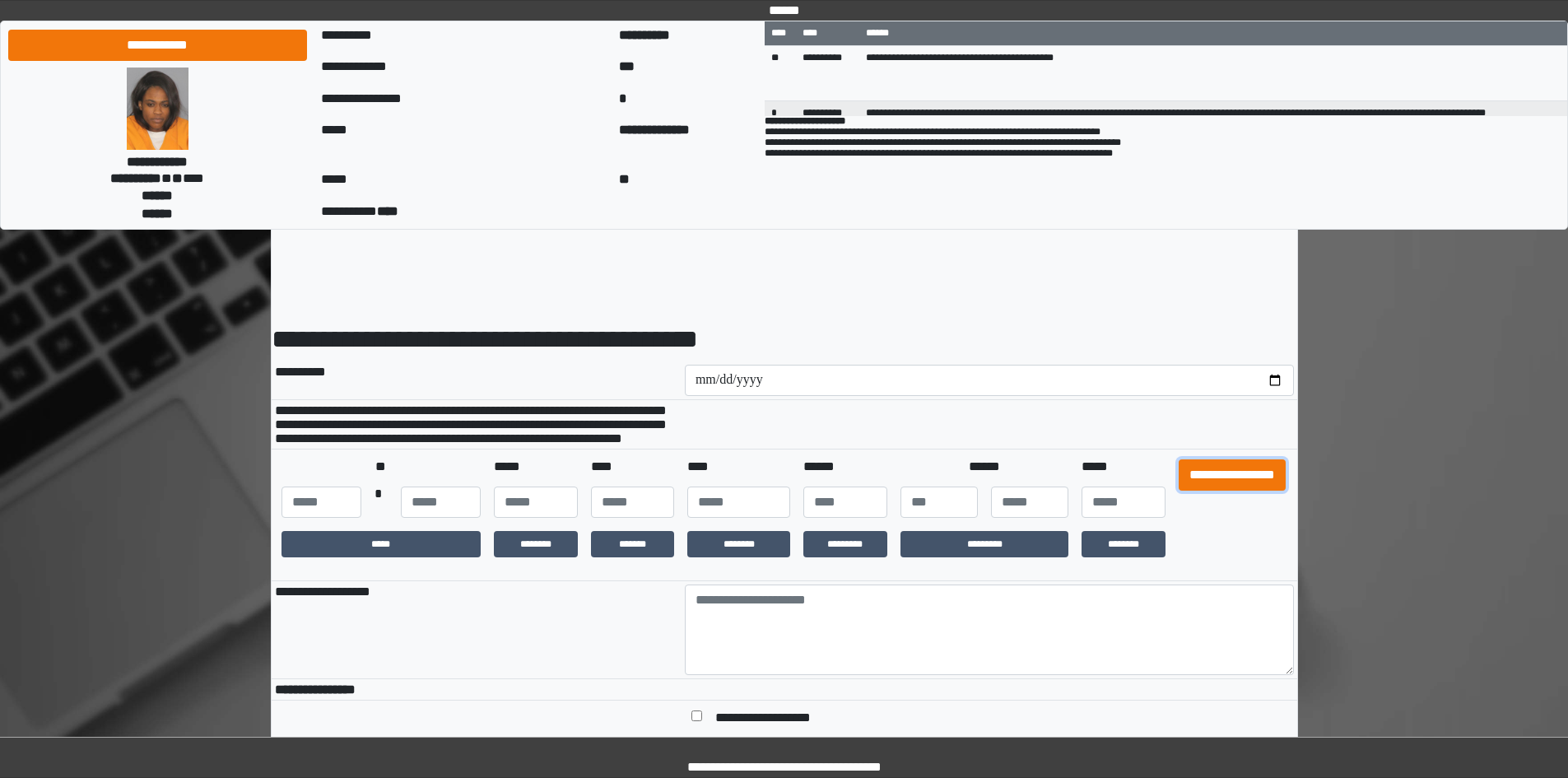 click on "**********" at bounding box center (1232, 475) 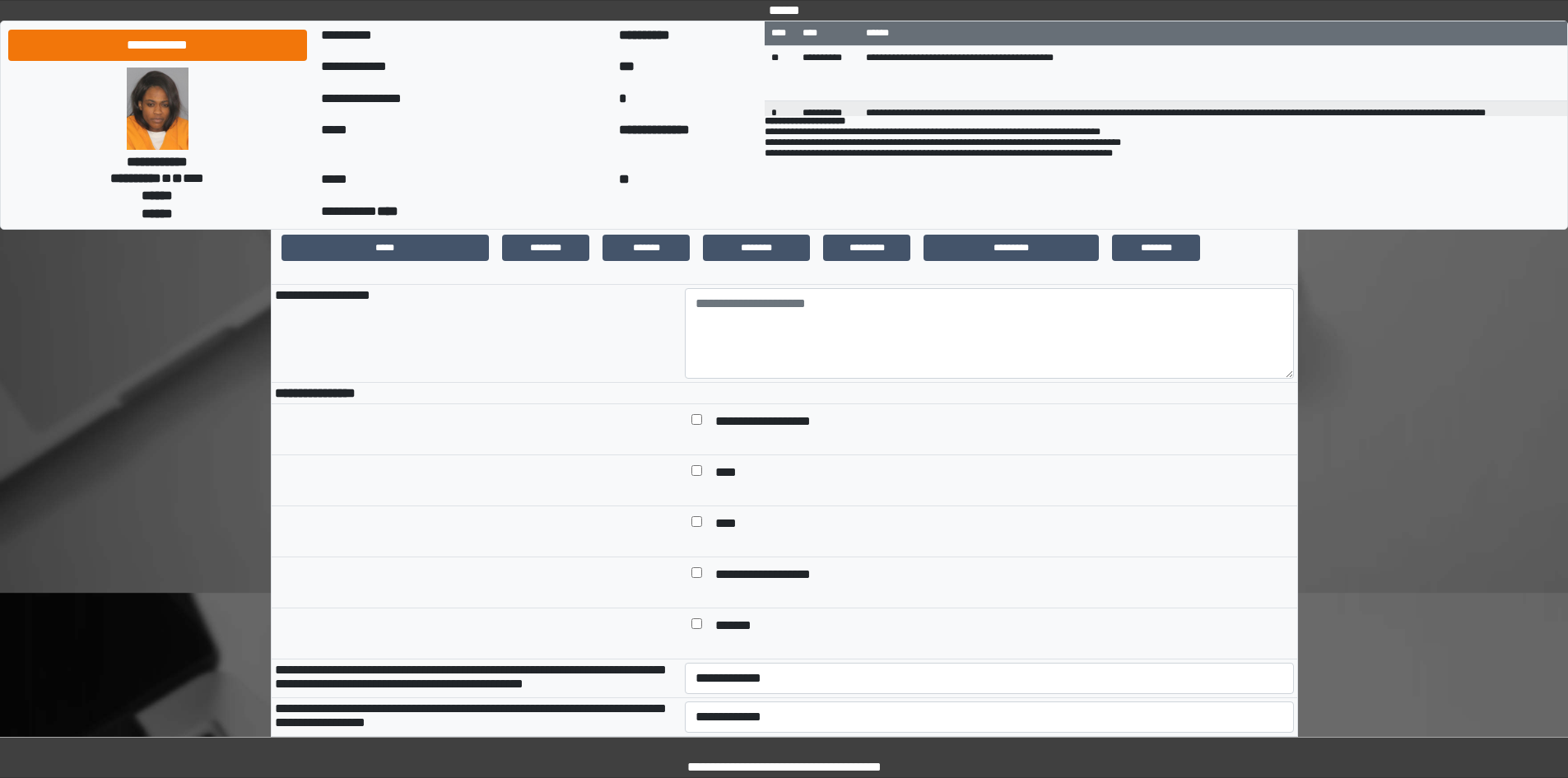 scroll, scrollTop: 329, scrollLeft: 0, axis: vertical 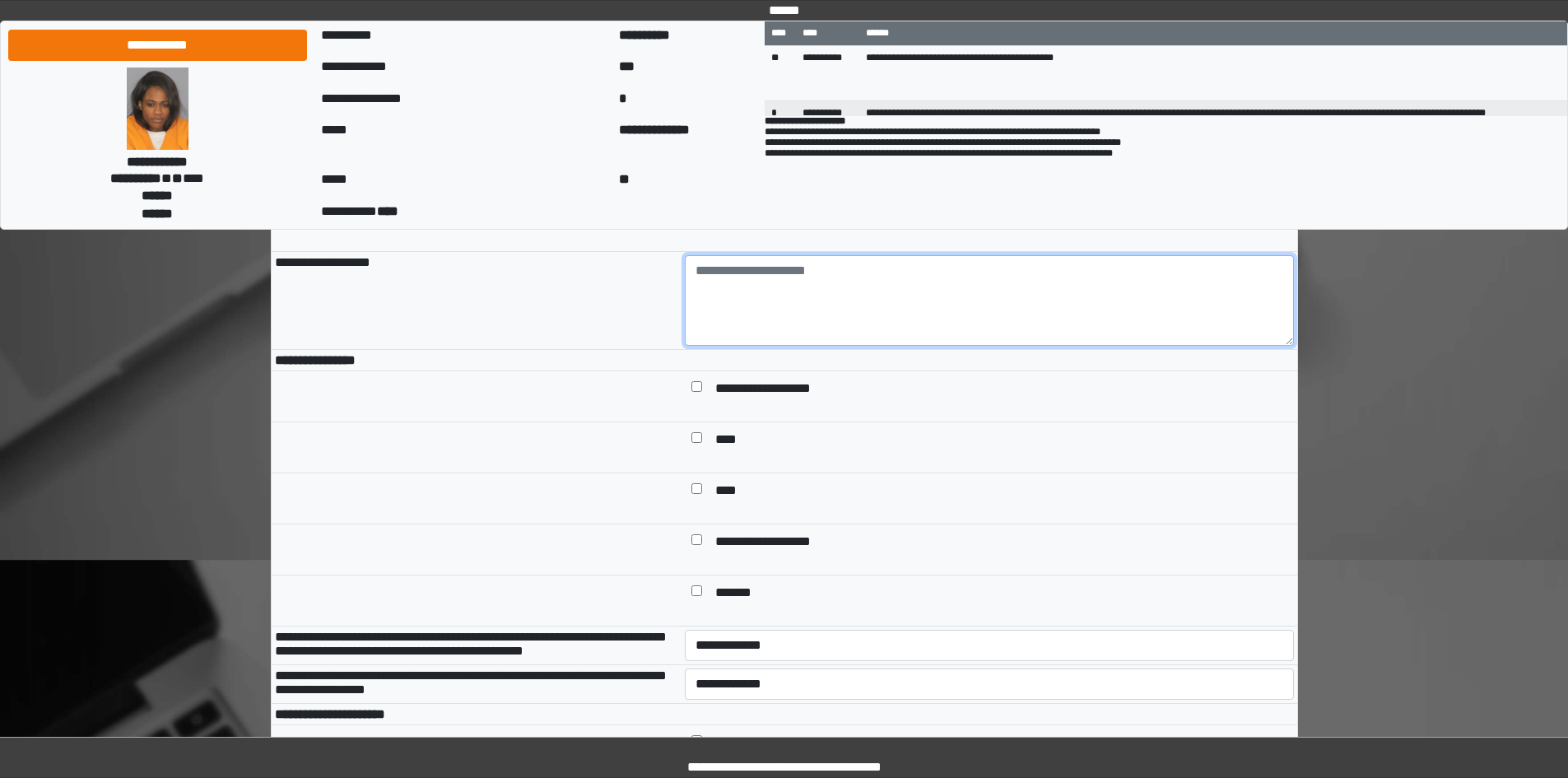 click at bounding box center (989, 300) 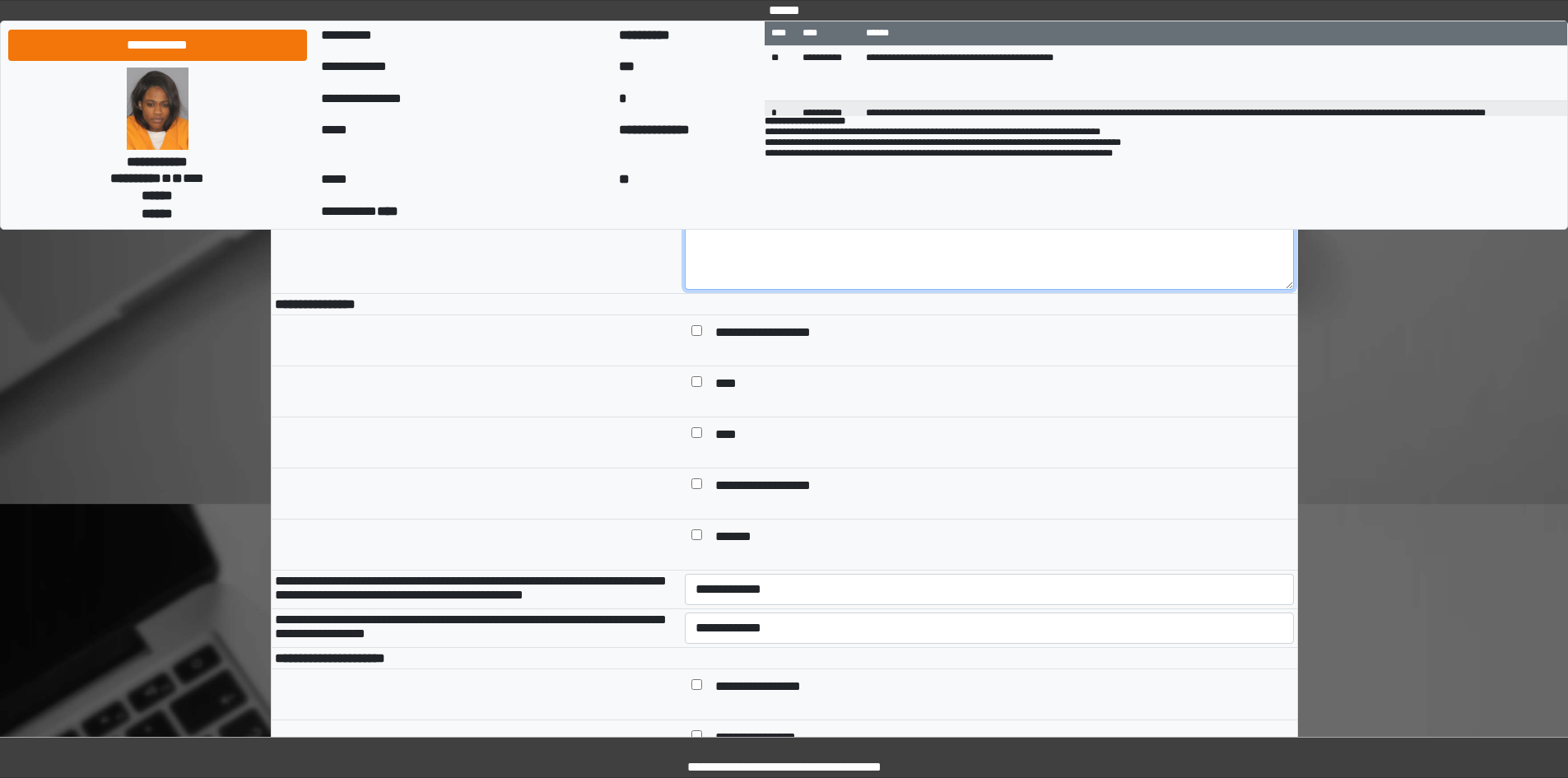 scroll, scrollTop: 412, scrollLeft: 0, axis: vertical 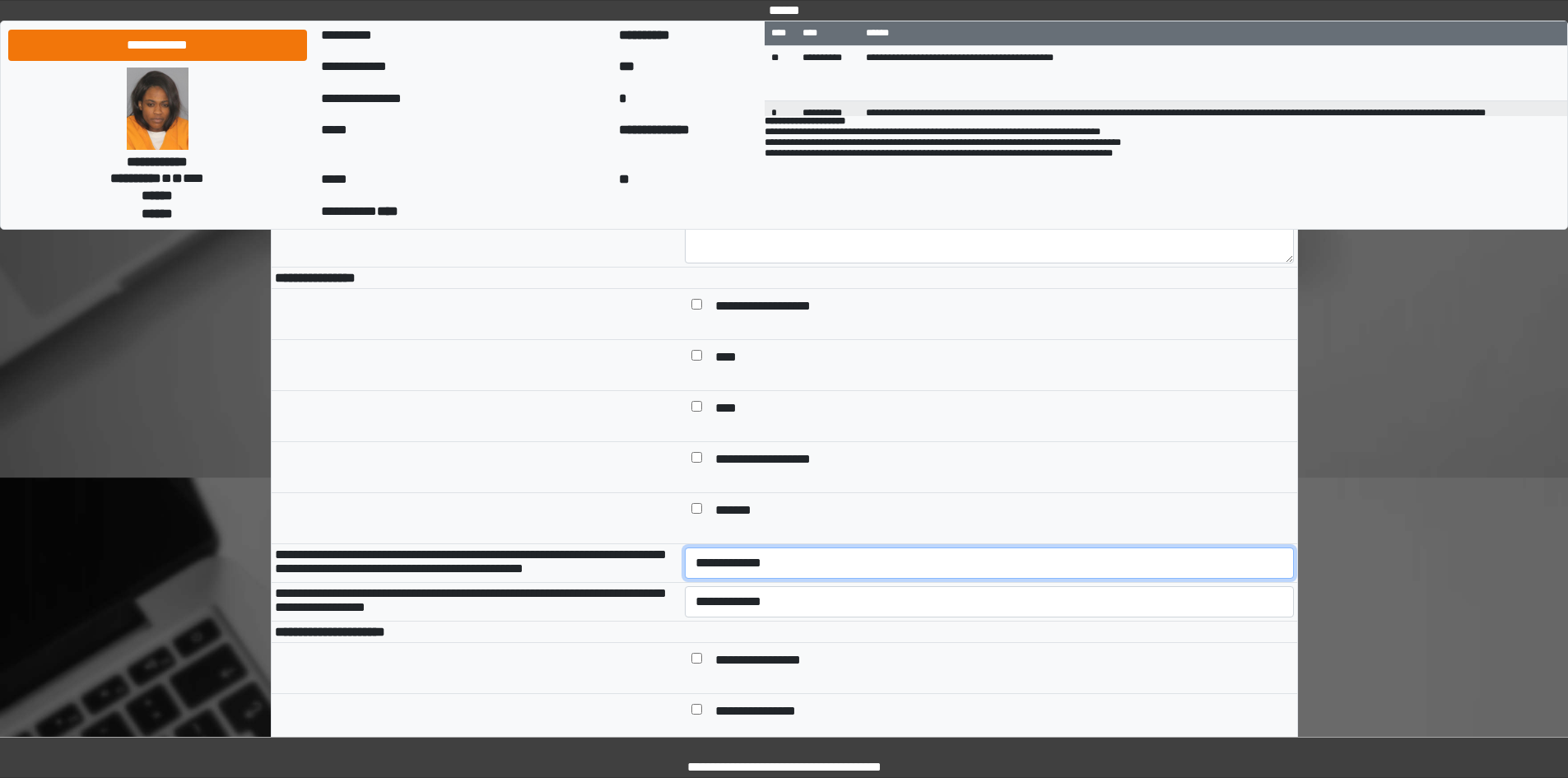 click on "**********" at bounding box center (989, 563) 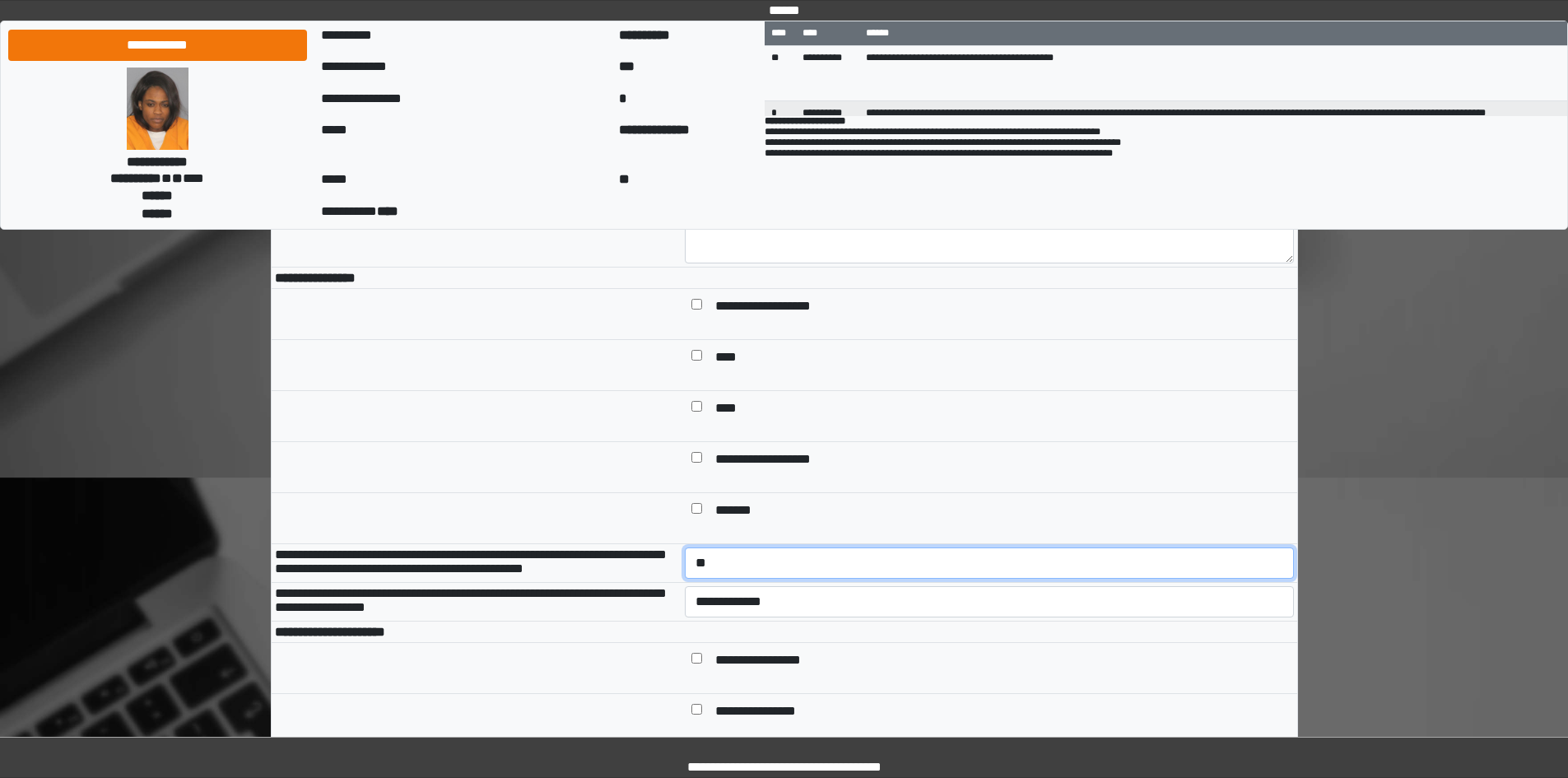 click on "**********" at bounding box center [989, 563] 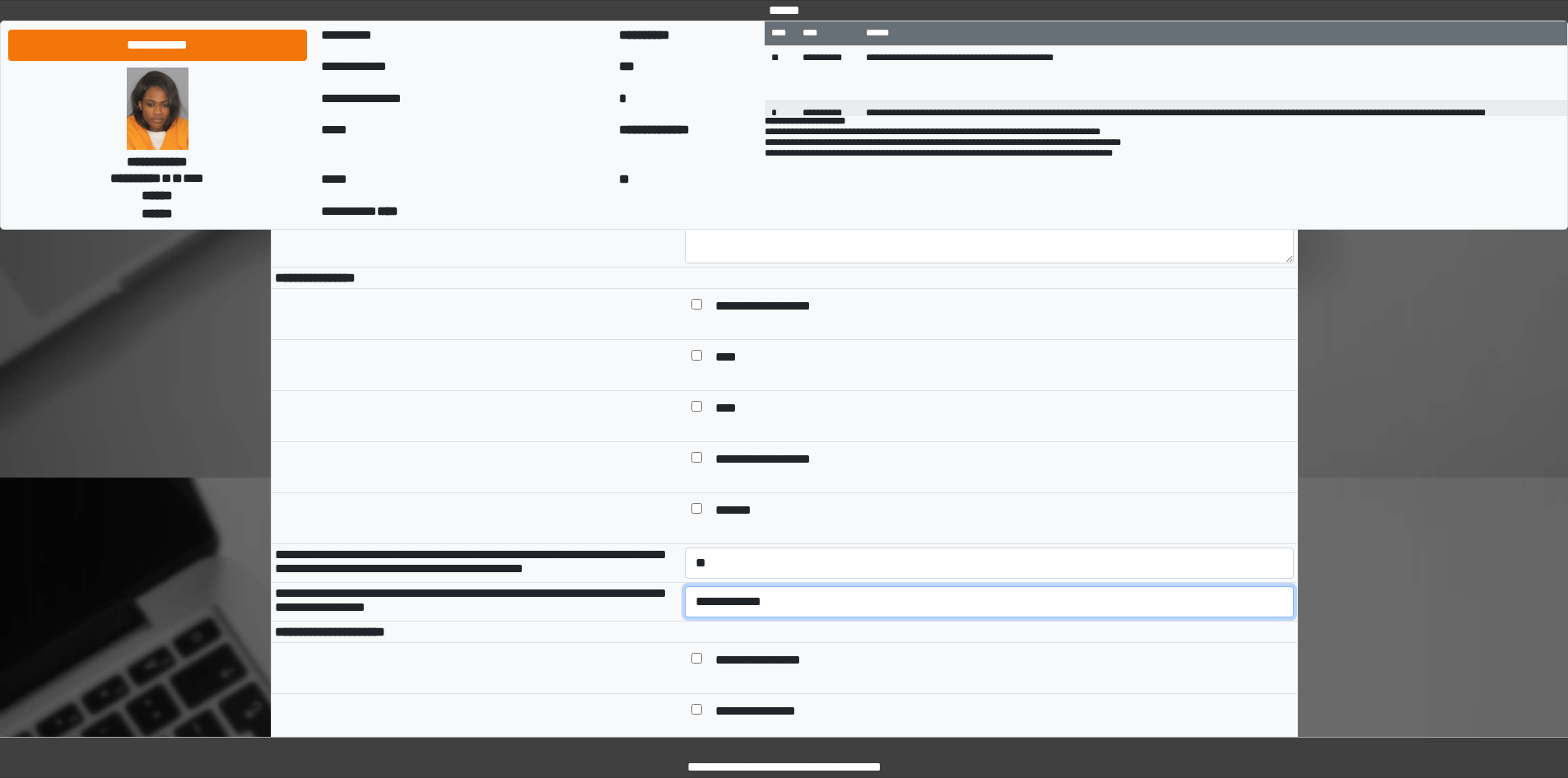click on "**********" at bounding box center (989, 602) 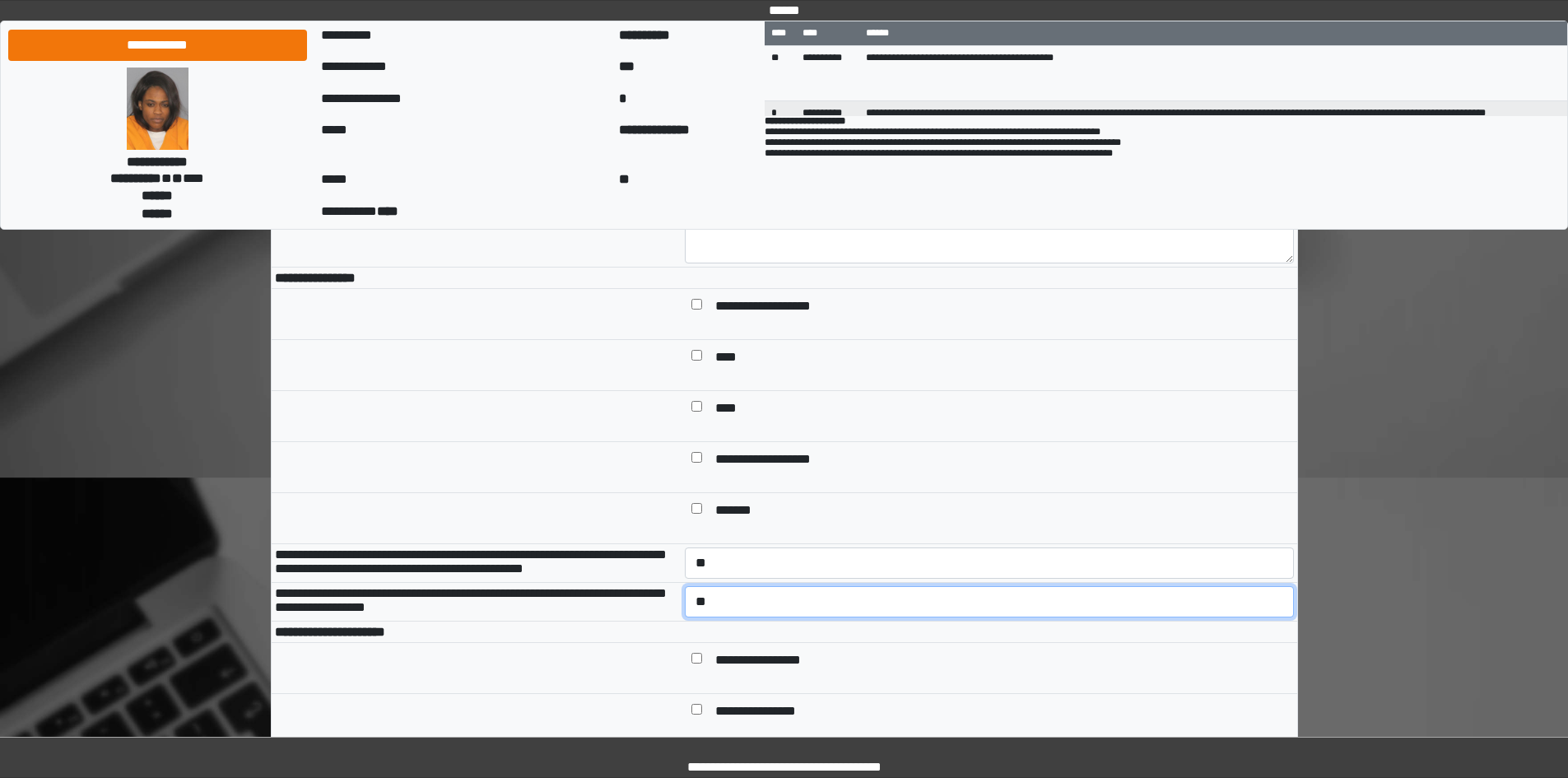 click on "**********" at bounding box center (989, 602) 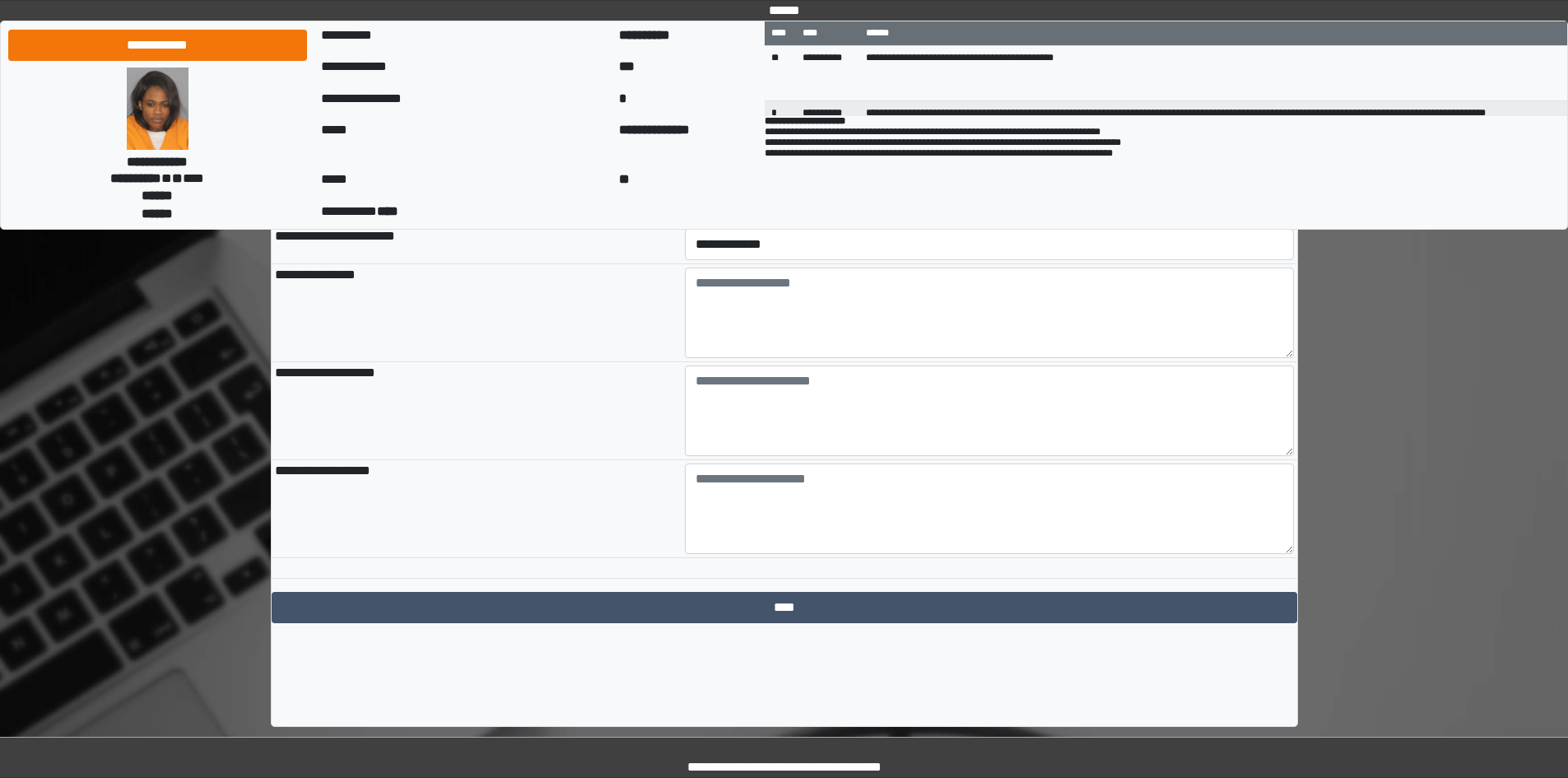 scroll, scrollTop: 1733, scrollLeft: 0, axis: vertical 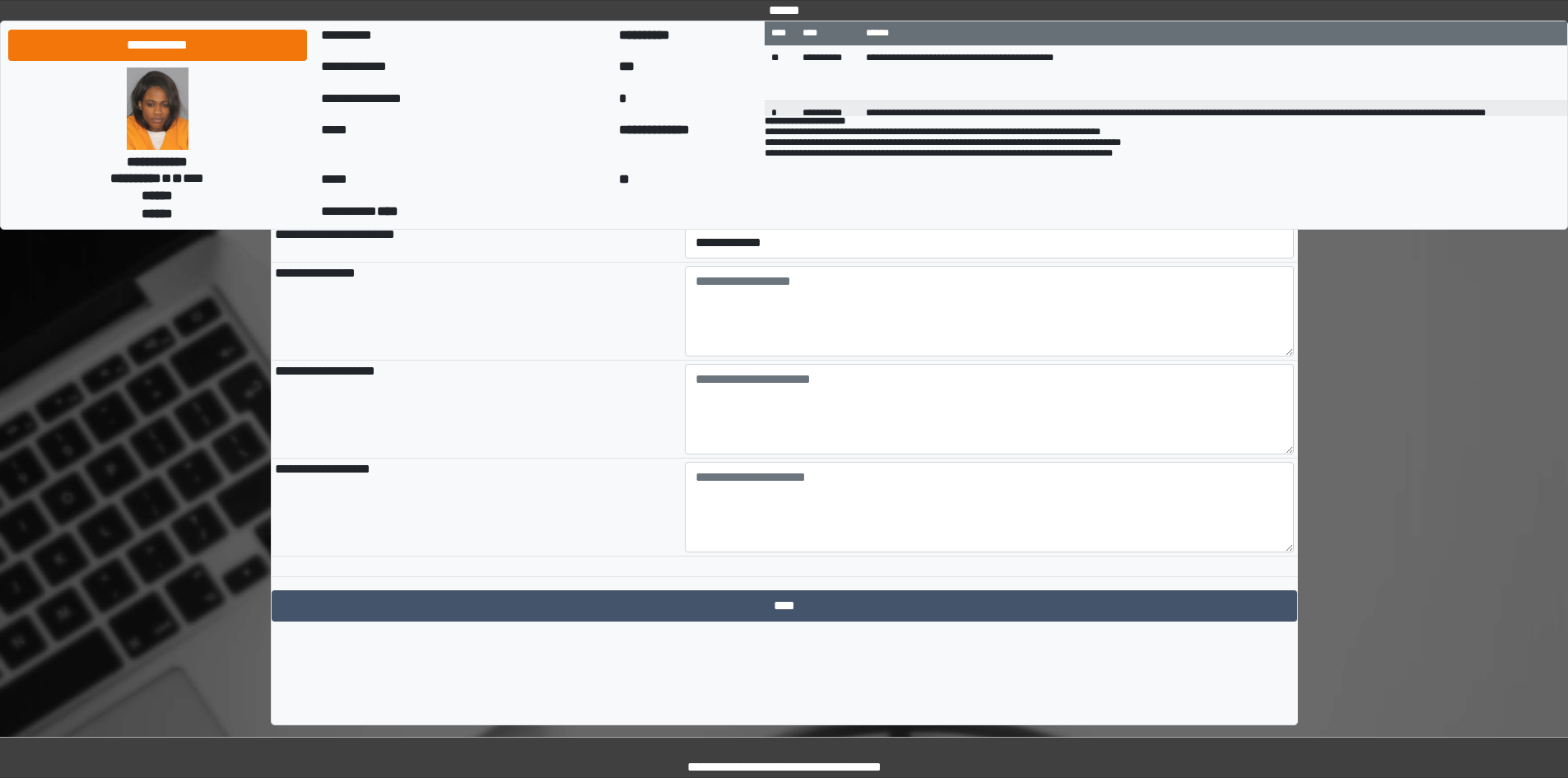 drag, startPoint x: 732, startPoint y: 408, endPoint x: 733, endPoint y: 398, distance: 10.049876 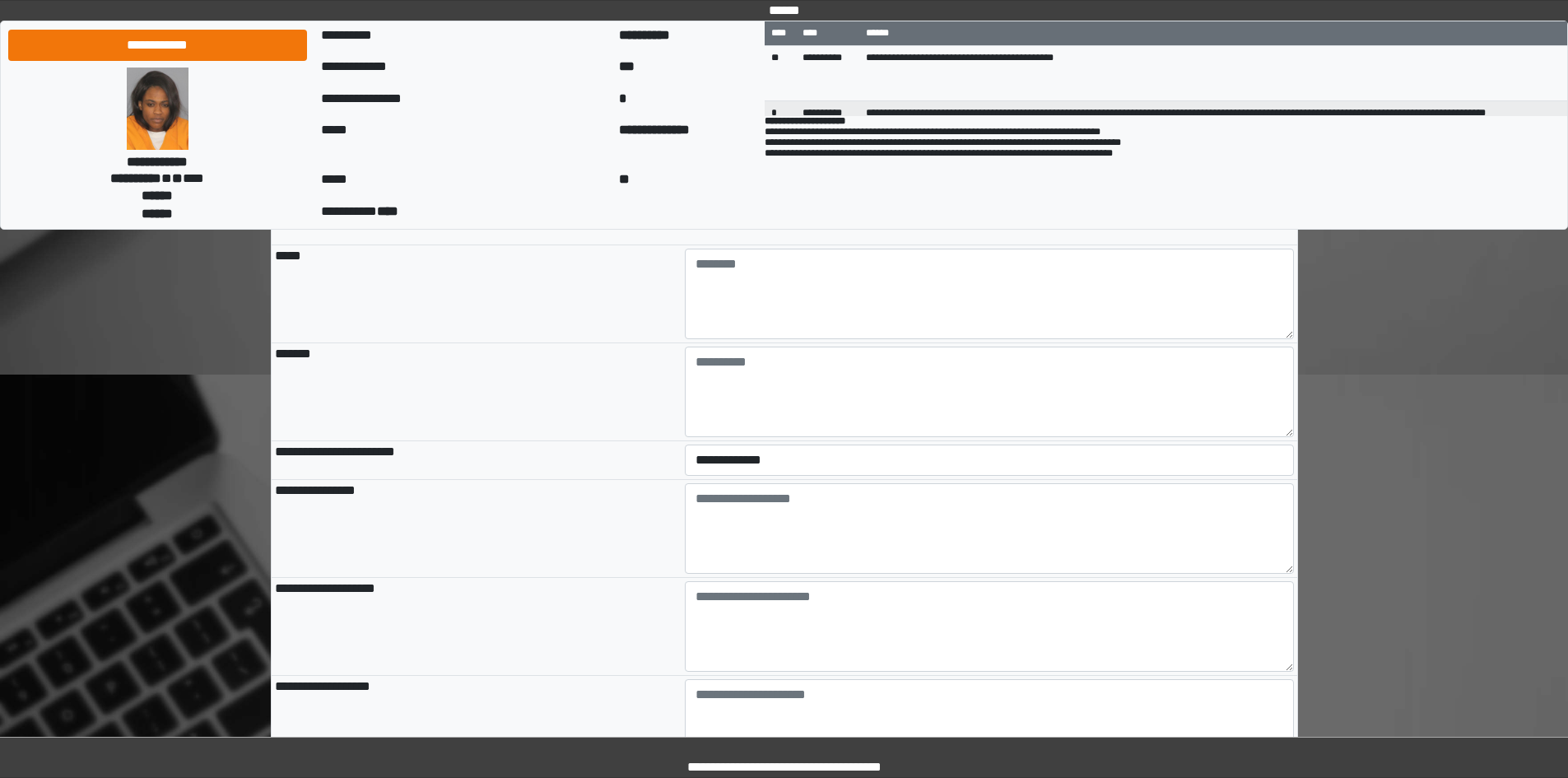 scroll, scrollTop: 1486, scrollLeft: 0, axis: vertical 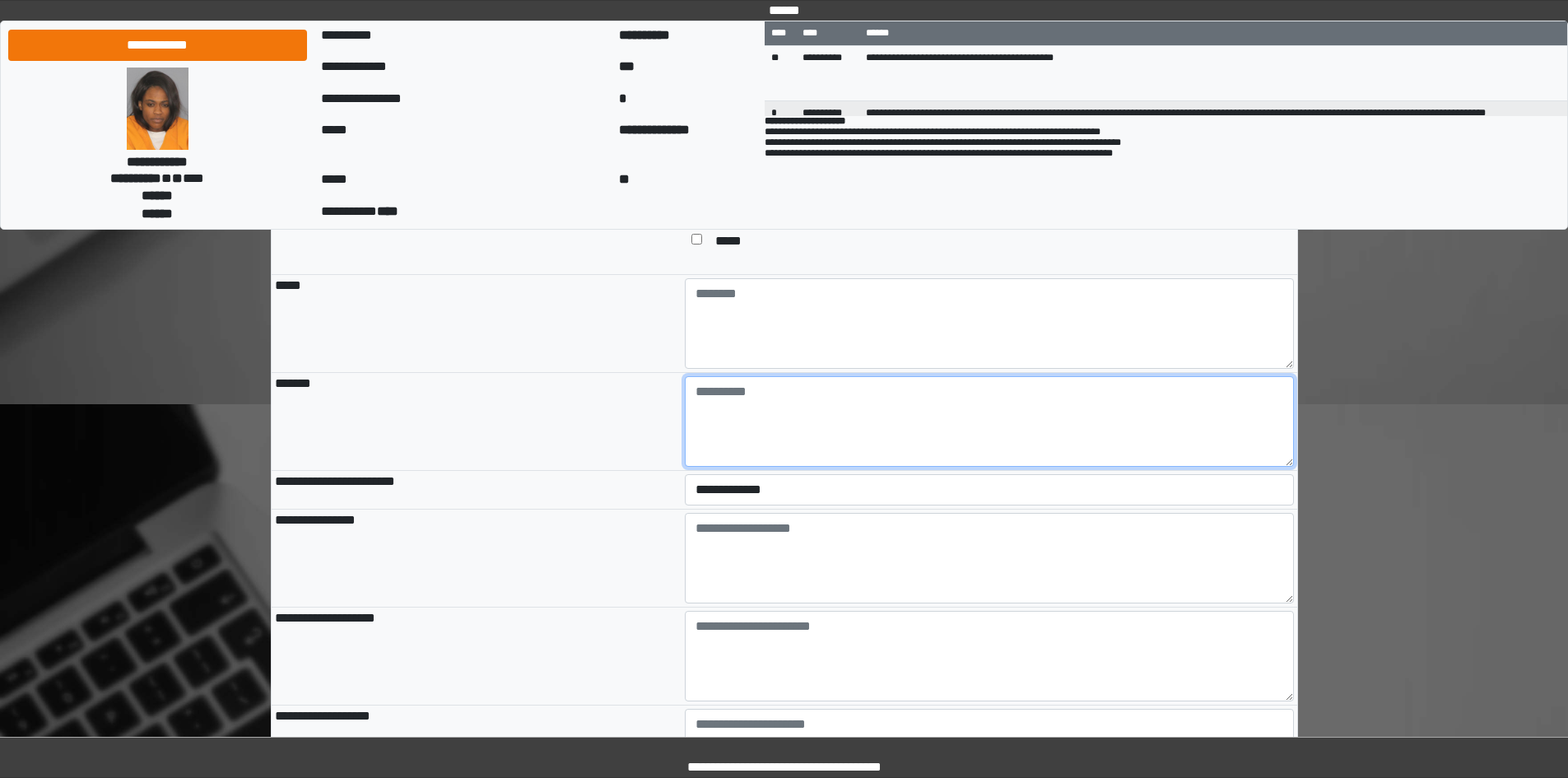 click at bounding box center [989, 422] 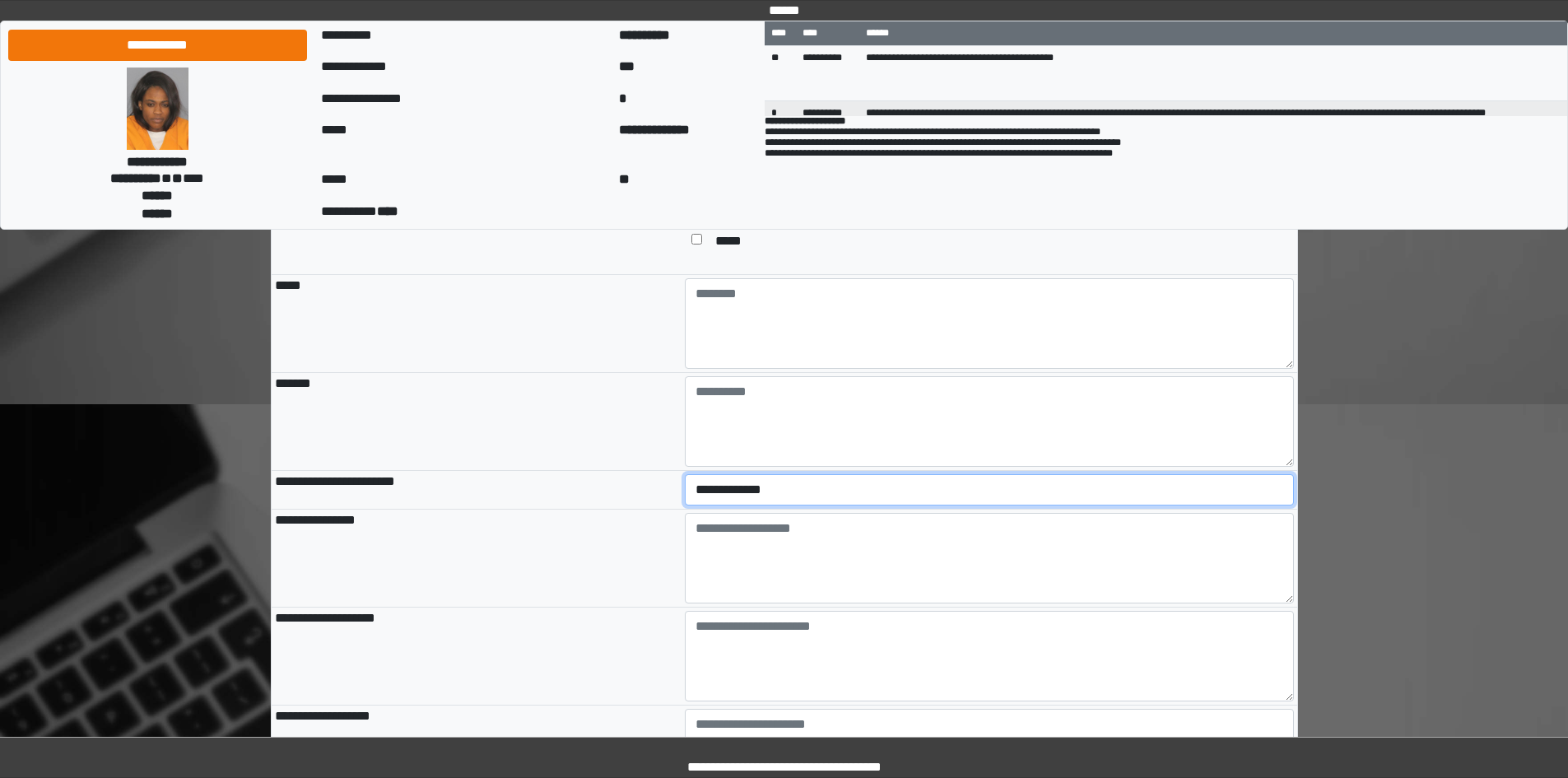 click on "**********" at bounding box center [989, 490] 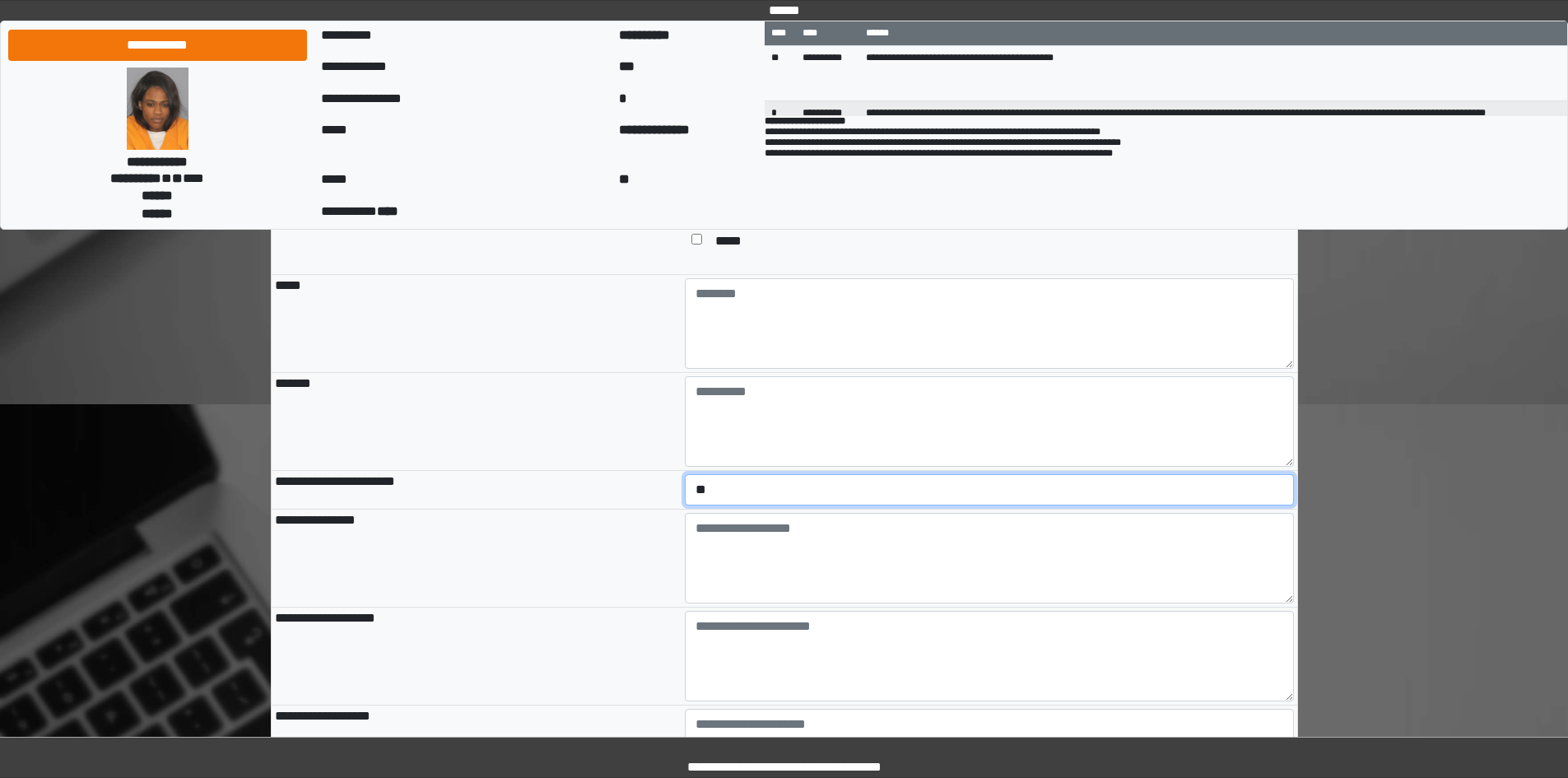 click on "**********" at bounding box center [989, 490] 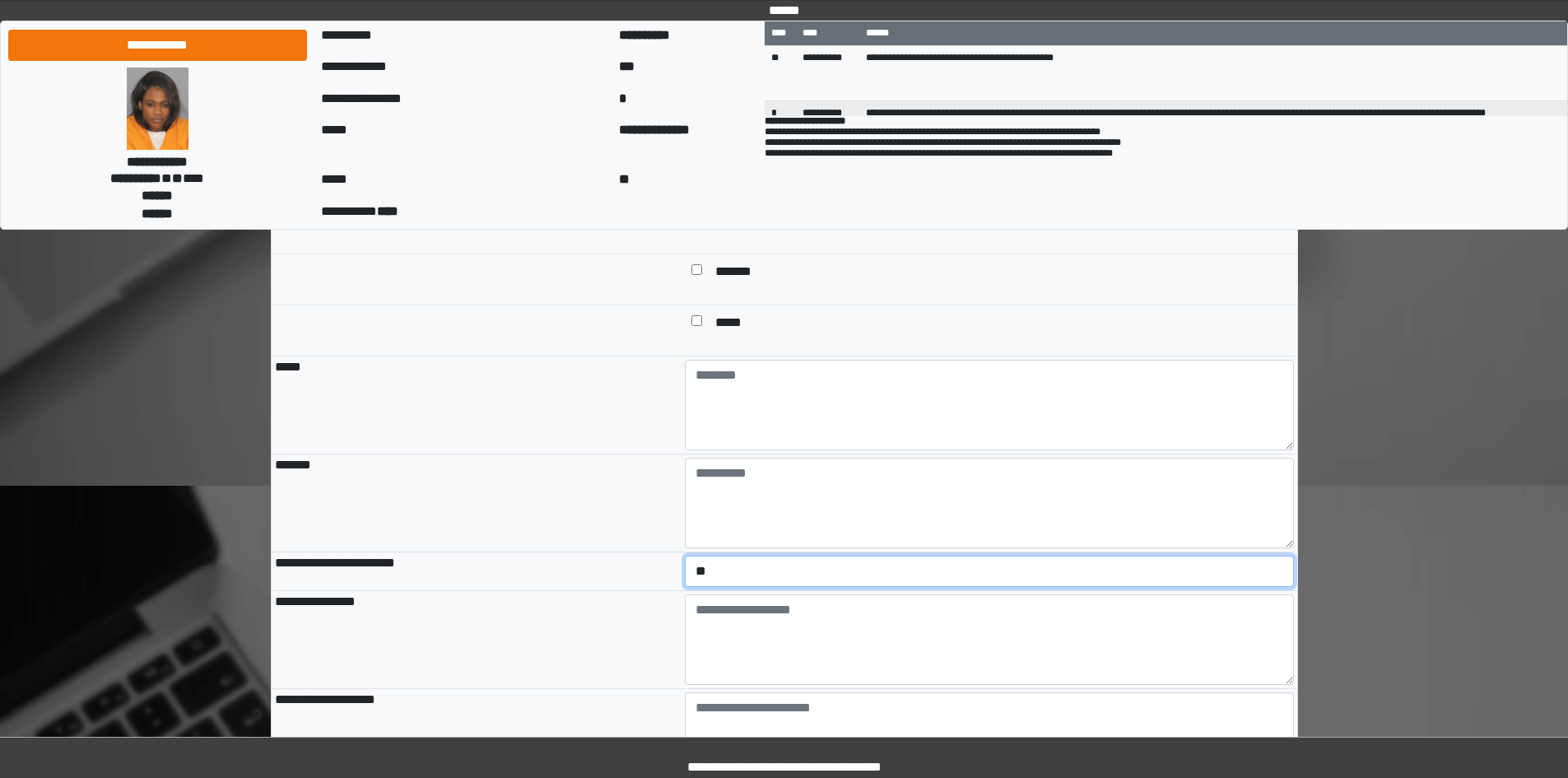 scroll, scrollTop: 1239, scrollLeft: 0, axis: vertical 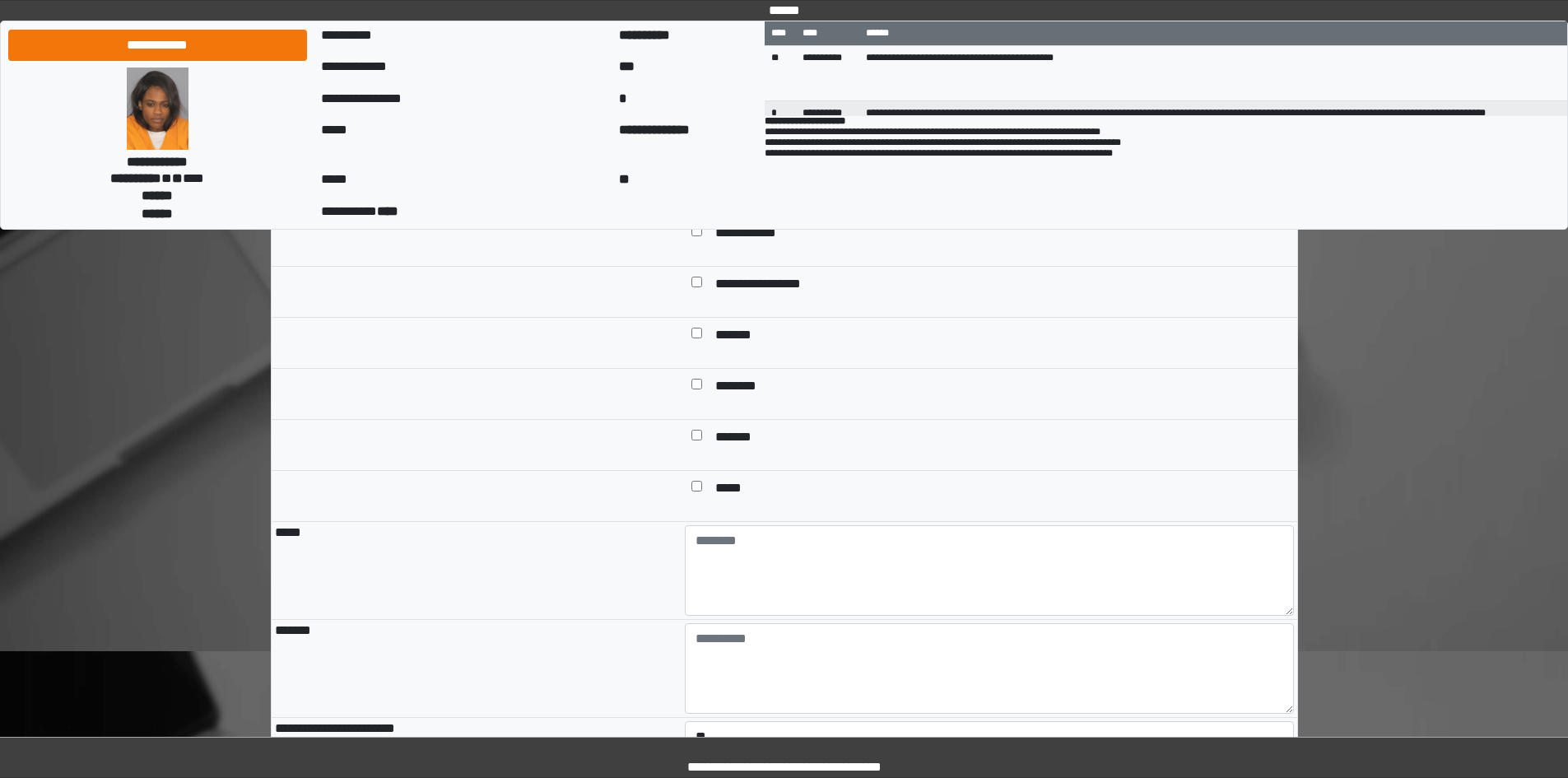 click on "**********" at bounding box center (758, 234) 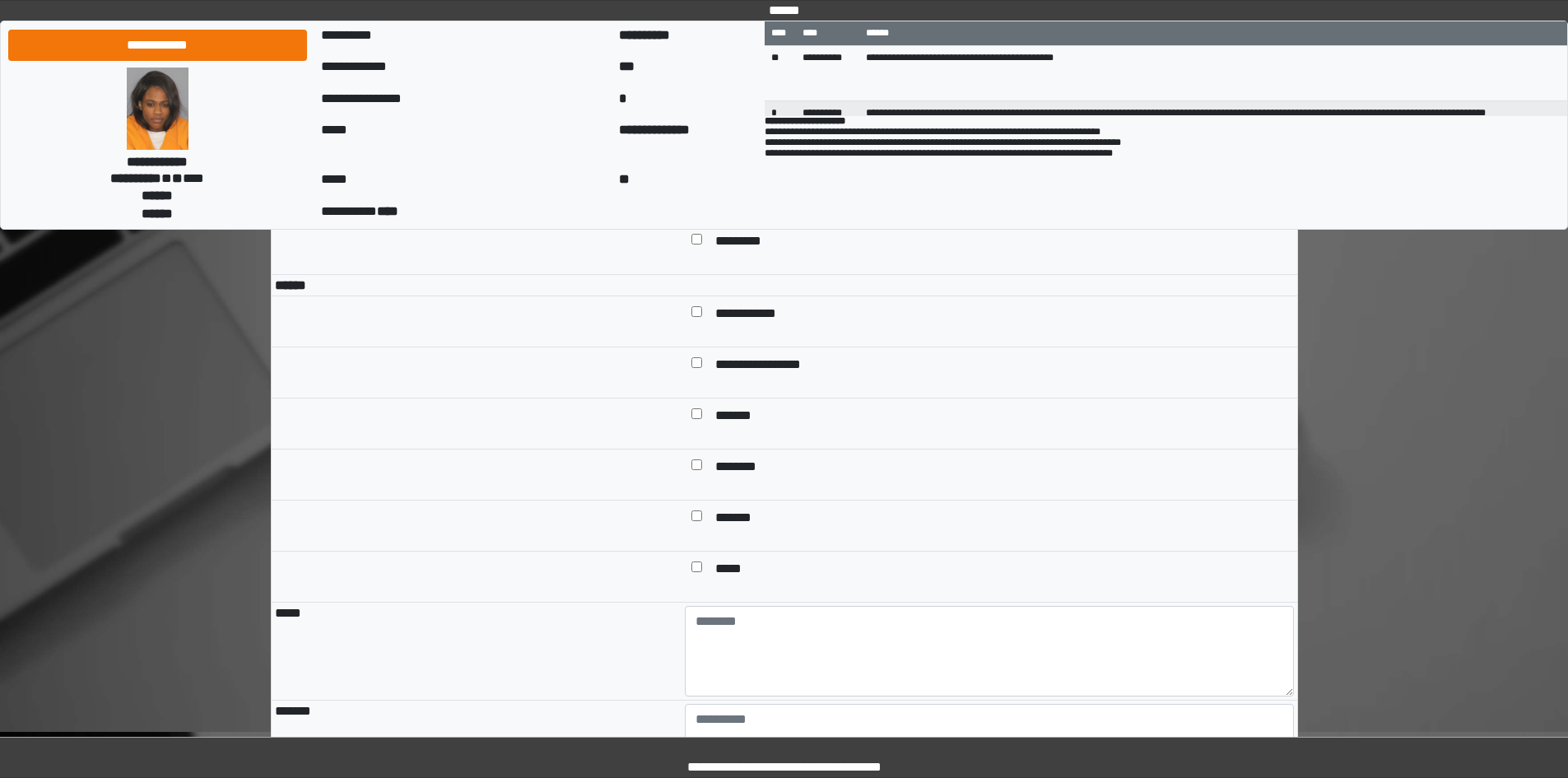 scroll, scrollTop: 910, scrollLeft: 0, axis: vertical 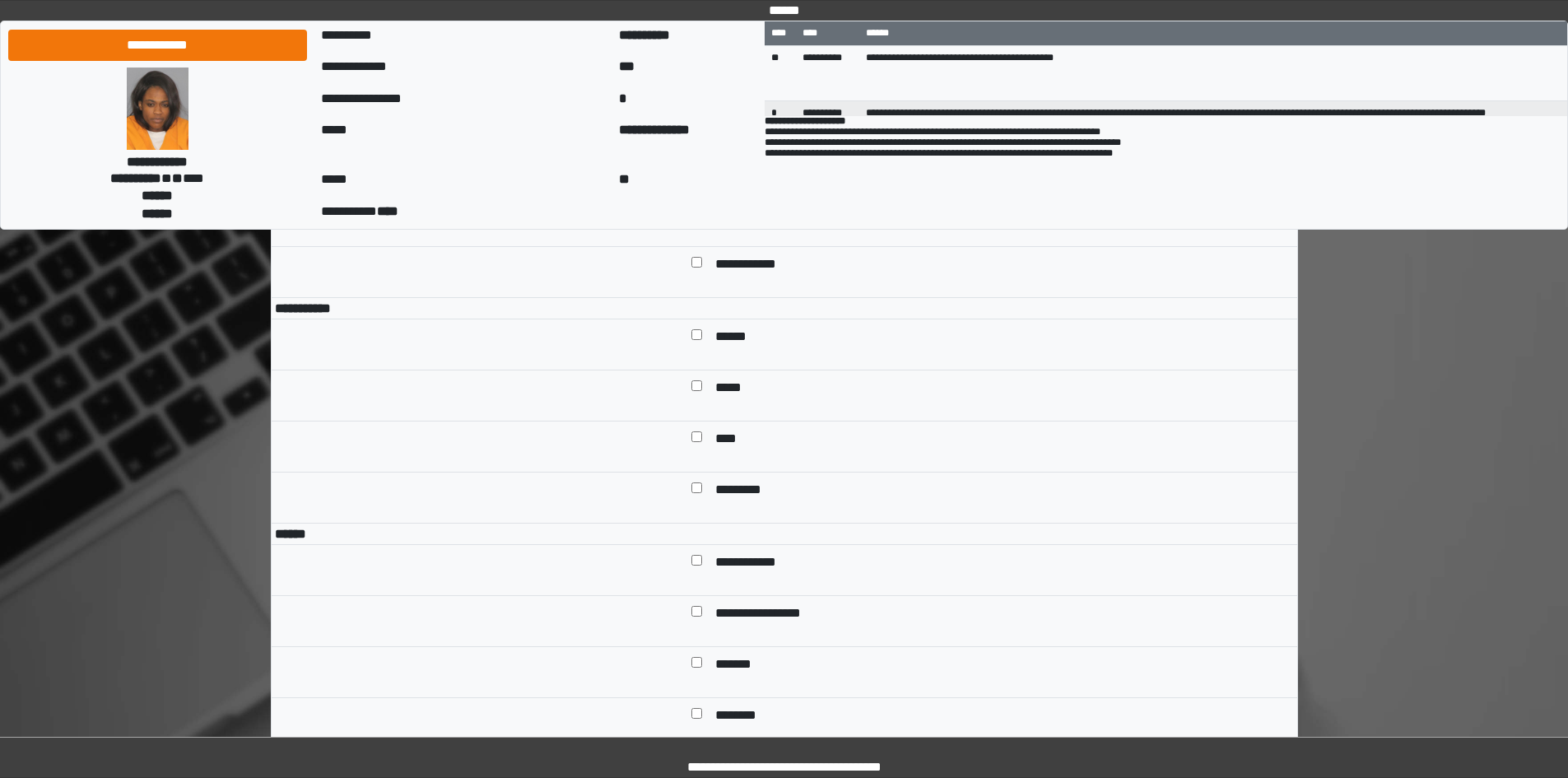 click on "******" at bounding box center [737, 338] 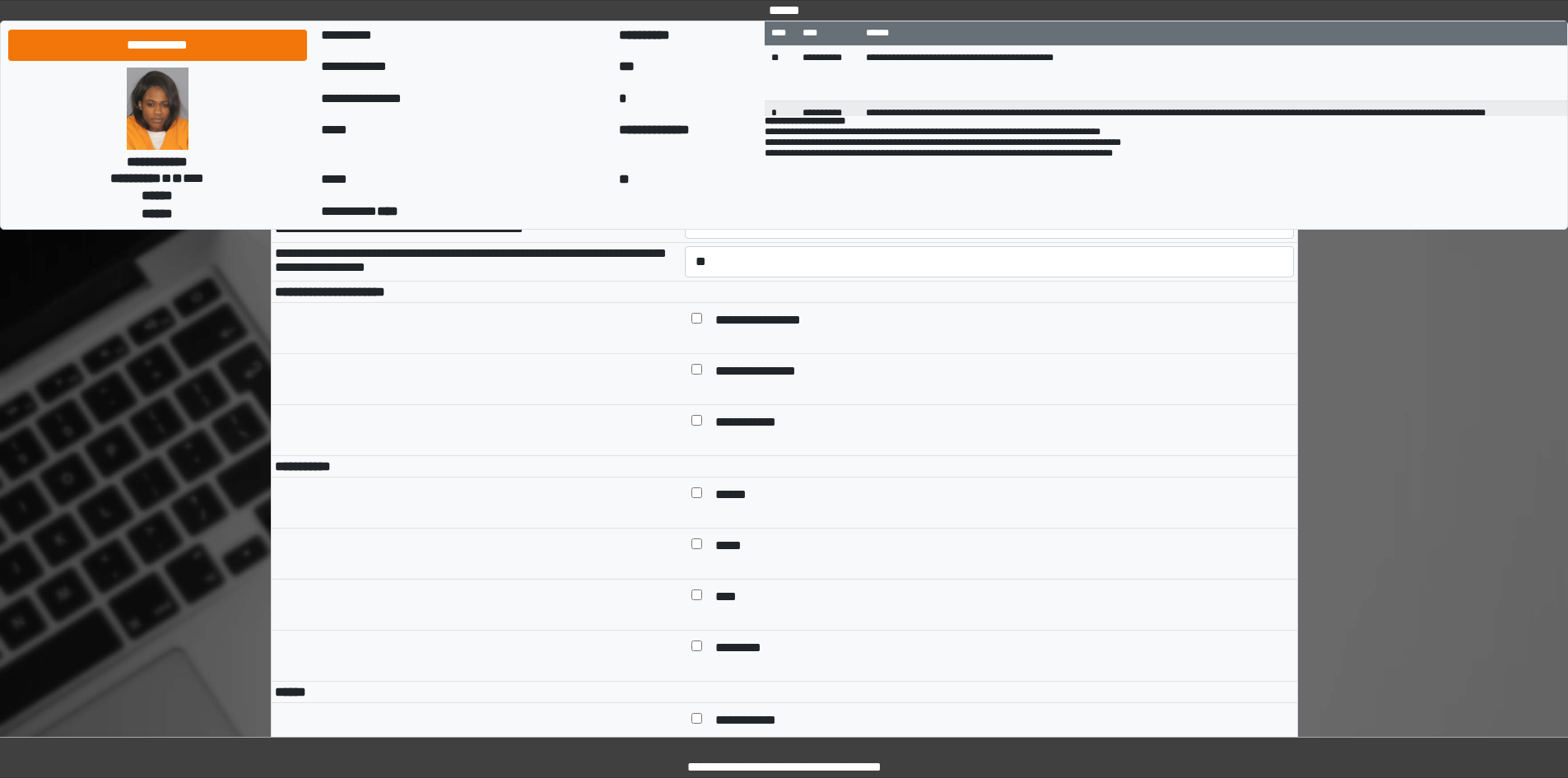 scroll, scrollTop: 745, scrollLeft: 0, axis: vertical 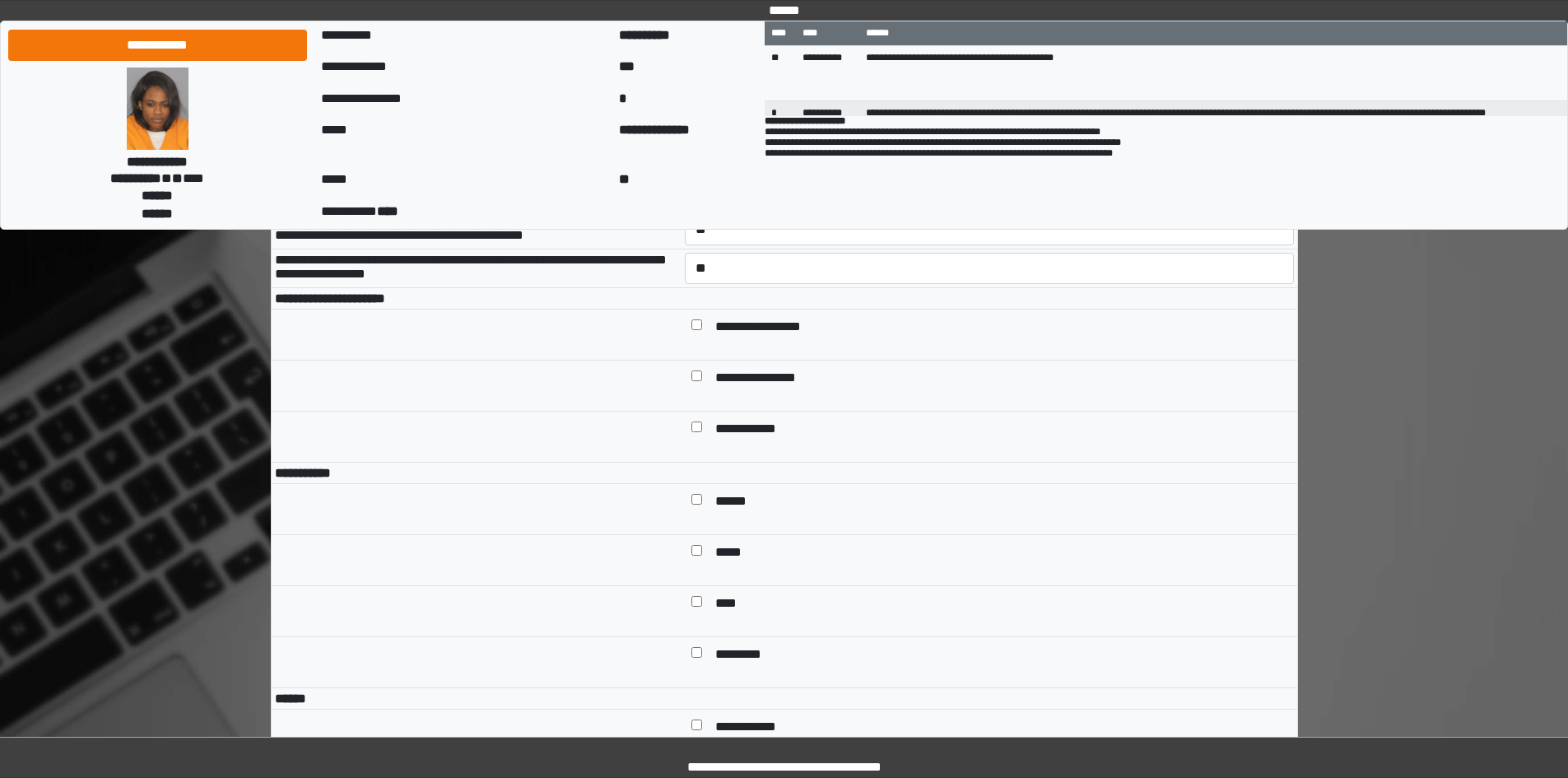 click on "**********" at bounding box center [770, 328] 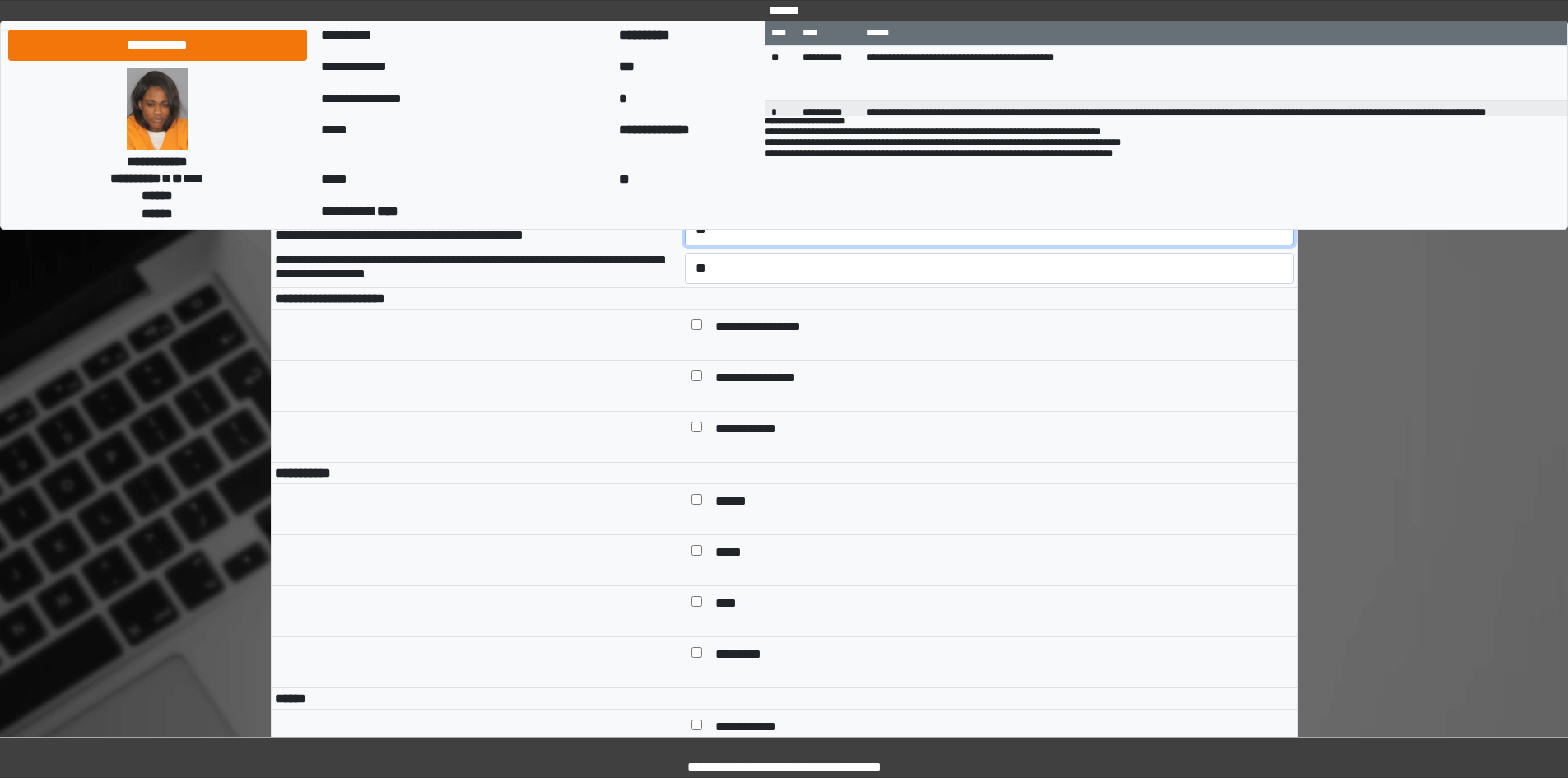 click on "**********" at bounding box center (989, 230) 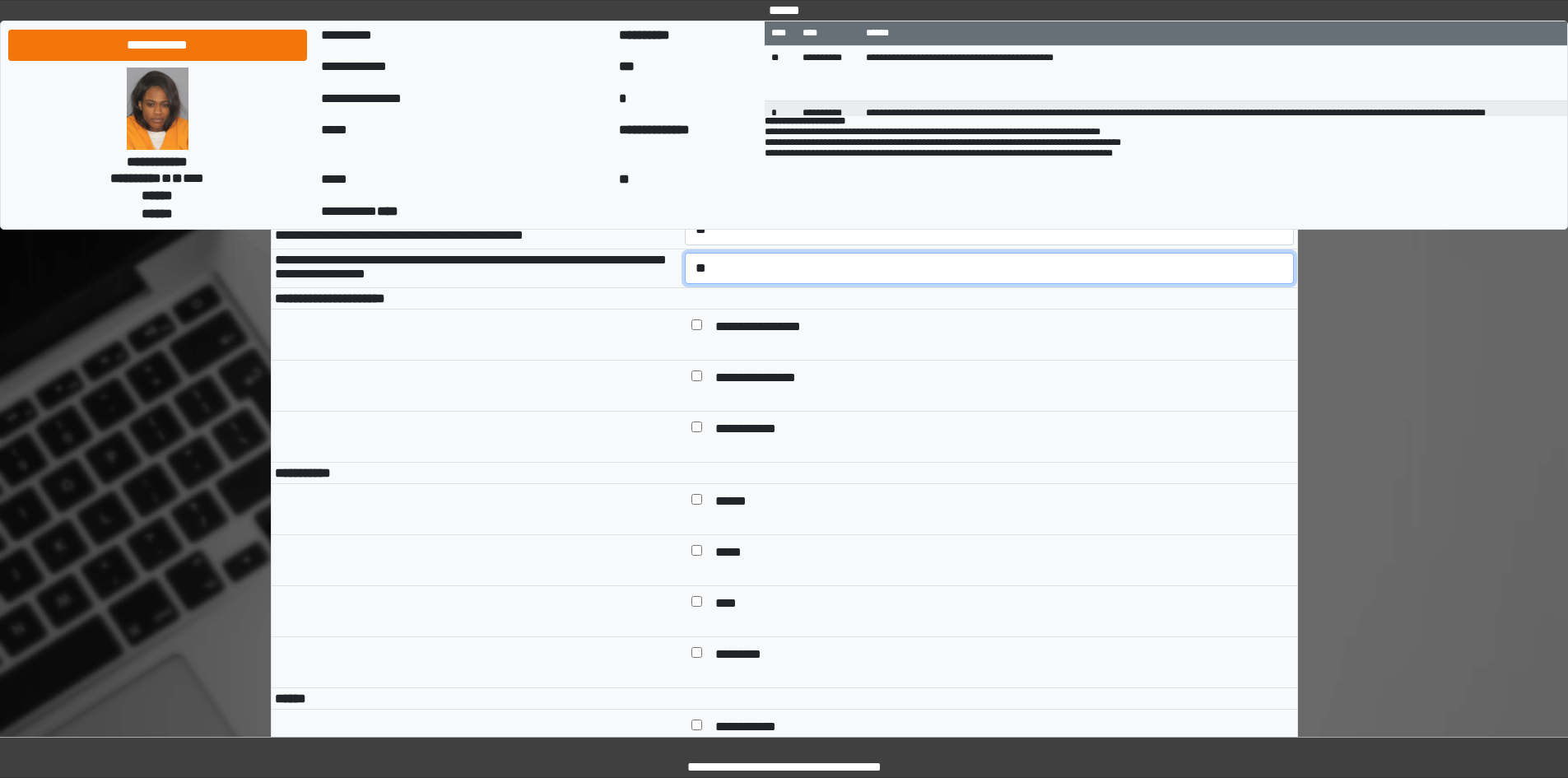 click on "**********" at bounding box center [989, 268] 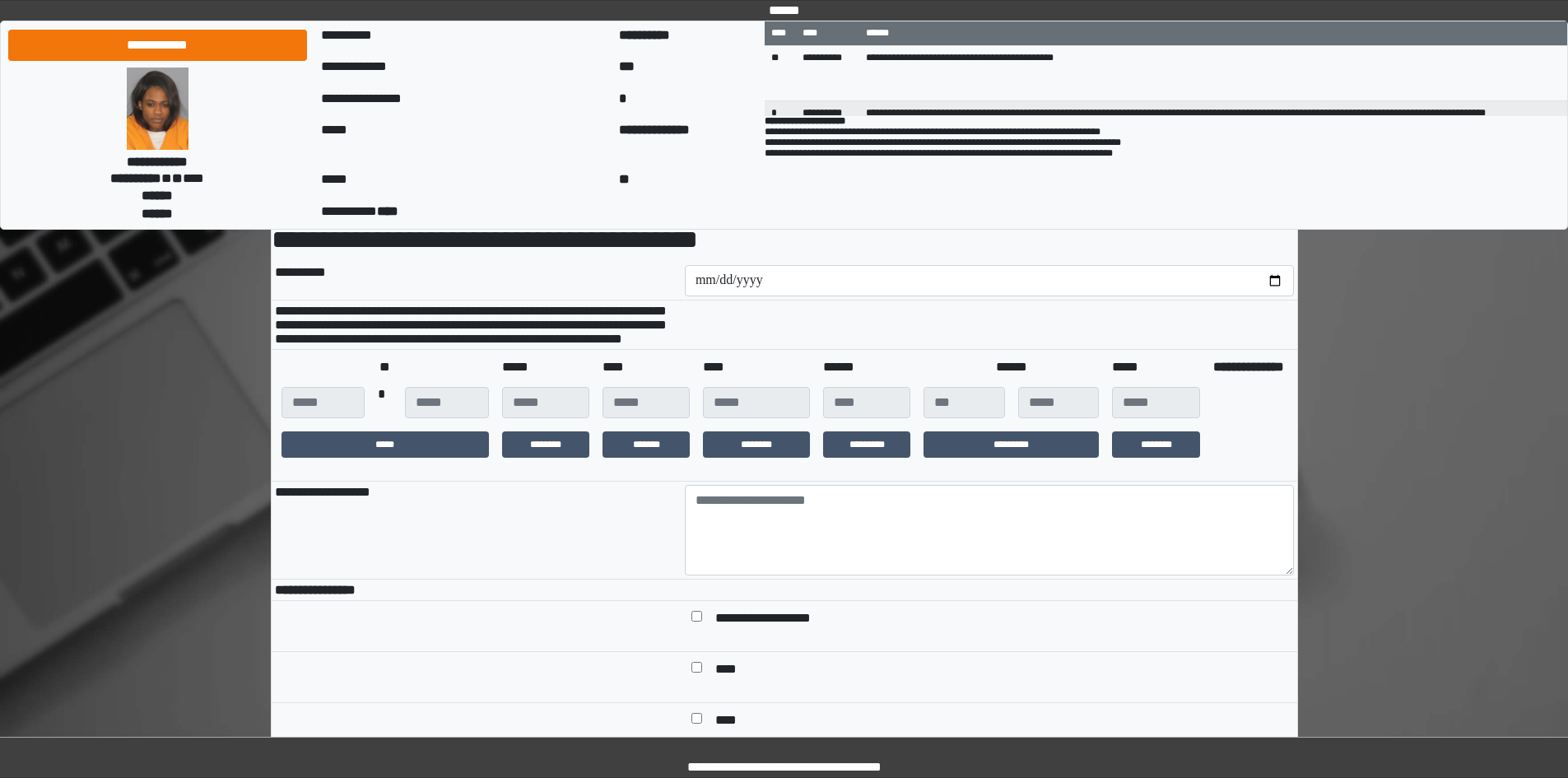 scroll, scrollTop: 86, scrollLeft: 0, axis: vertical 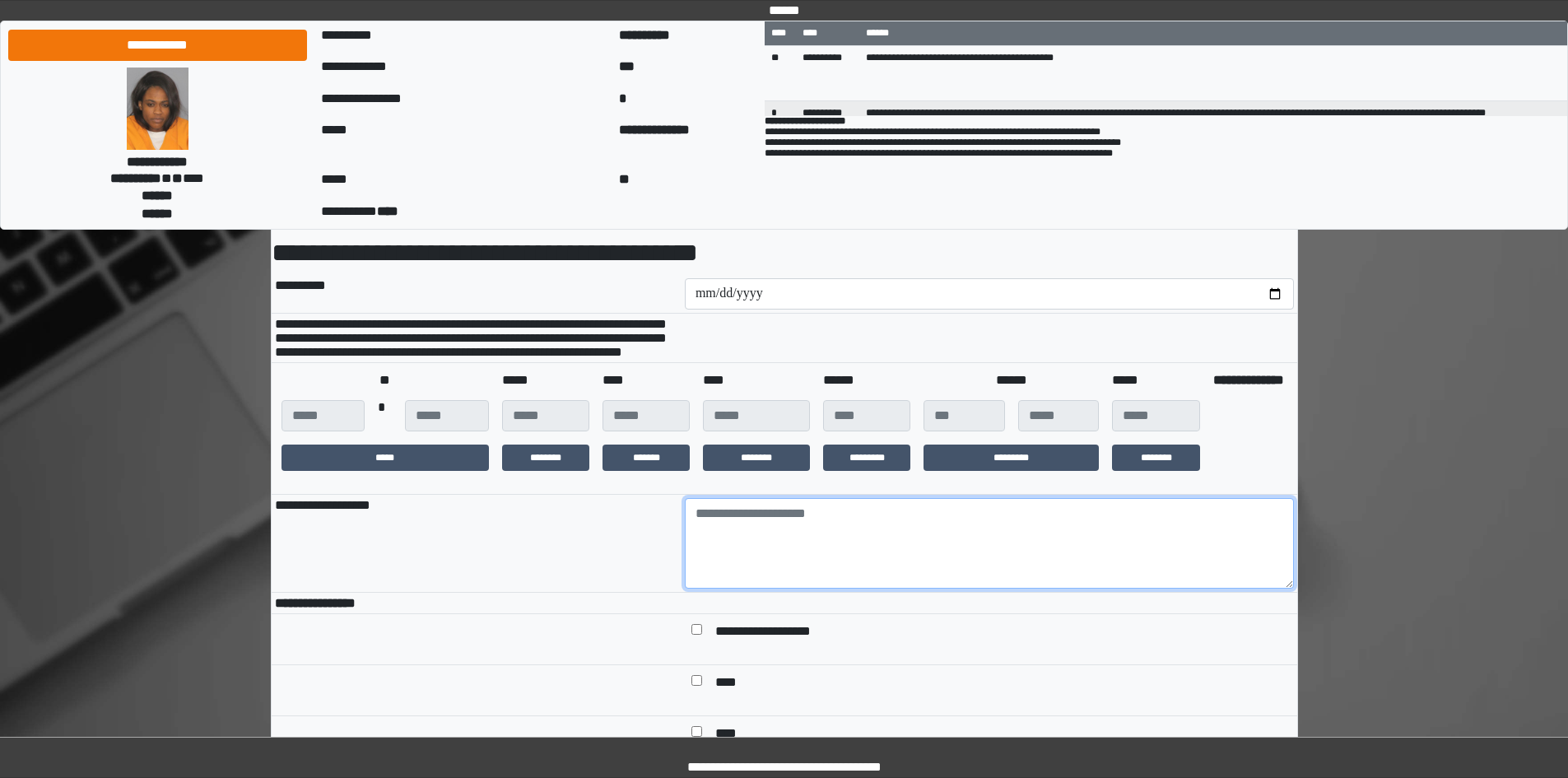 click at bounding box center (989, 543) 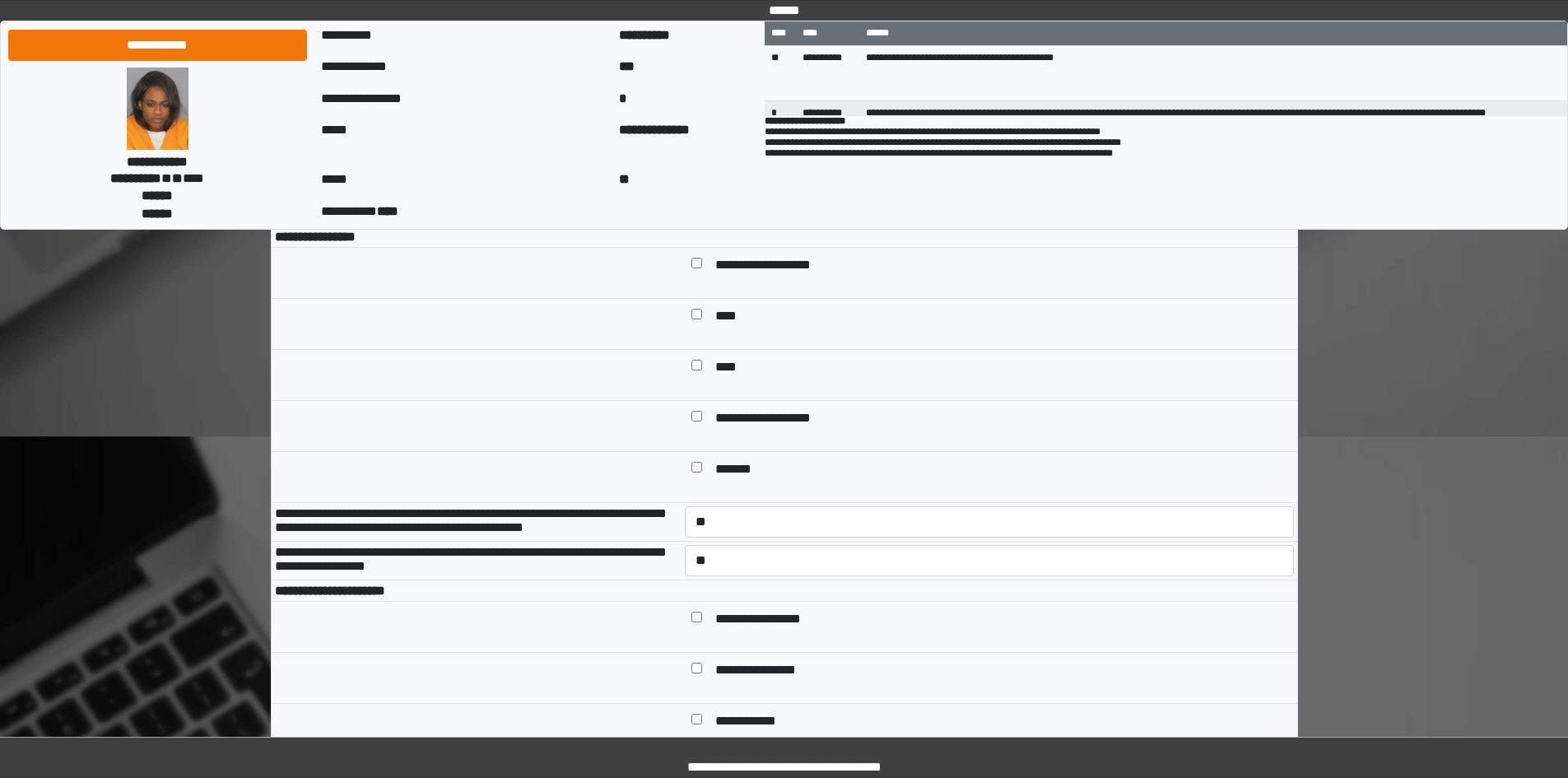 scroll, scrollTop: 580, scrollLeft: 0, axis: vertical 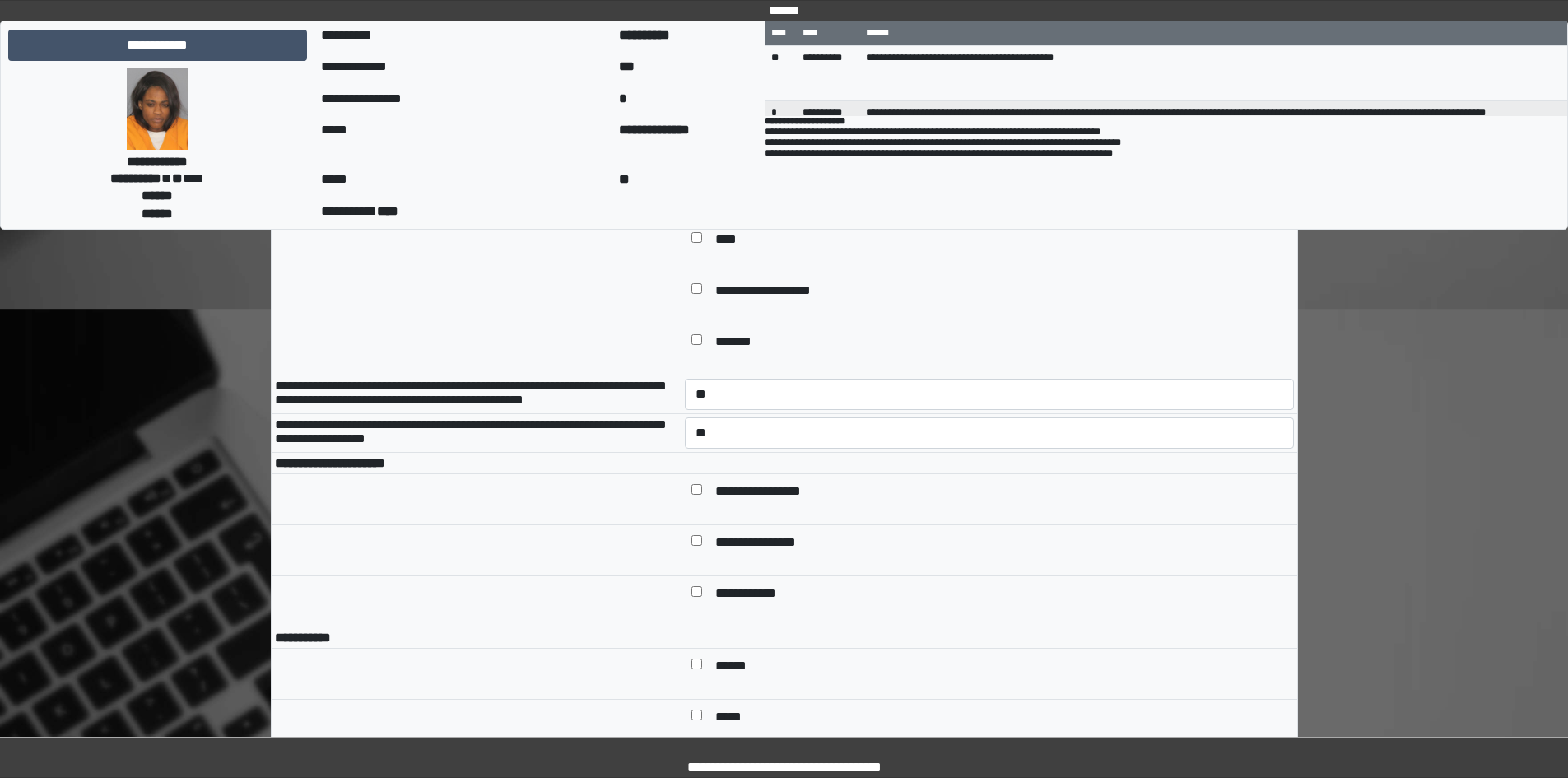 type on "****" 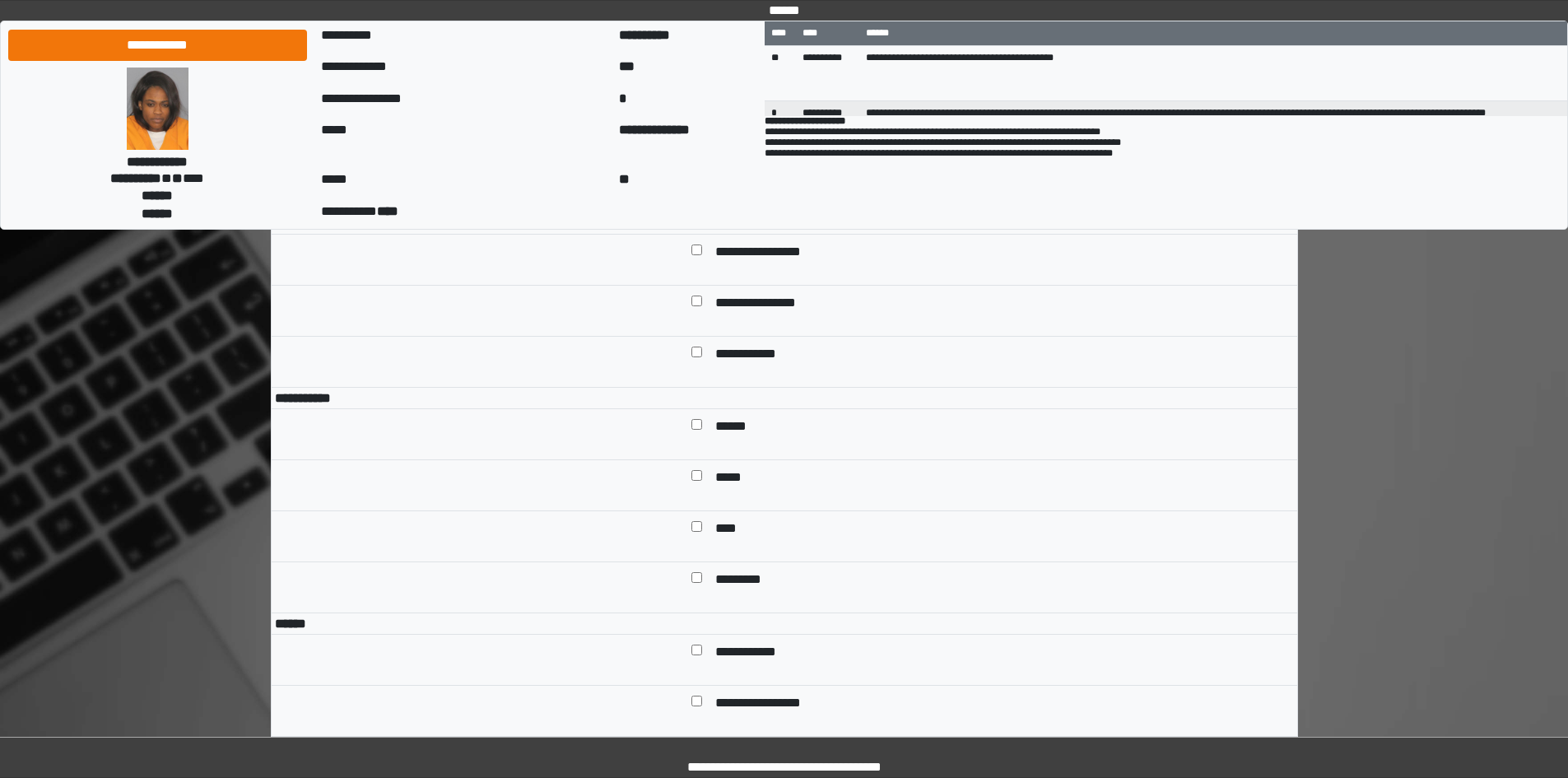 scroll, scrollTop: 910, scrollLeft: 0, axis: vertical 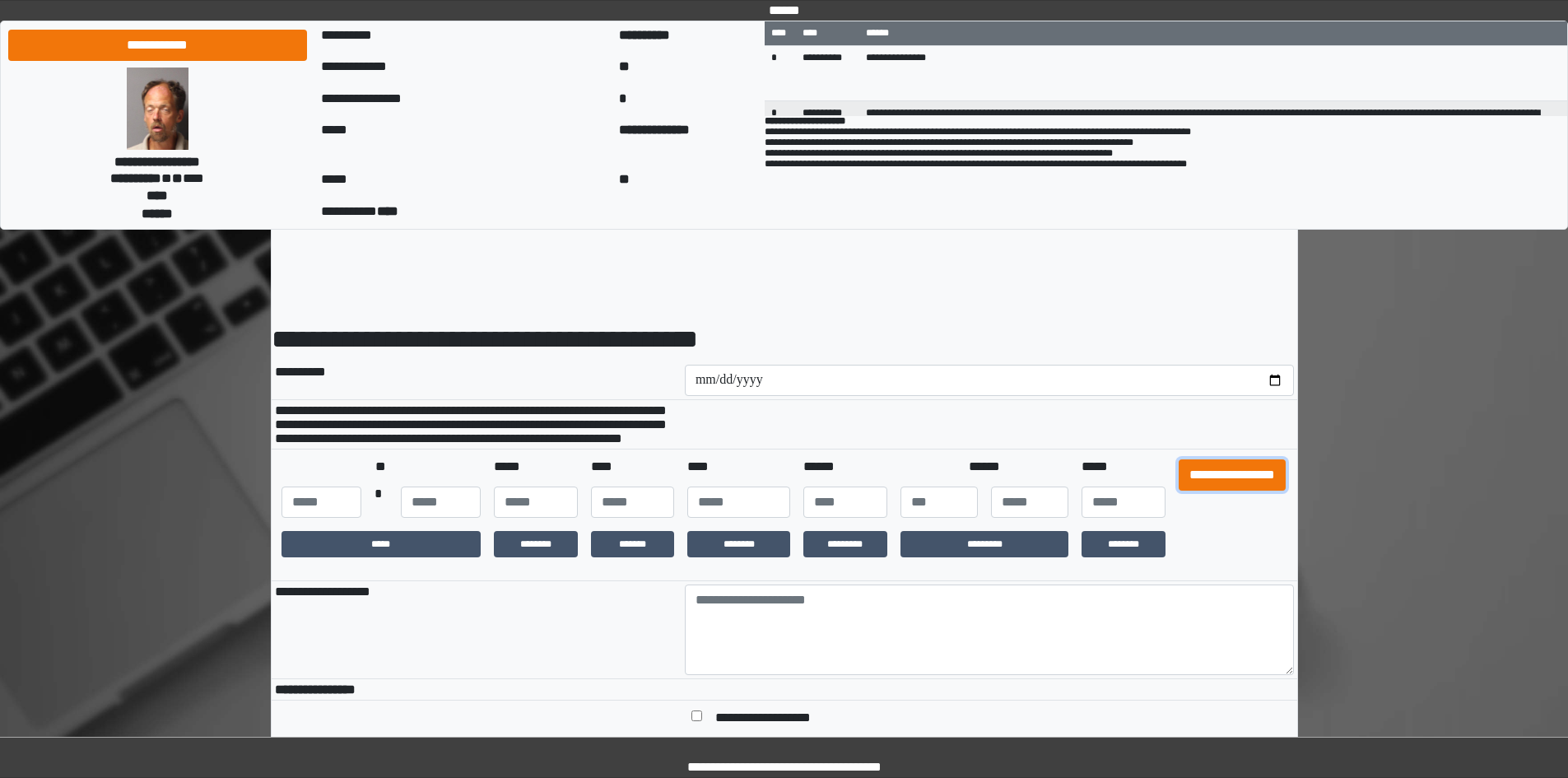 drag, startPoint x: 1209, startPoint y: 501, endPoint x: 1206, endPoint y: 429, distance: 72.06247 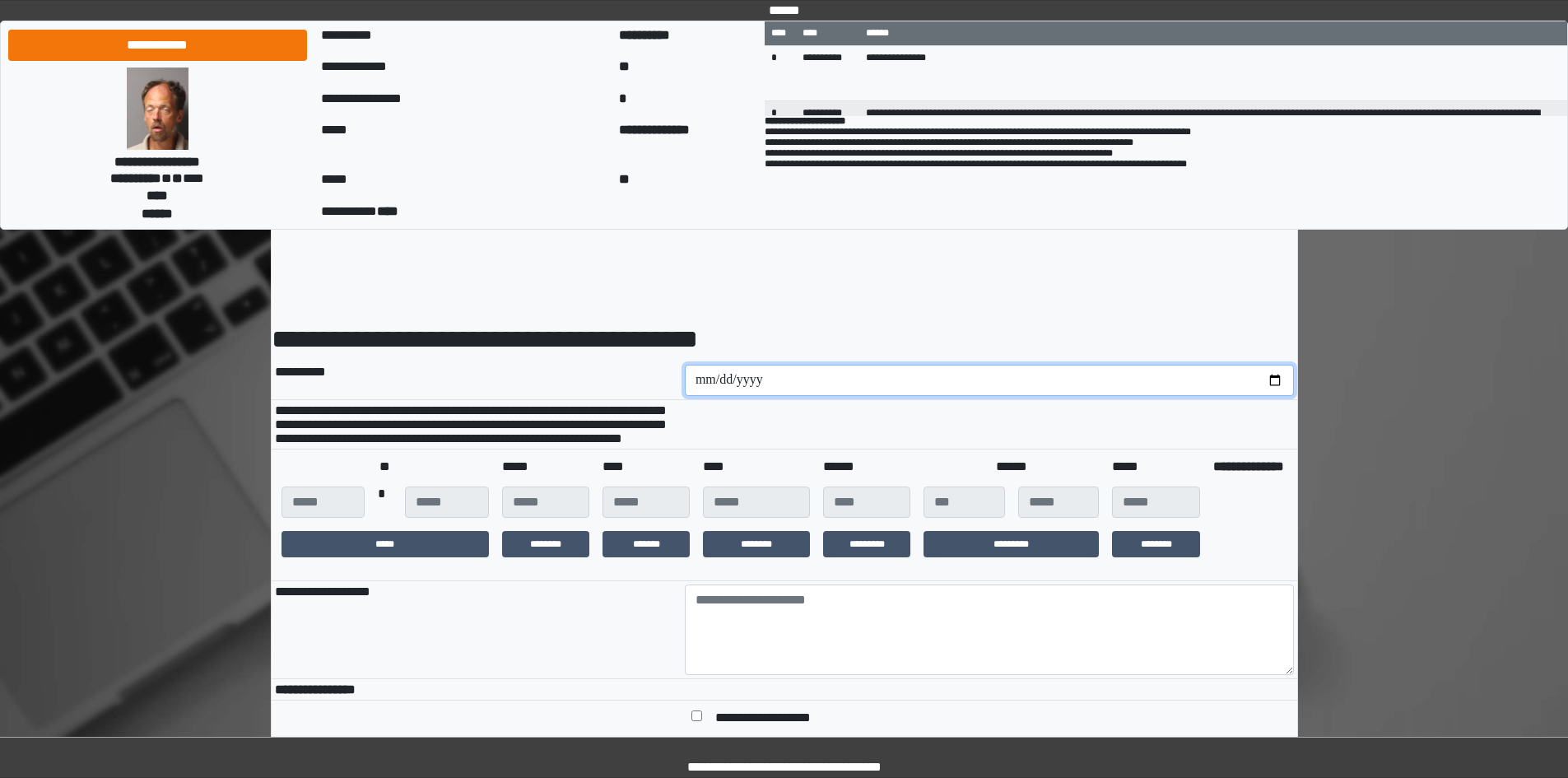 click at bounding box center [989, 380] 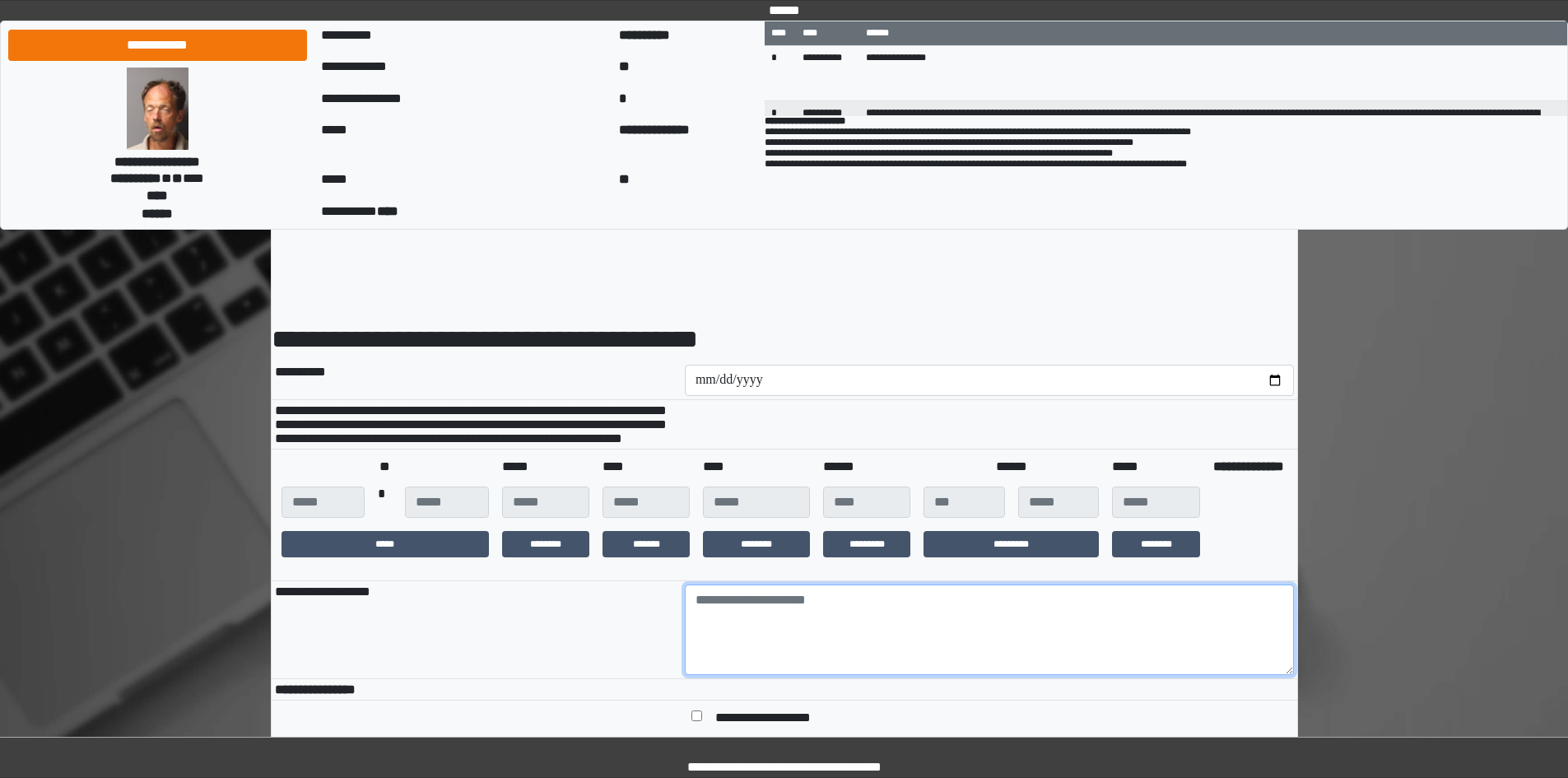 click at bounding box center [989, 630] 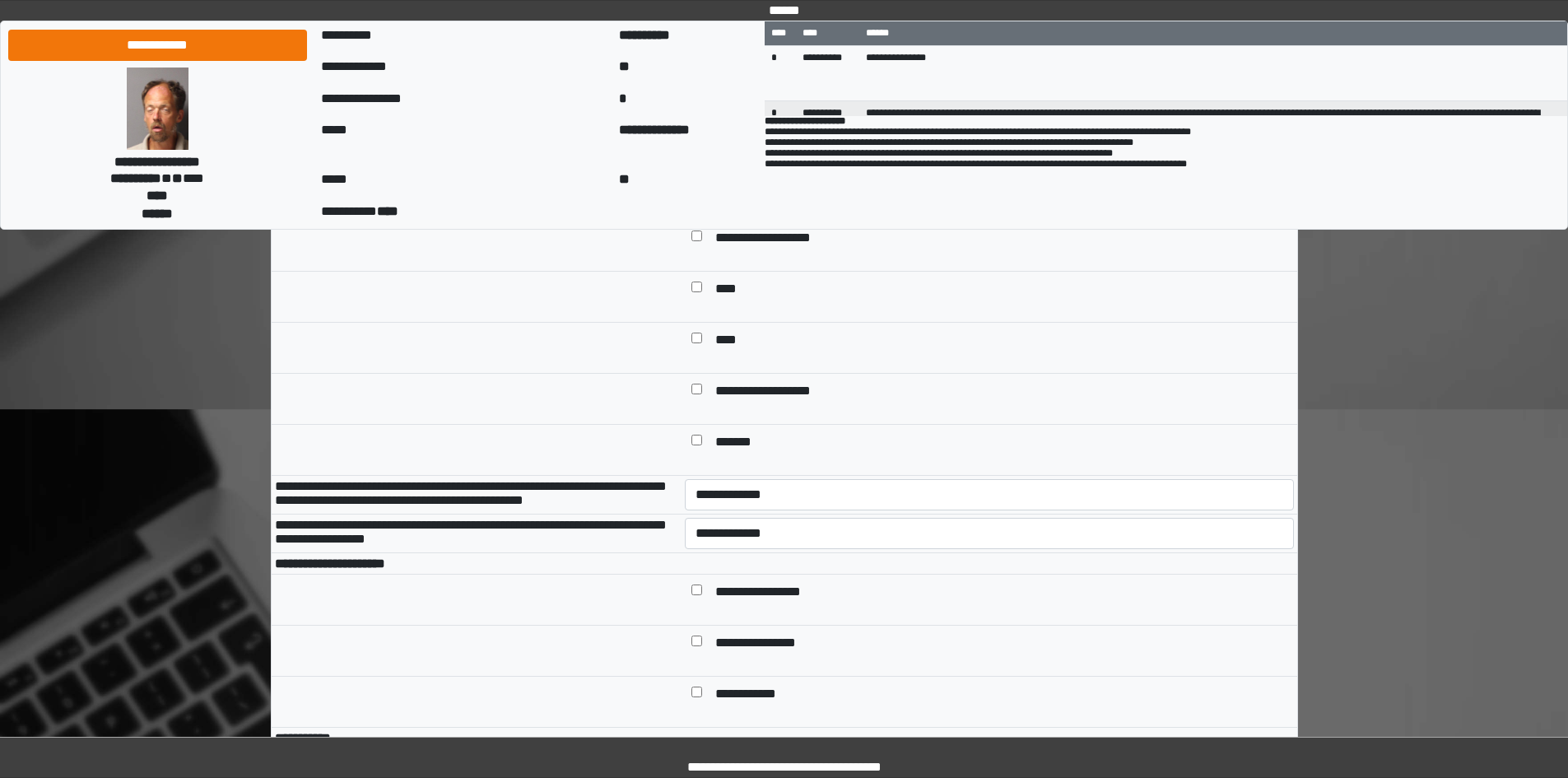 scroll, scrollTop: 494, scrollLeft: 0, axis: vertical 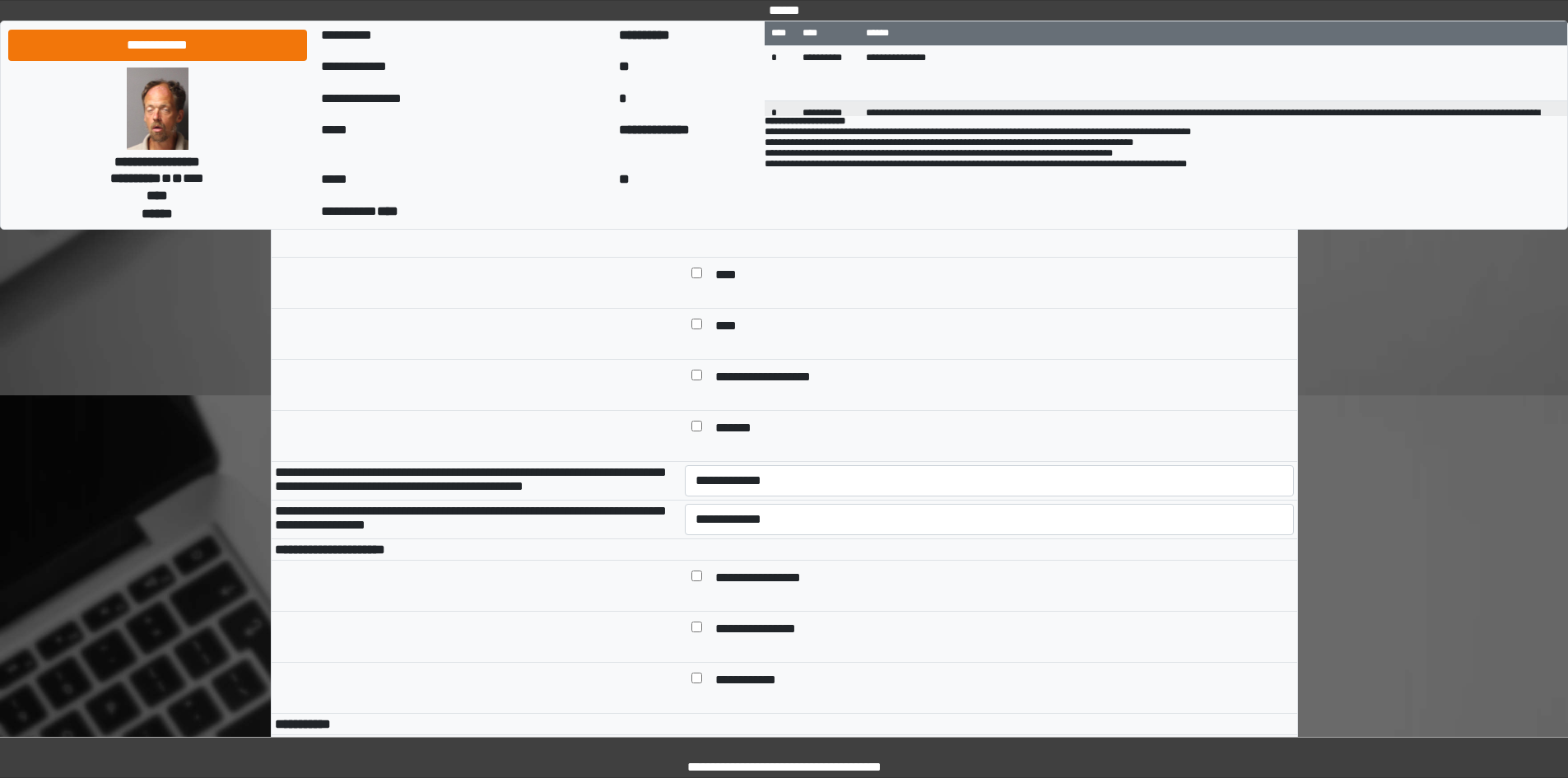 type on "****" 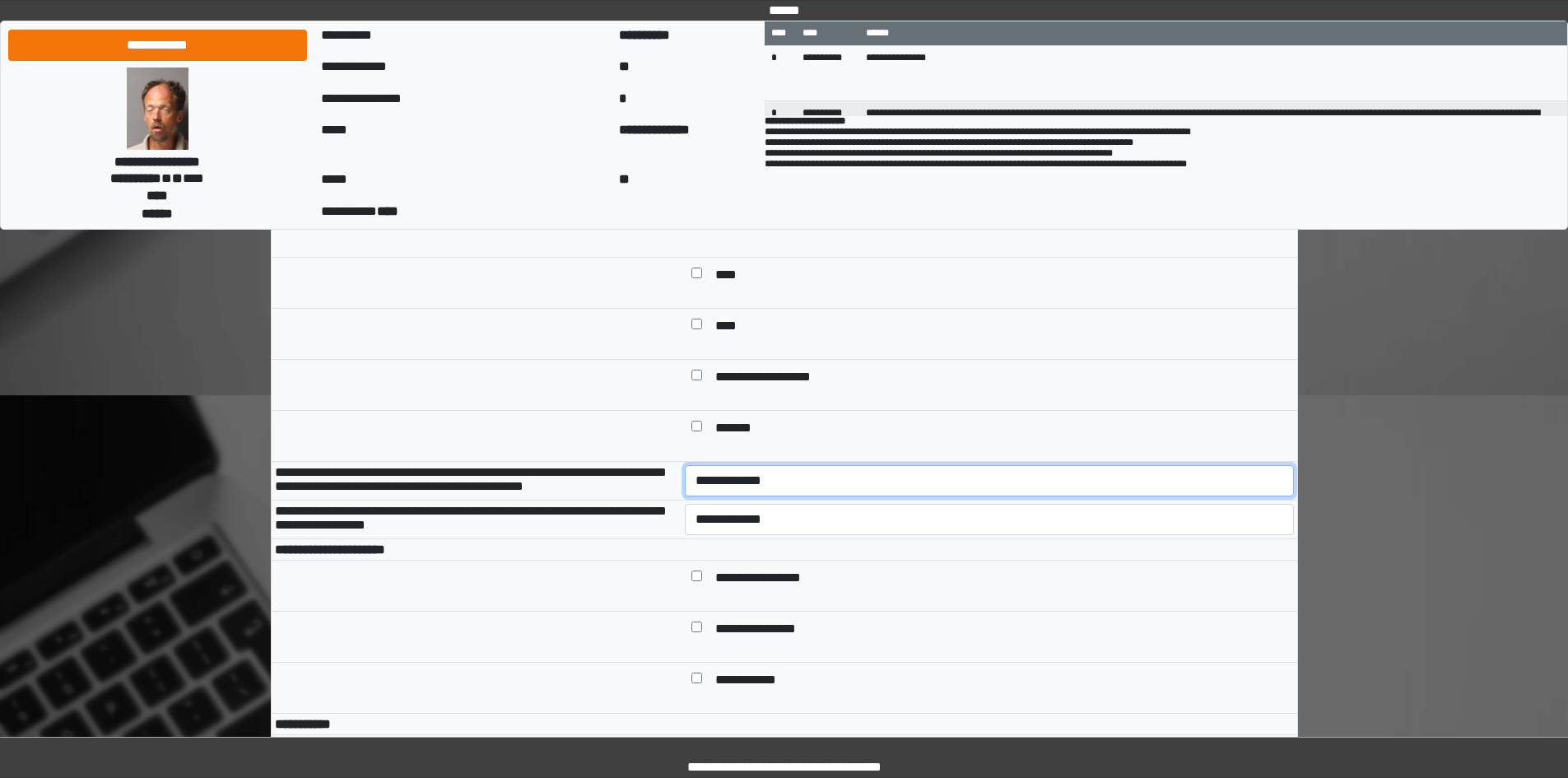 click on "**********" at bounding box center (989, 481) 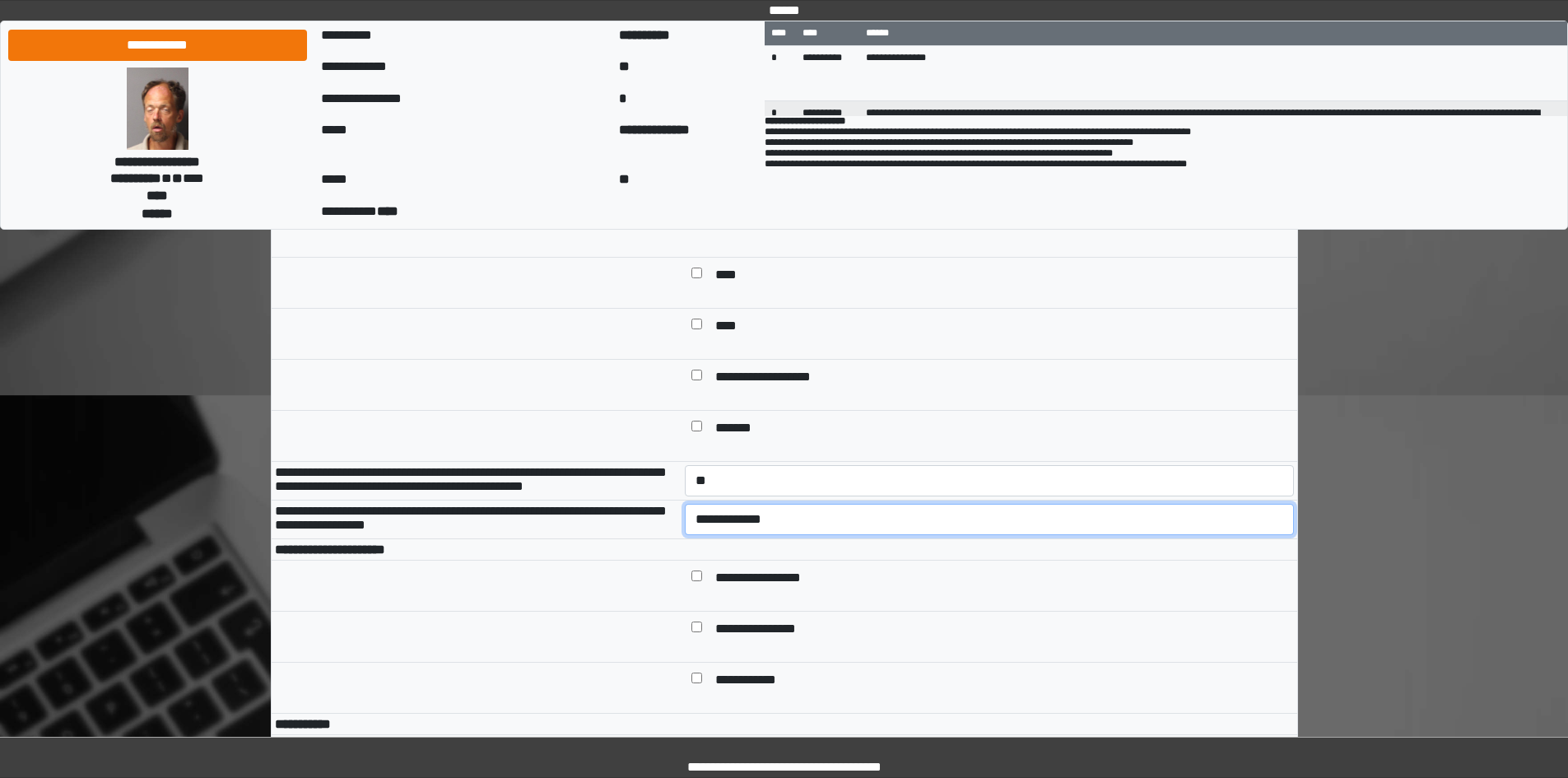 drag, startPoint x: 756, startPoint y: 560, endPoint x: 756, endPoint y: 571, distance: 11 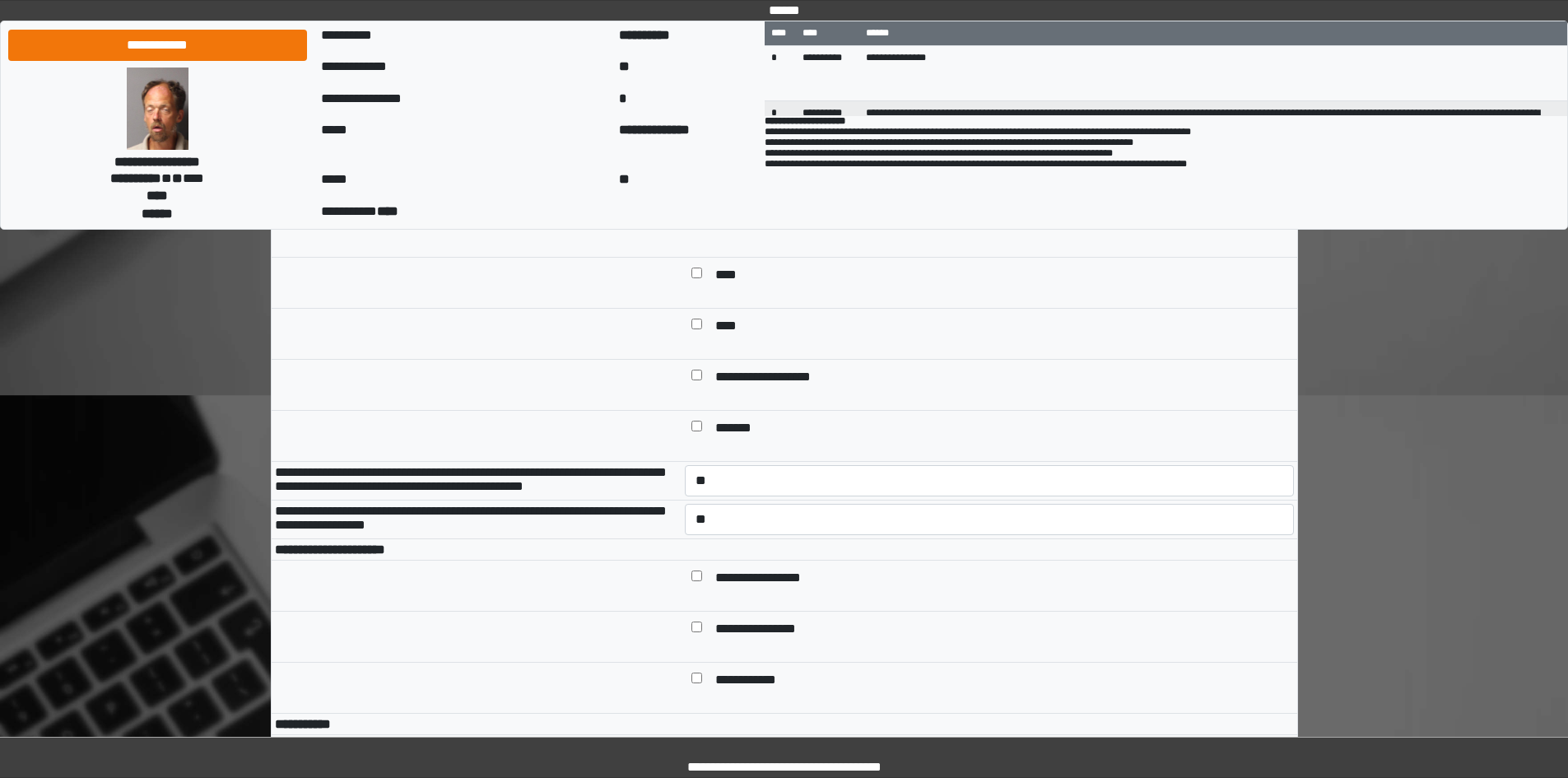 drag, startPoint x: 770, startPoint y: 412, endPoint x: 768, endPoint y: 455, distance: 43.046487 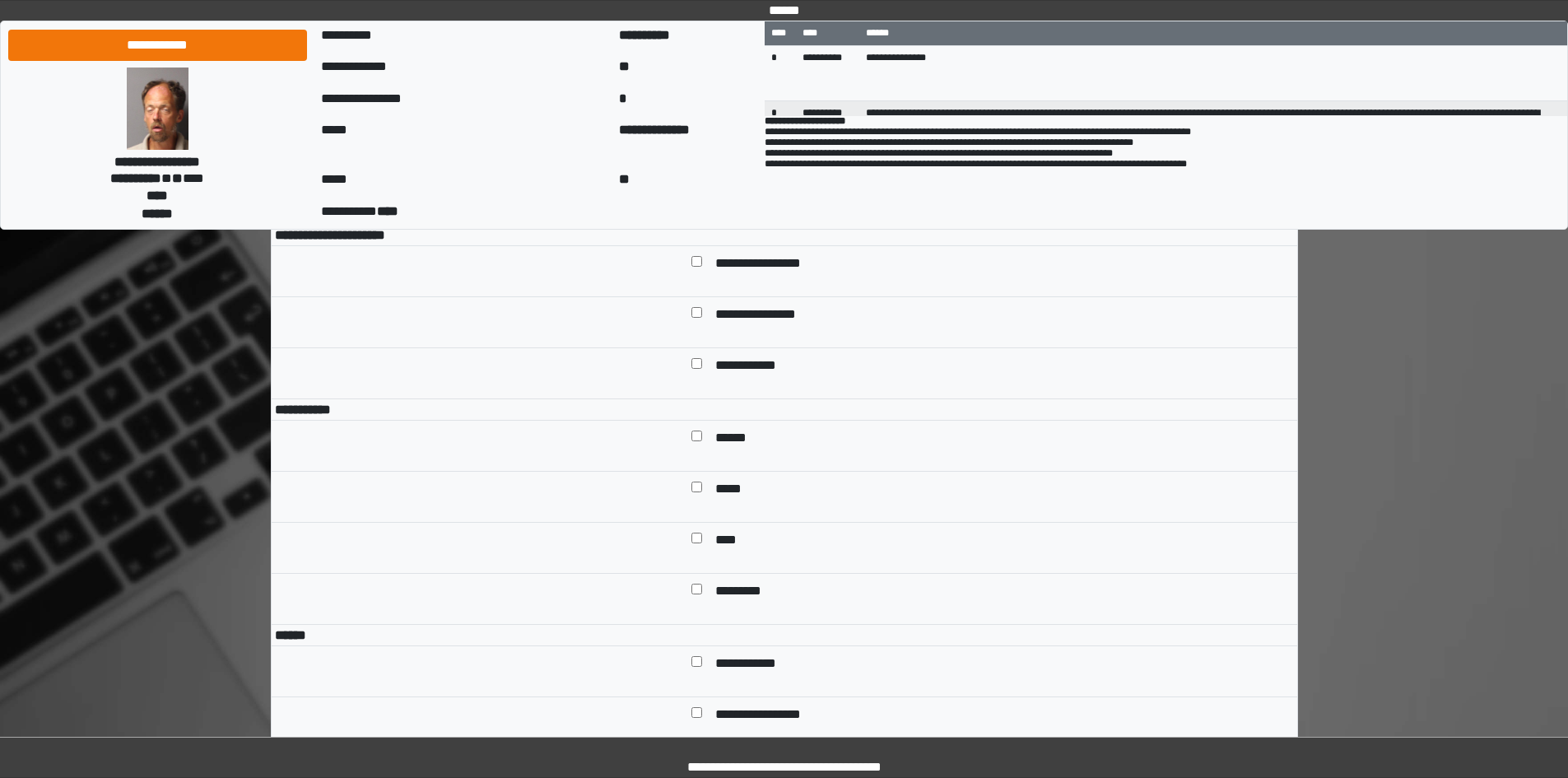 scroll, scrollTop: 823, scrollLeft: 0, axis: vertical 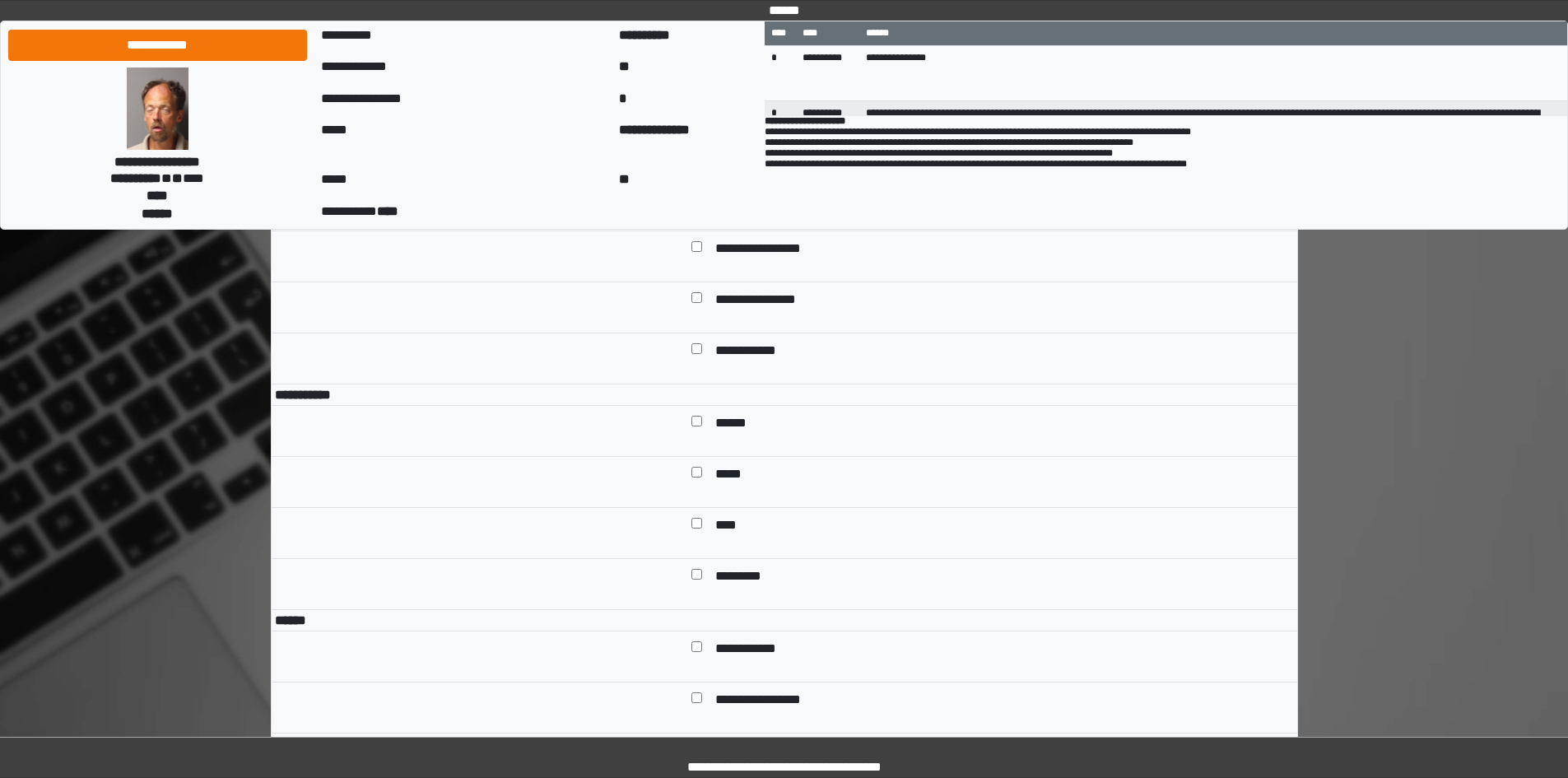 click on "**********" at bounding box center [770, 249] 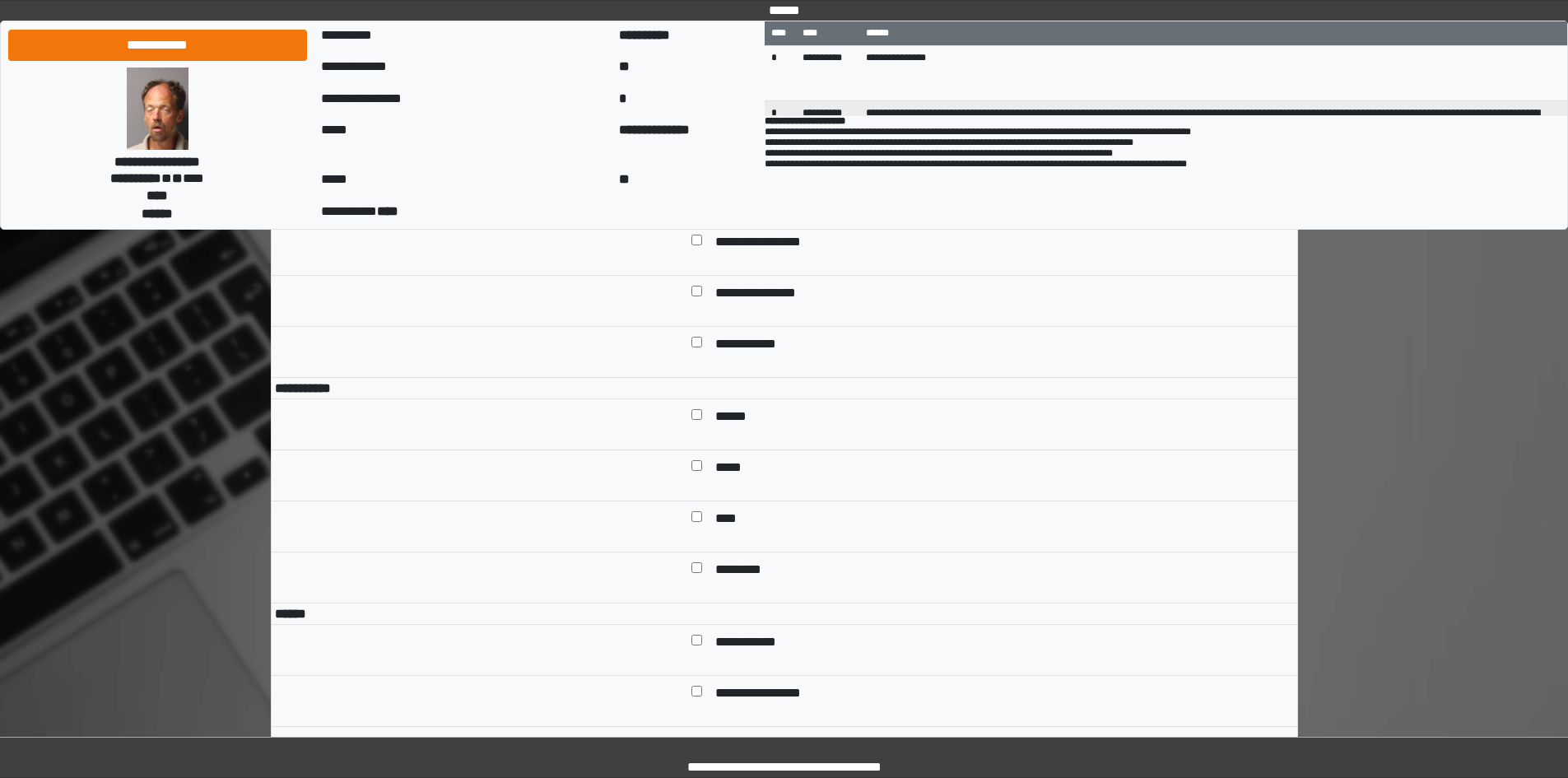 scroll, scrollTop: 988, scrollLeft: 0, axis: vertical 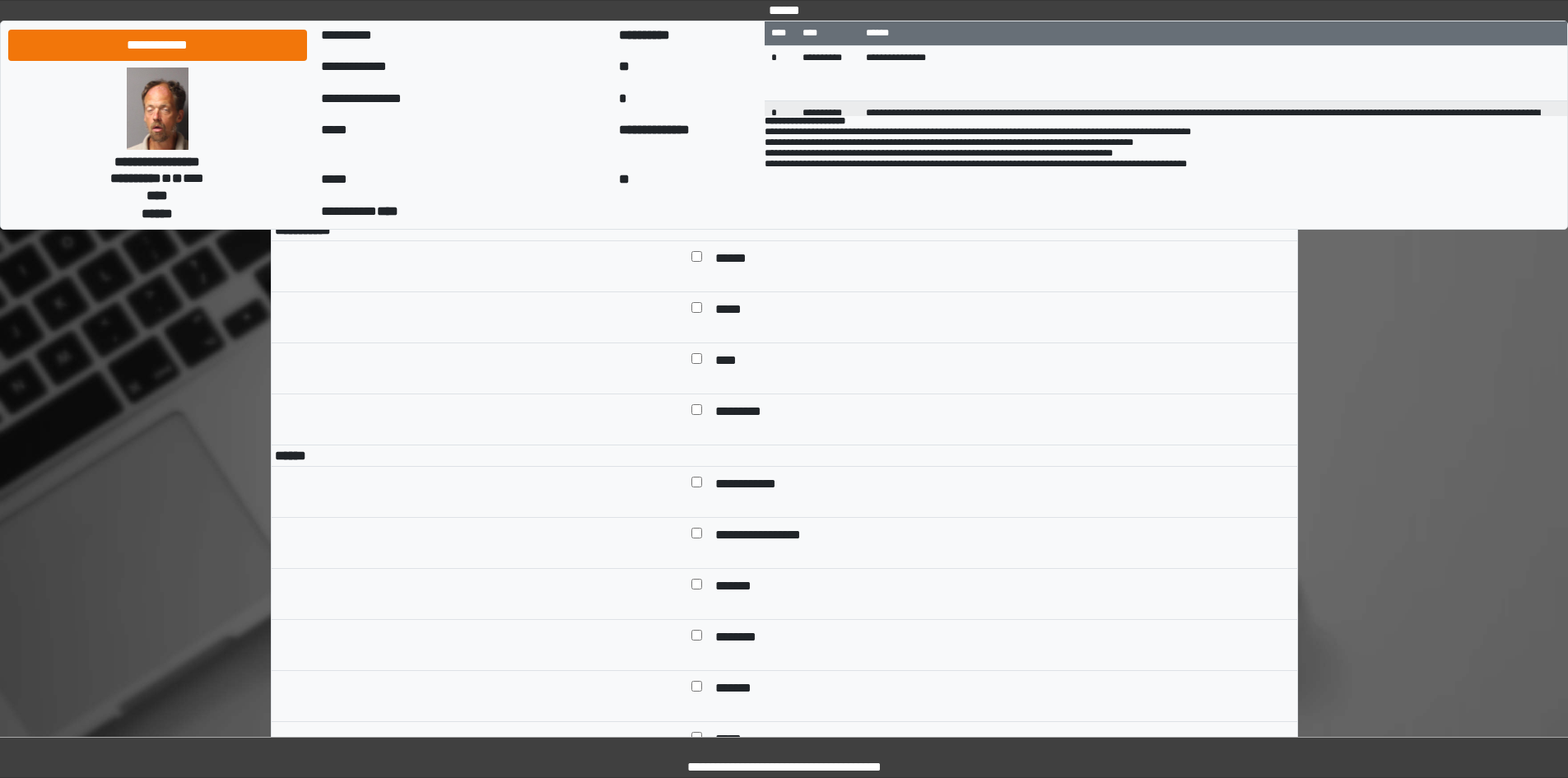 click on "**********" at bounding box center [758, 485] 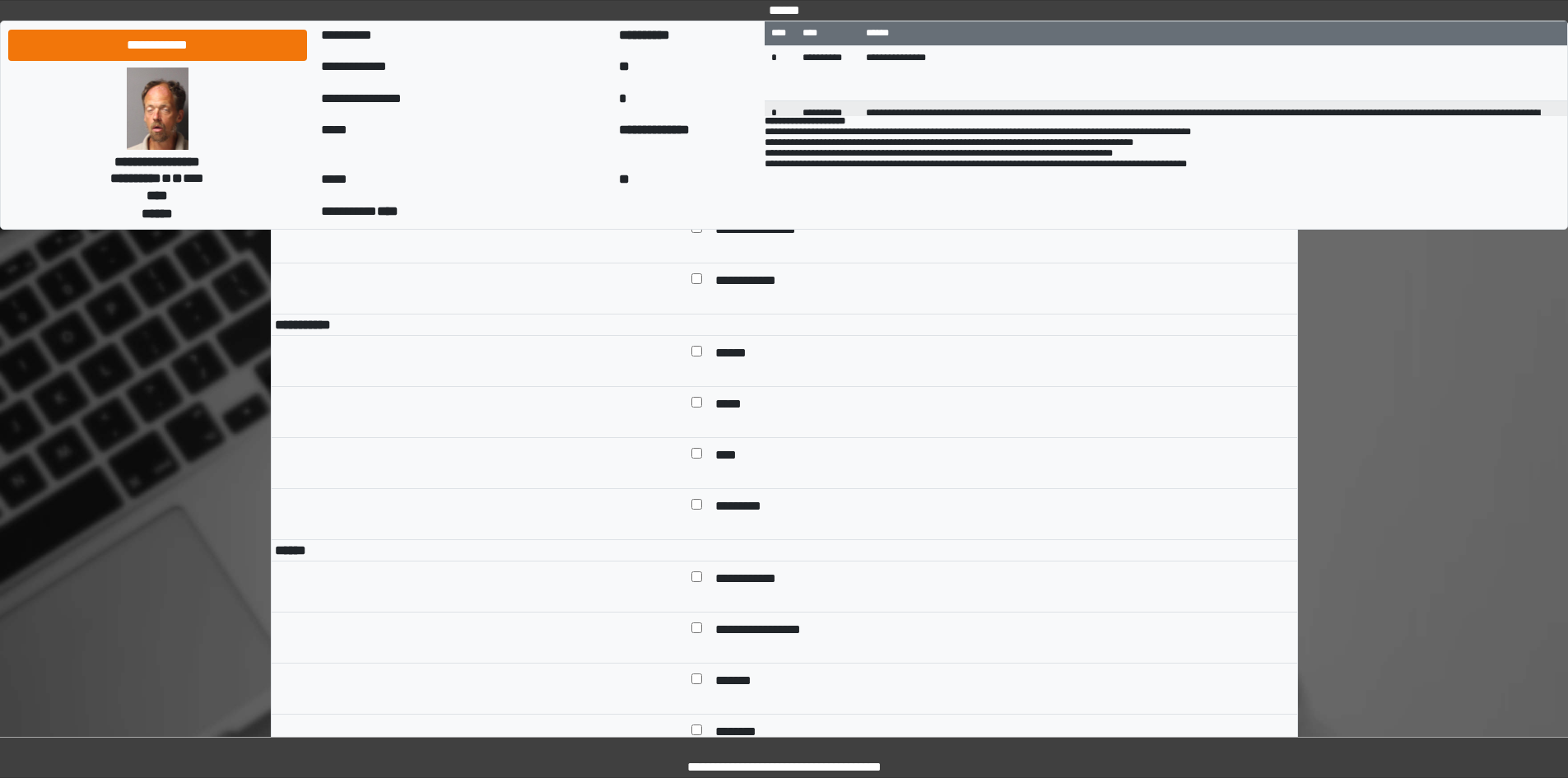 scroll, scrollTop: 659, scrollLeft: 0, axis: vertical 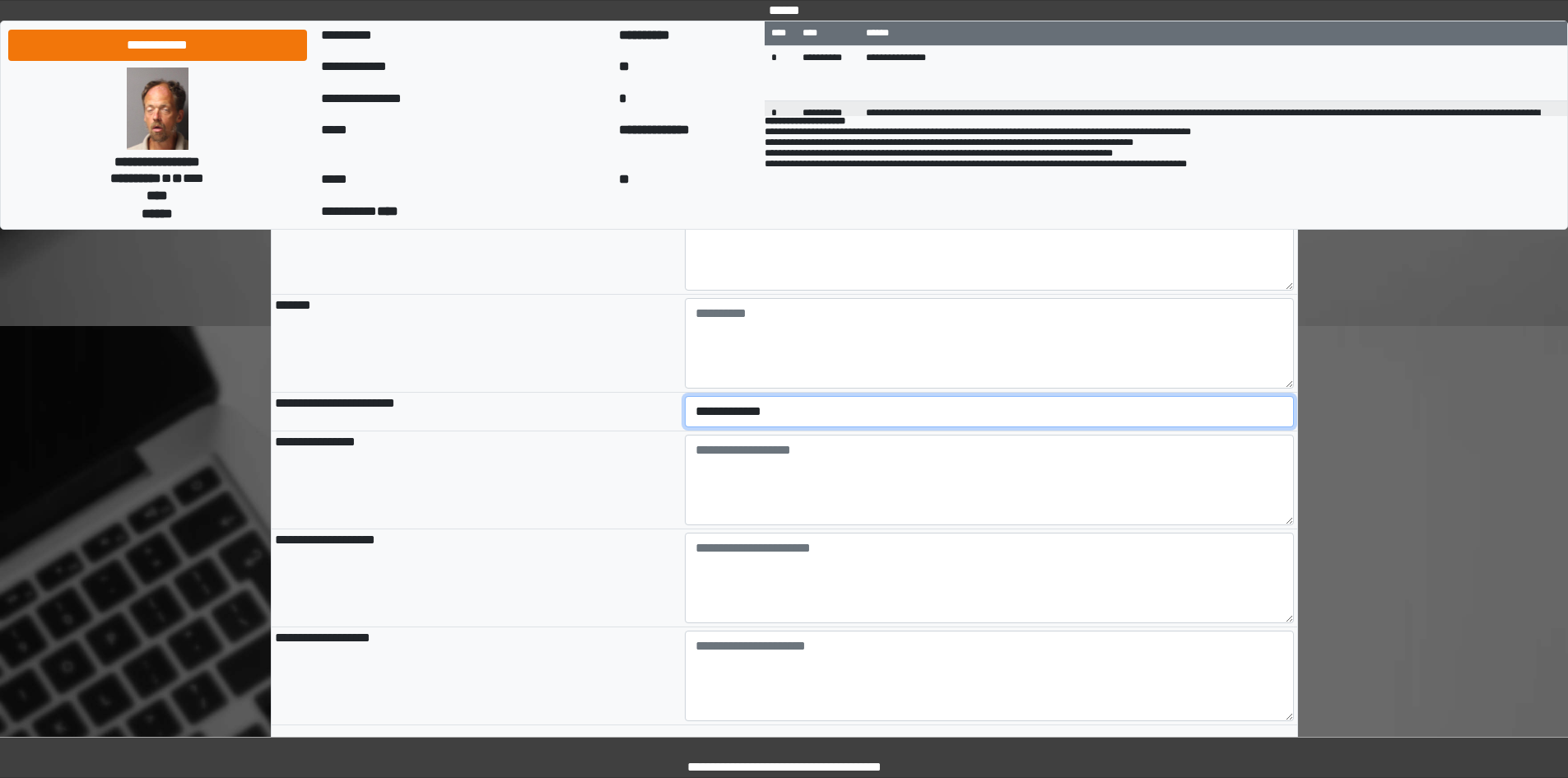 click on "**********" at bounding box center (989, 412) 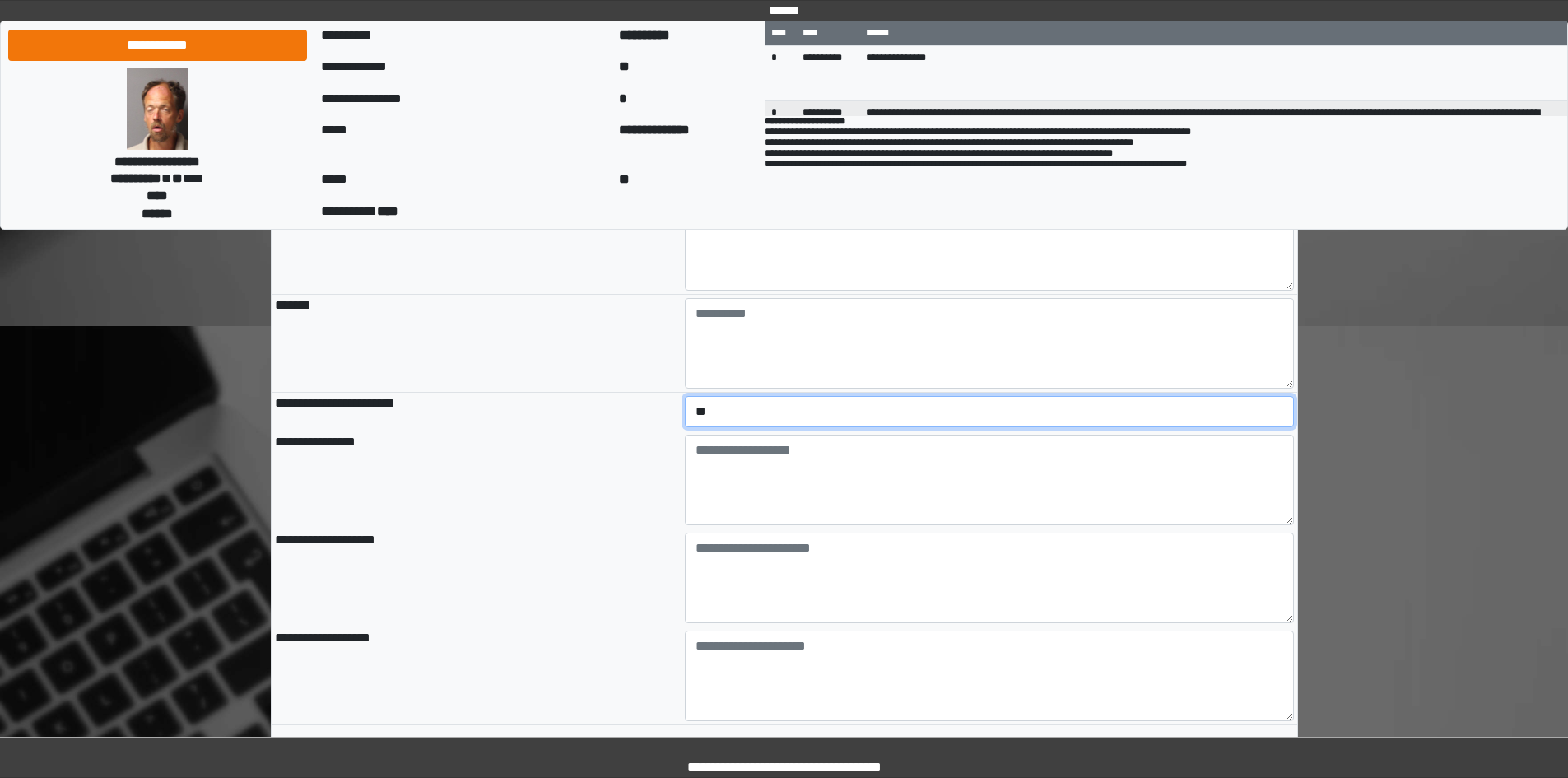 click on "**********" at bounding box center (989, 412) 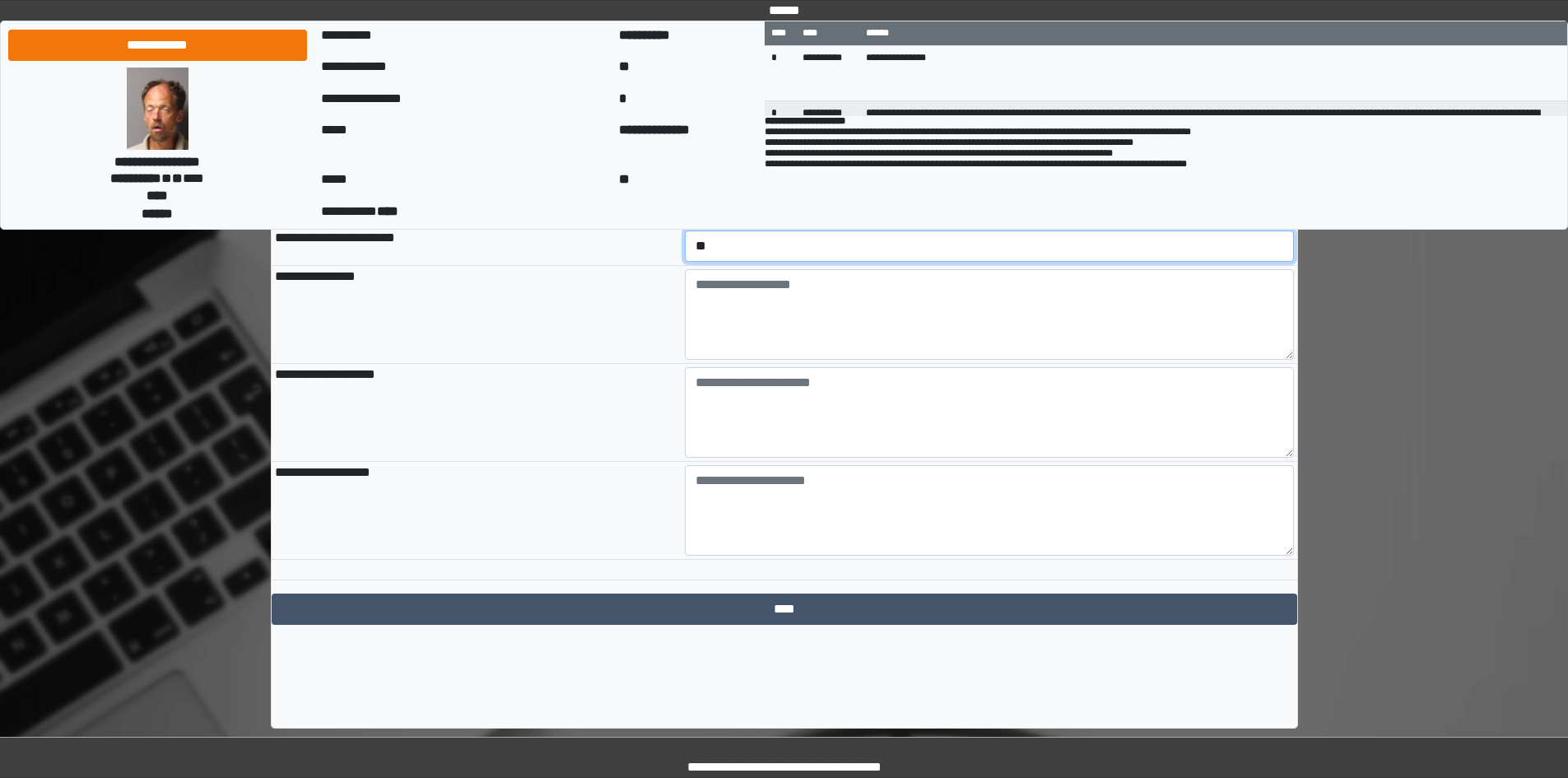 scroll, scrollTop: 1733, scrollLeft: 0, axis: vertical 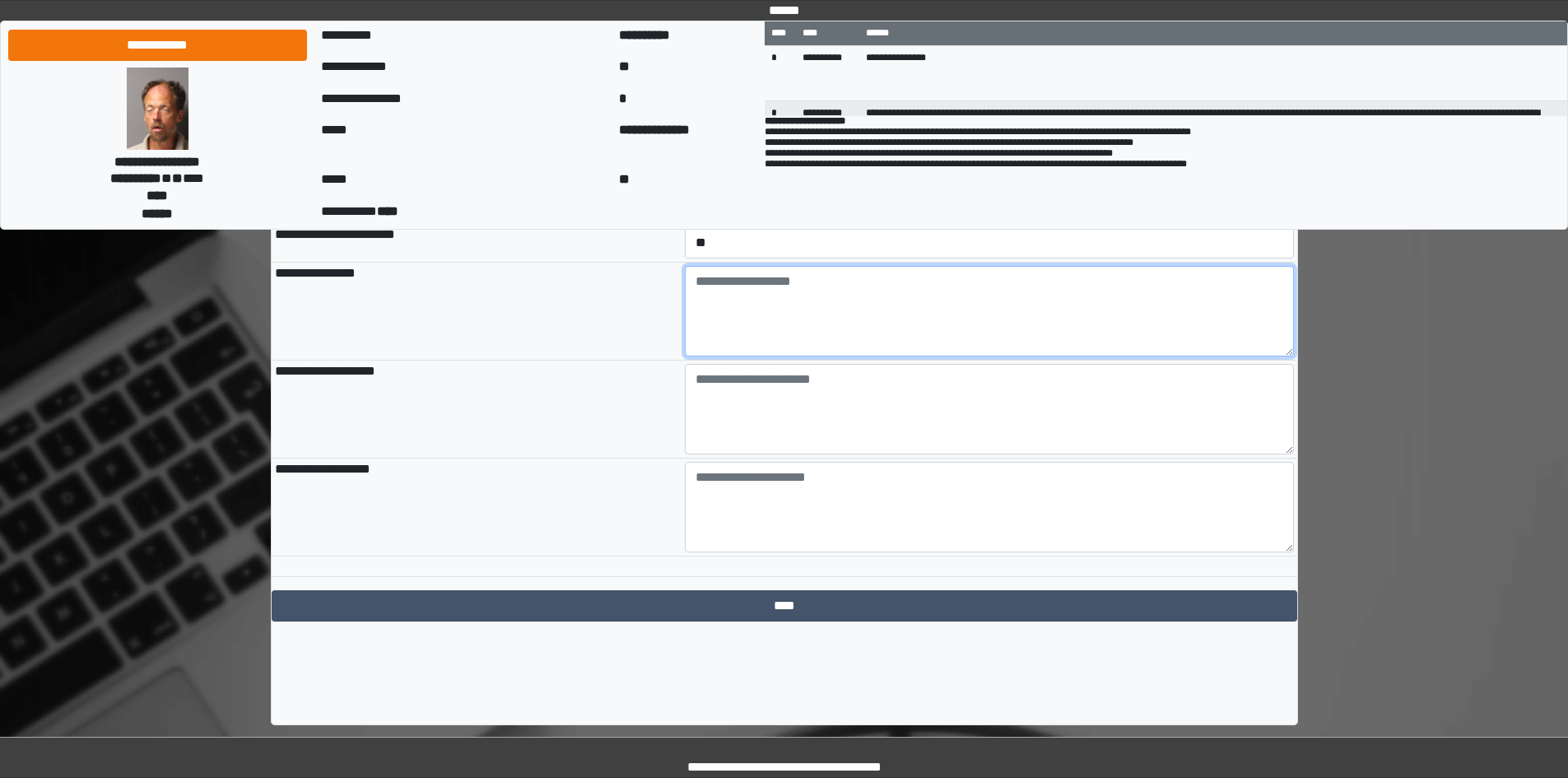 click at bounding box center [989, 311] 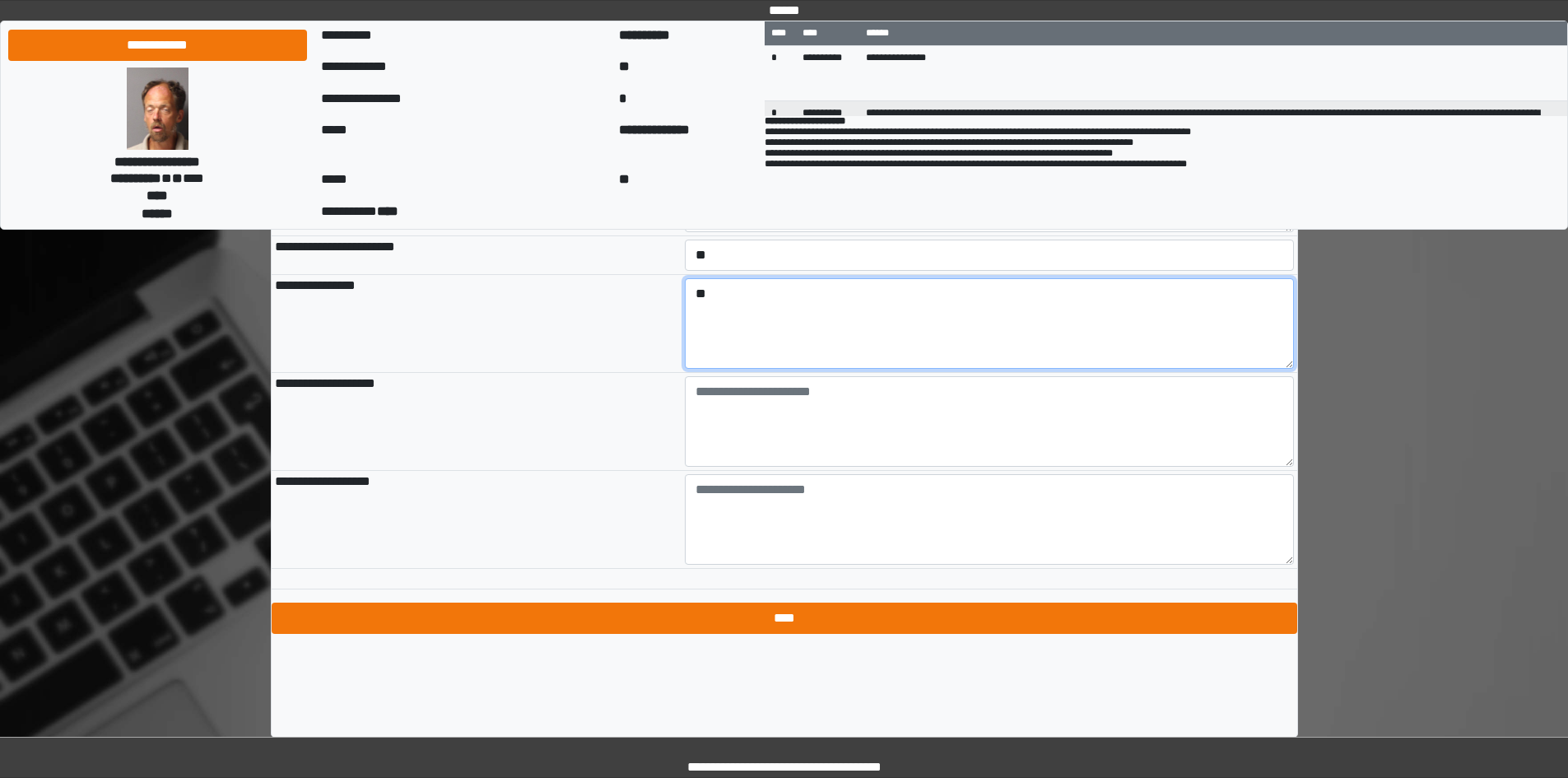 scroll, scrollTop: 1733, scrollLeft: 0, axis: vertical 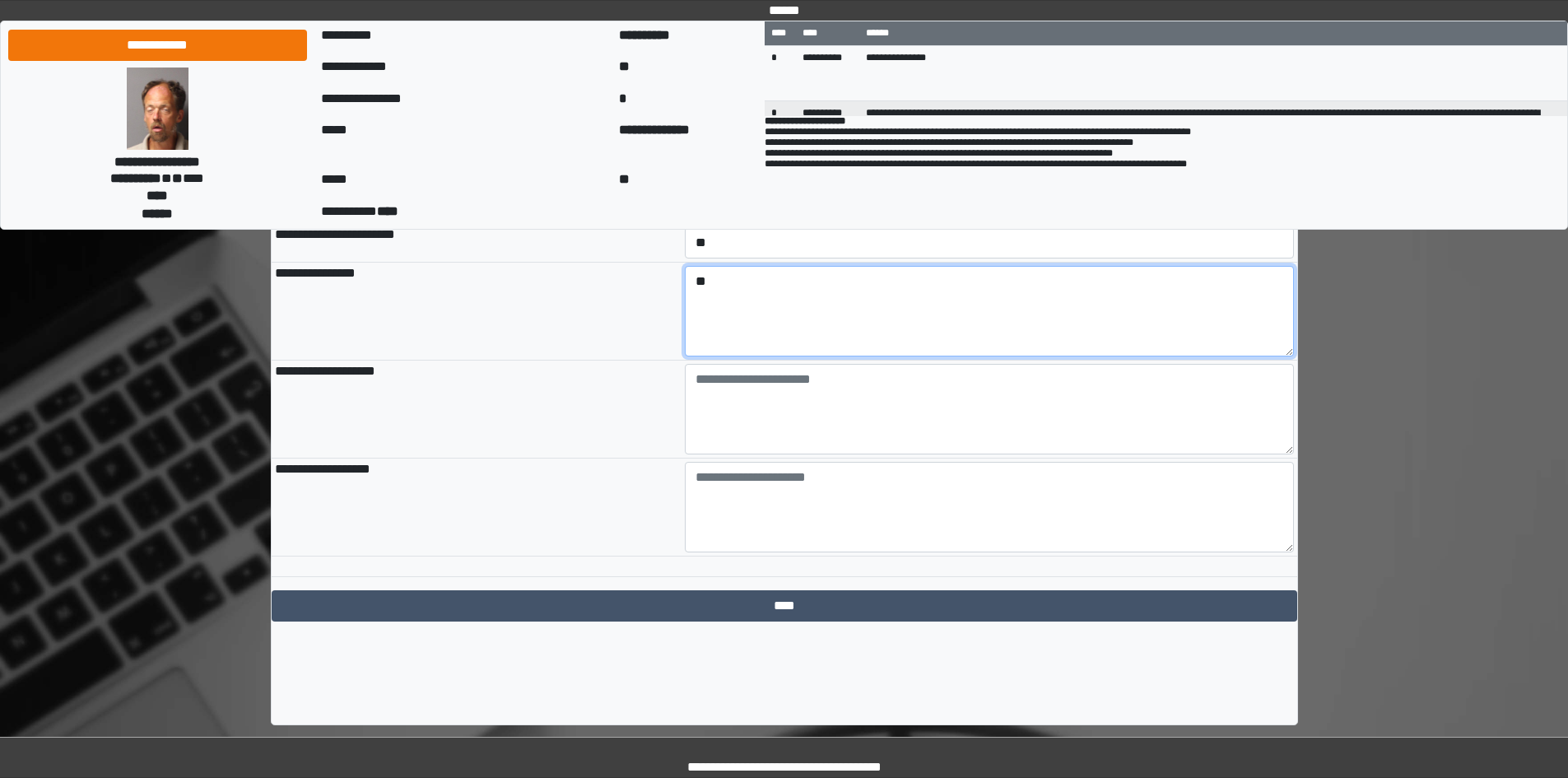 type on "**" 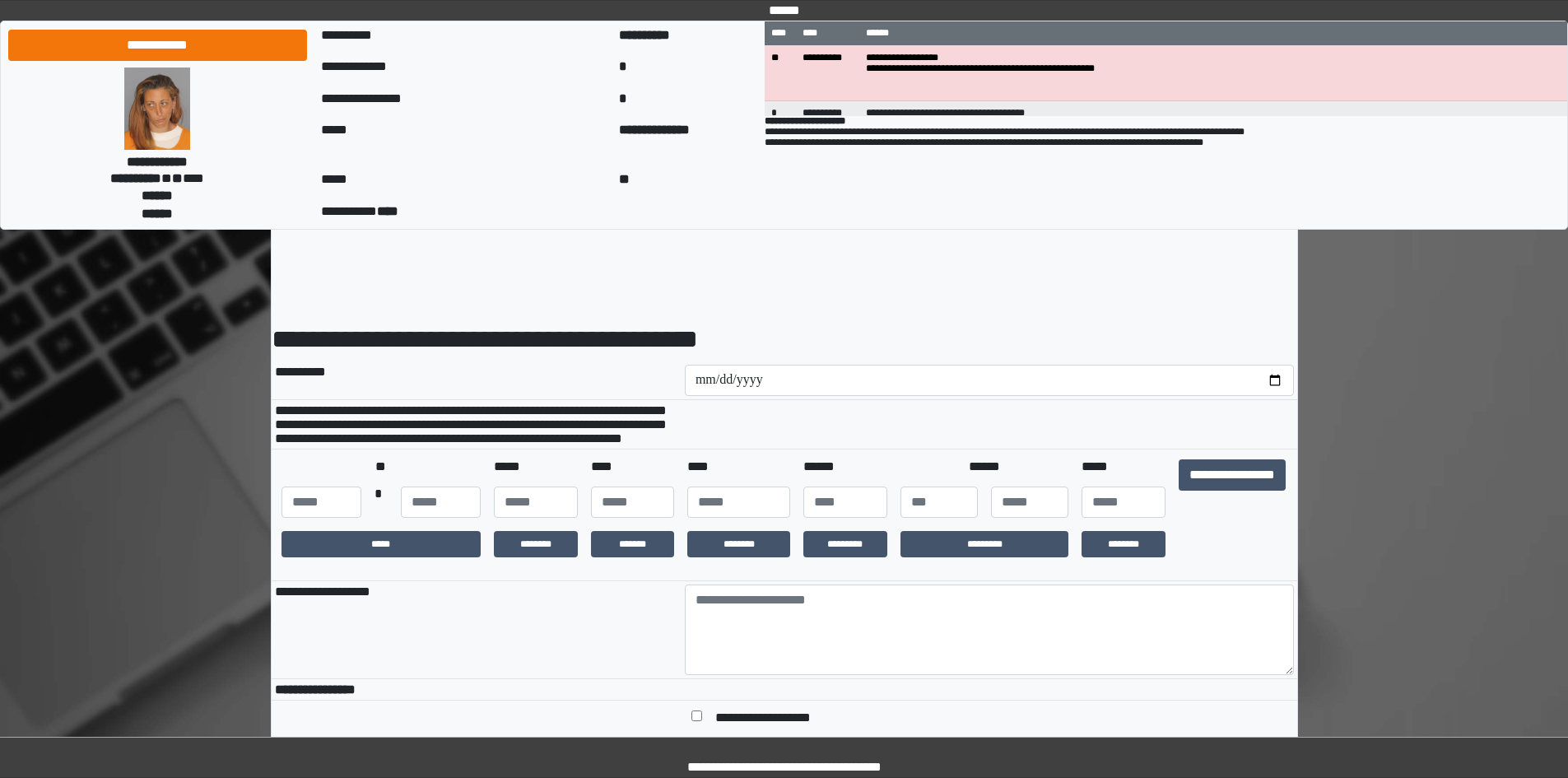 scroll, scrollTop: 0, scrollLeft: 0, axis: both 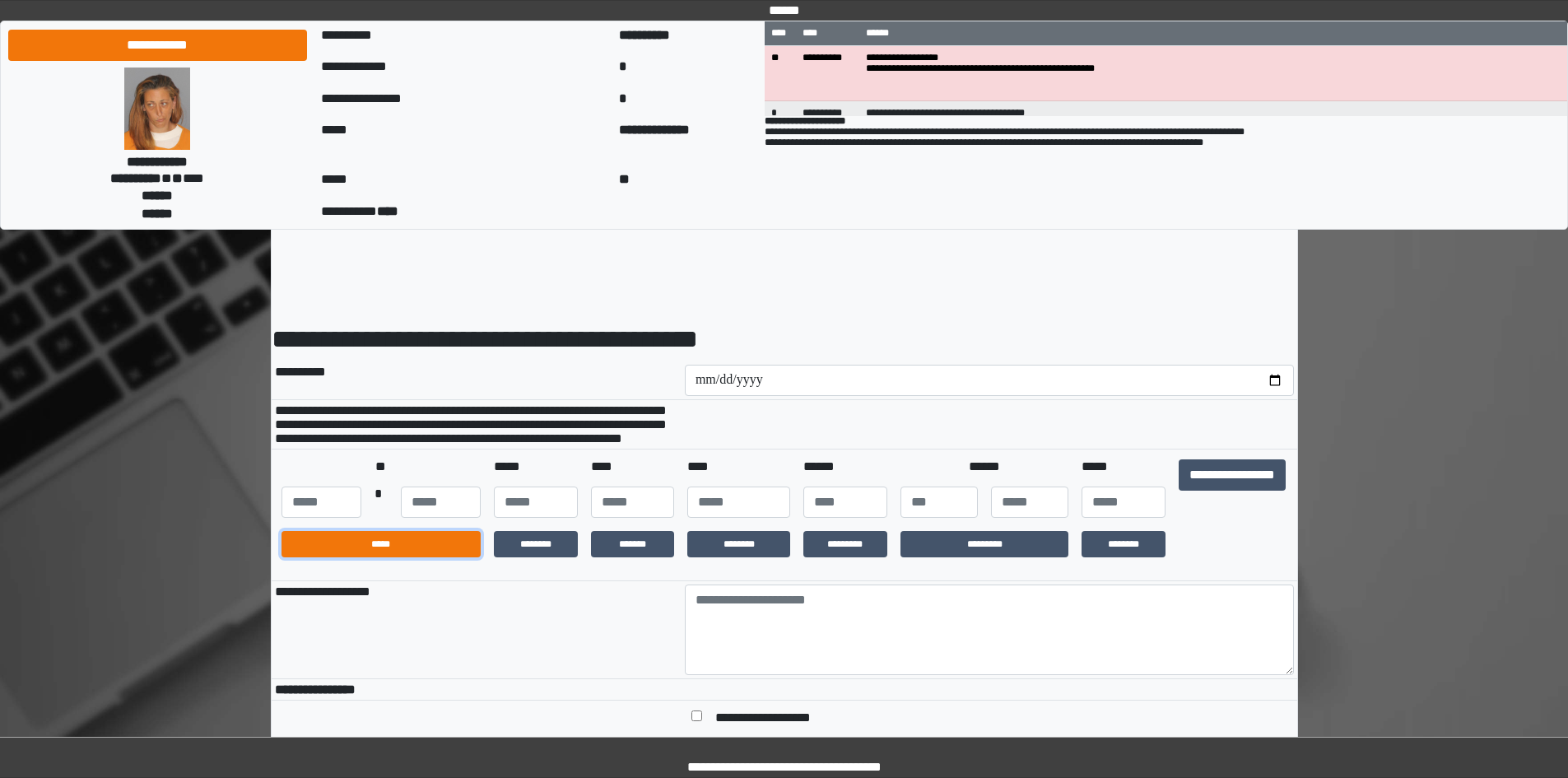 drag, startPoint x: 361, startPoint y: 575, endPoint x: 477, endPoint y: 577, distance: 116.0172 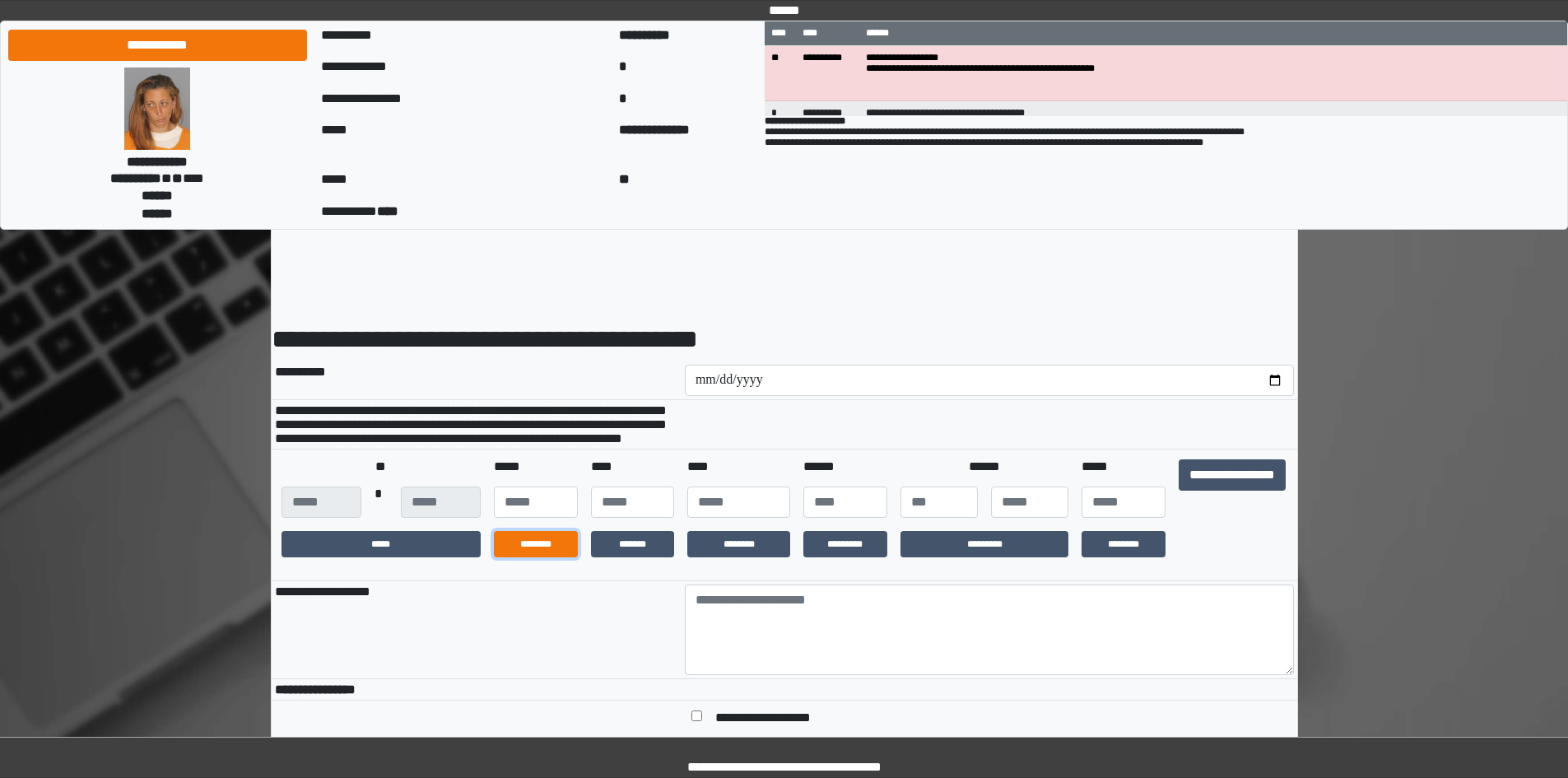 click on "********" at bounding box center (536, 544) 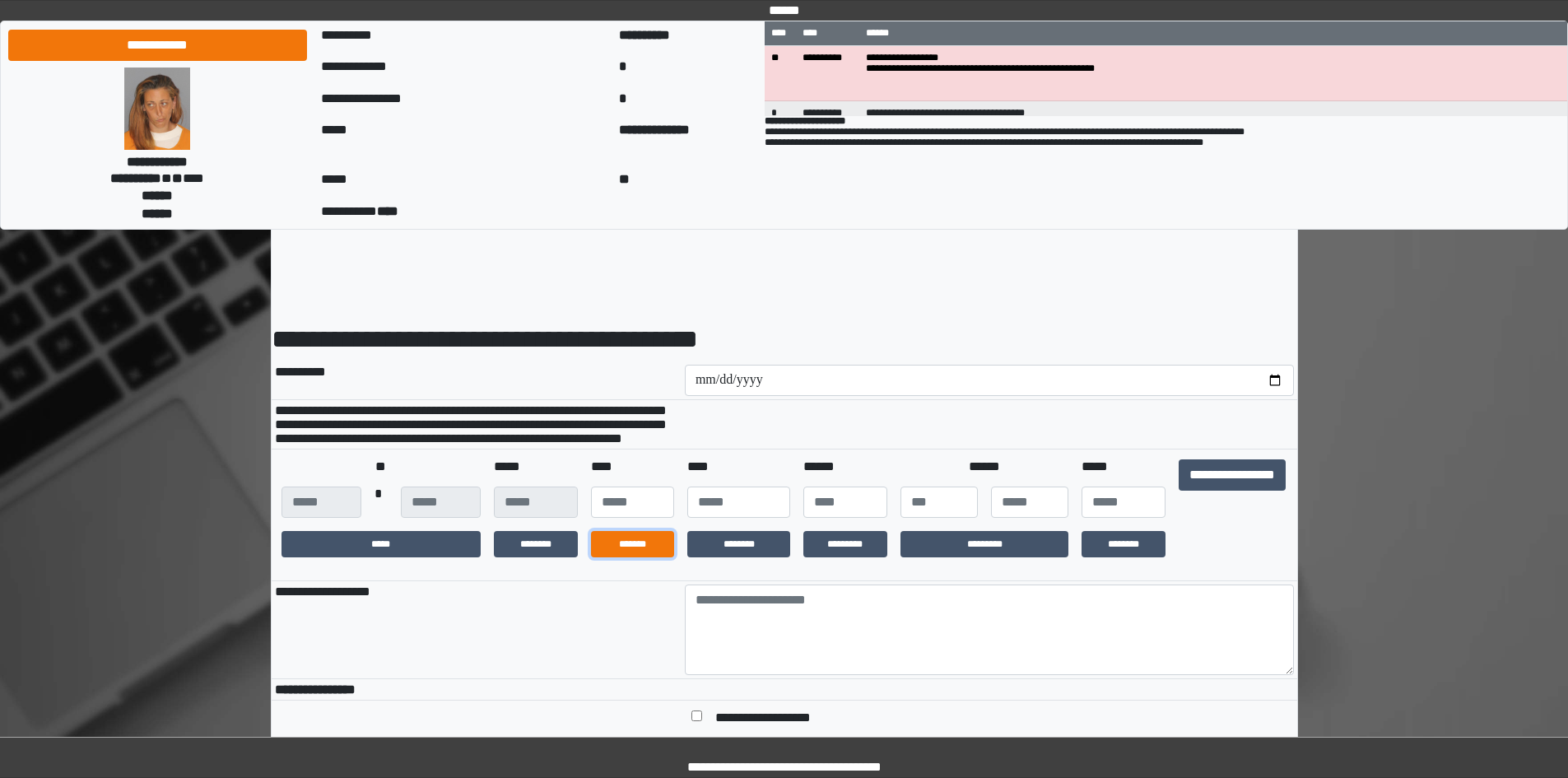 drag, startPoint x: 635, startPoint y: 568, endPoint x: 752, endPoint y: 577, distance: 117.34564 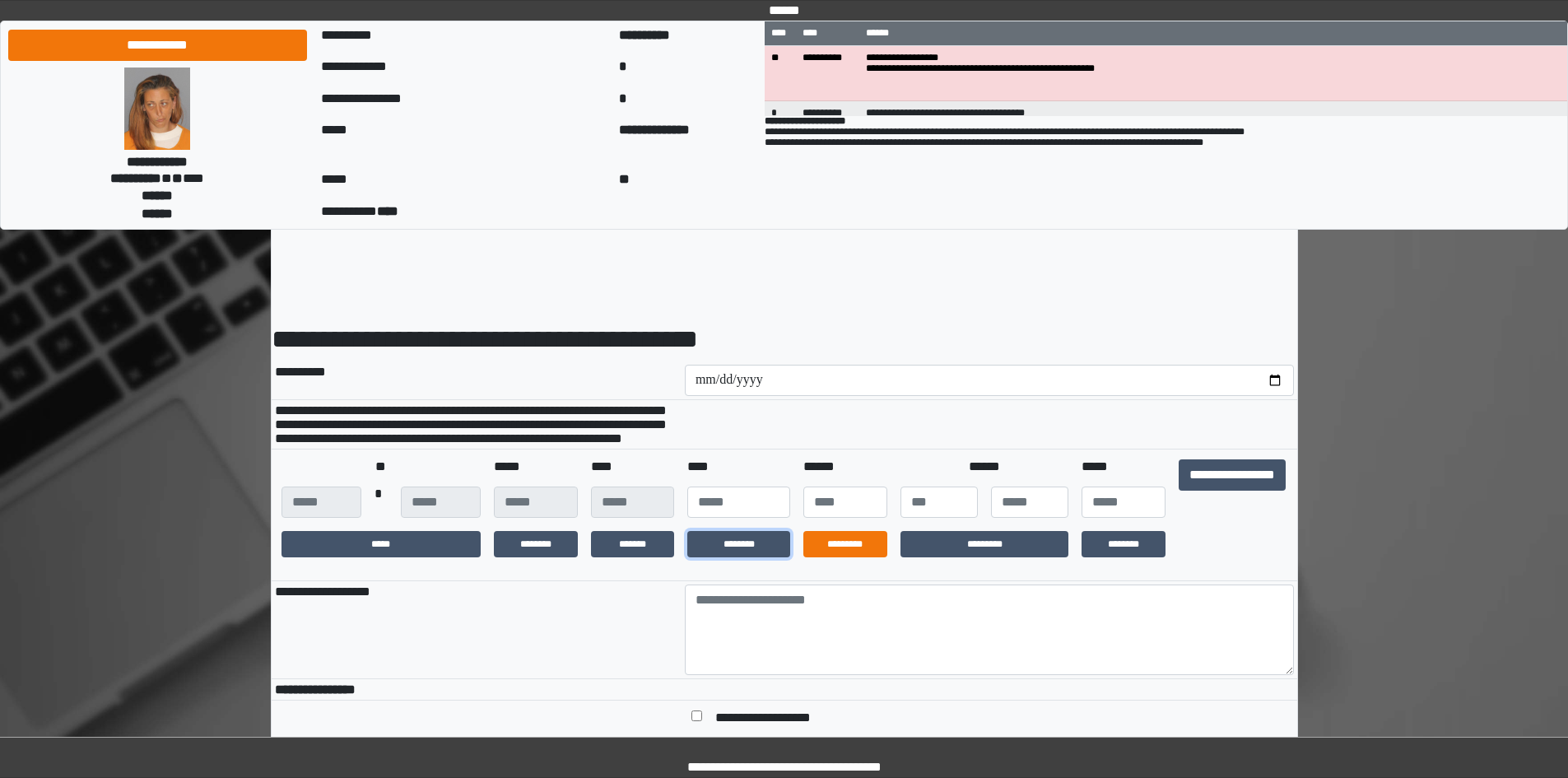 drag, startPoint x: 757, startPoint y: 577, endPoint x: 870, endPoint y: 569, distance: 113.28283 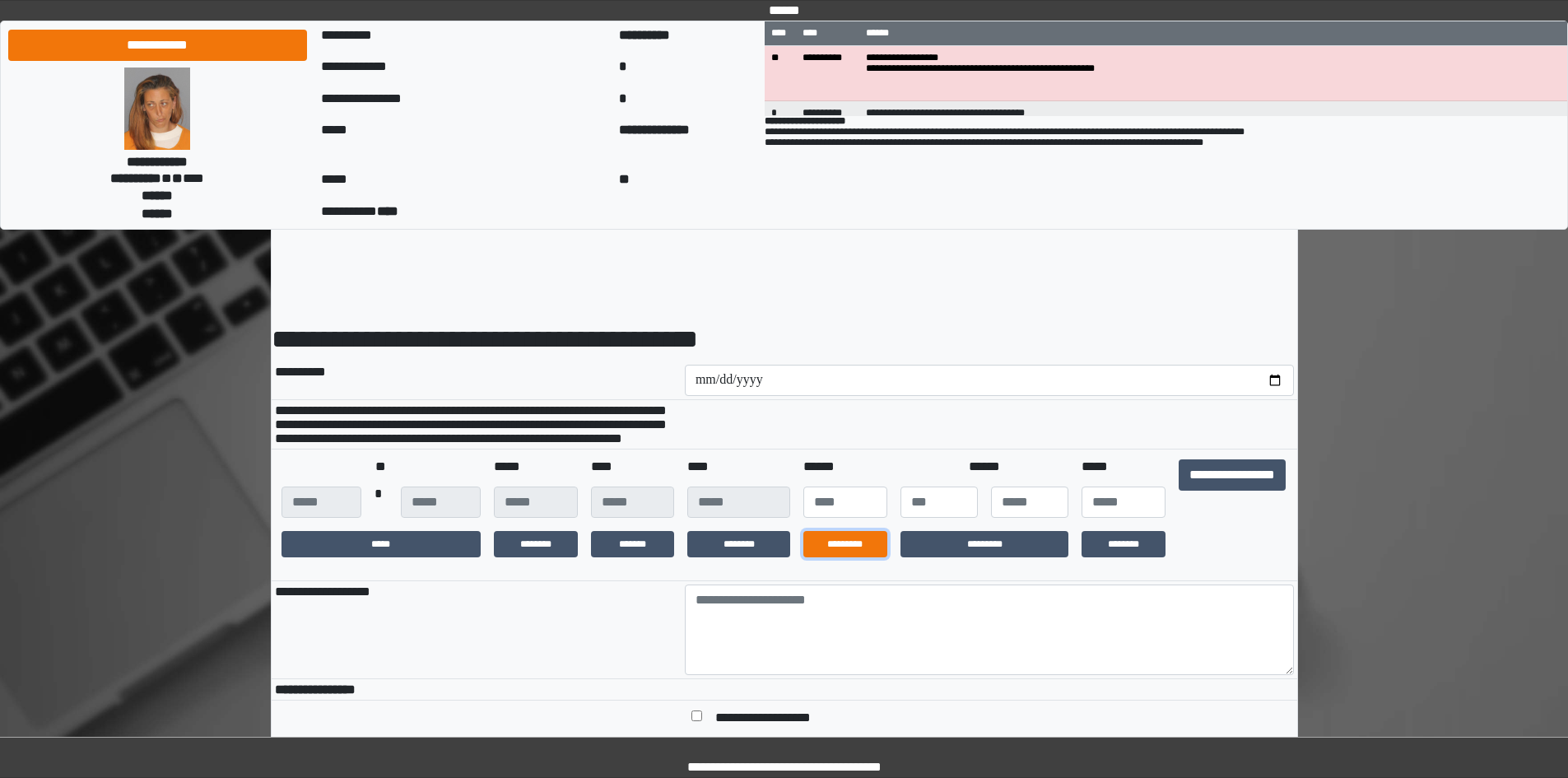click on "*********" at bounding box center [845, 544] 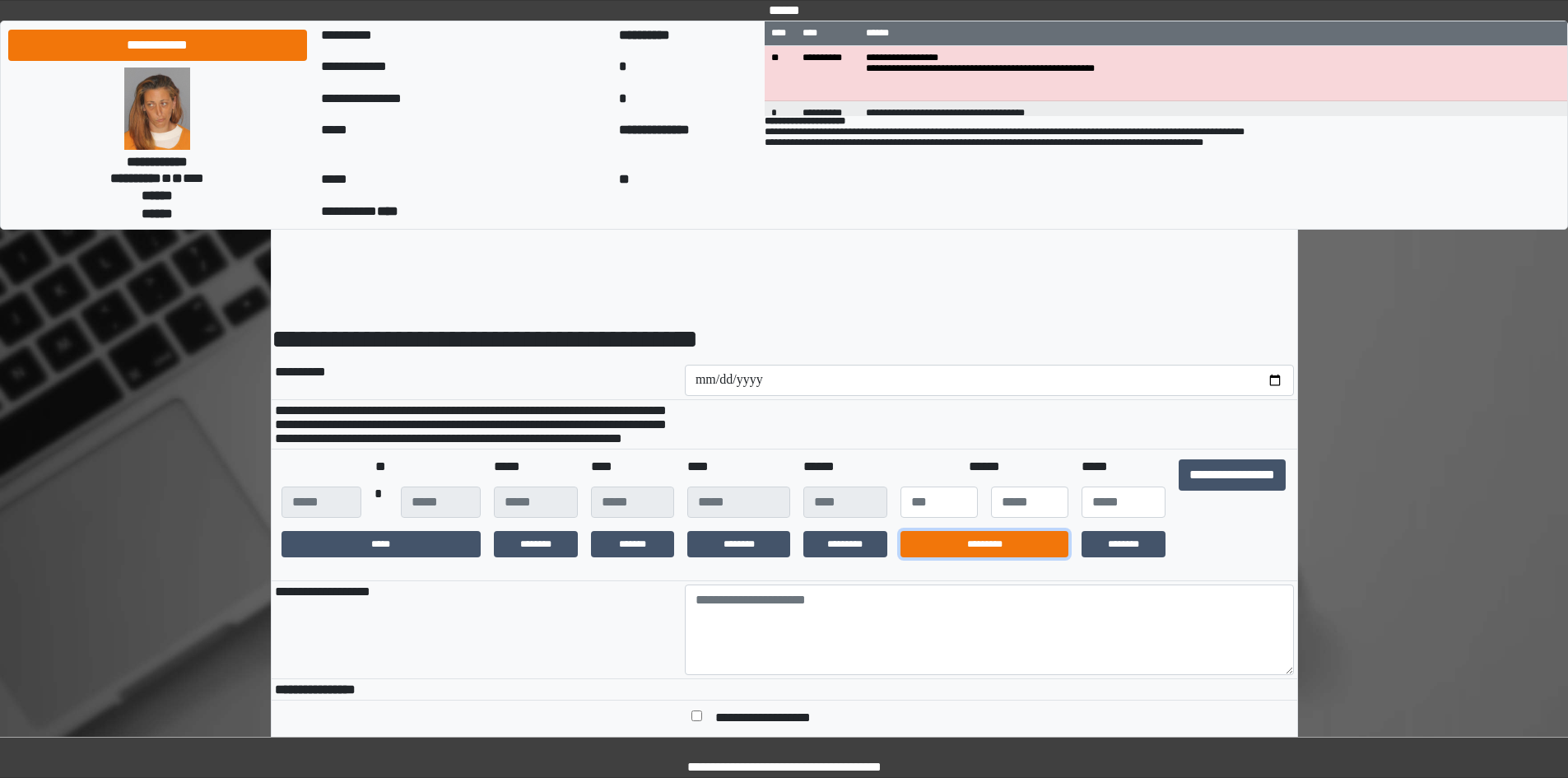 drag, startPoint x: 959, startPoint y: 569, endPoint x: 999, endPoint y: 562, distance: 40.607881 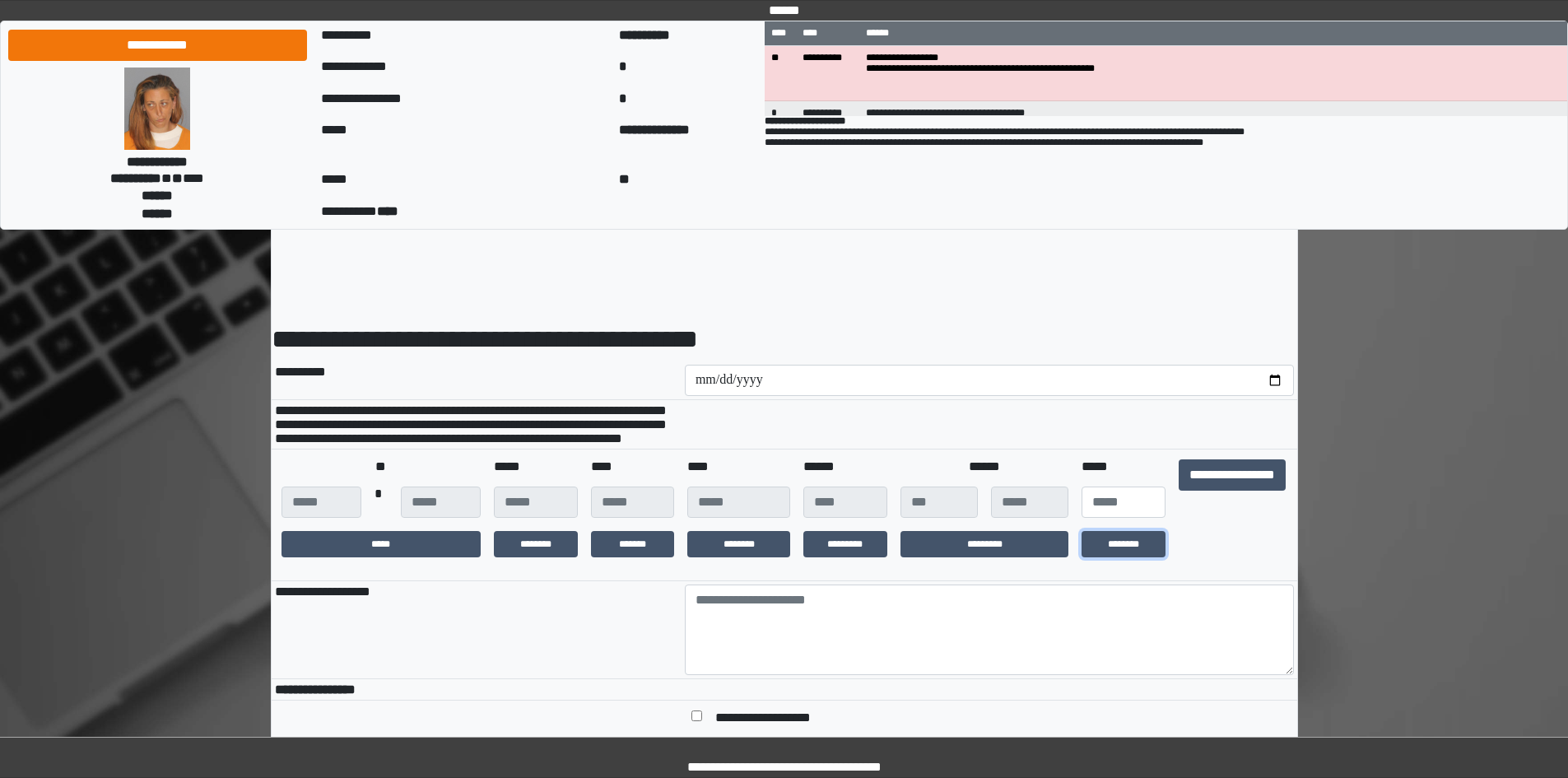 drag, startPoint x: 1114, startPoint y: 570, endPoint x: 1314, endPoint y: 437, distance: 240.18535 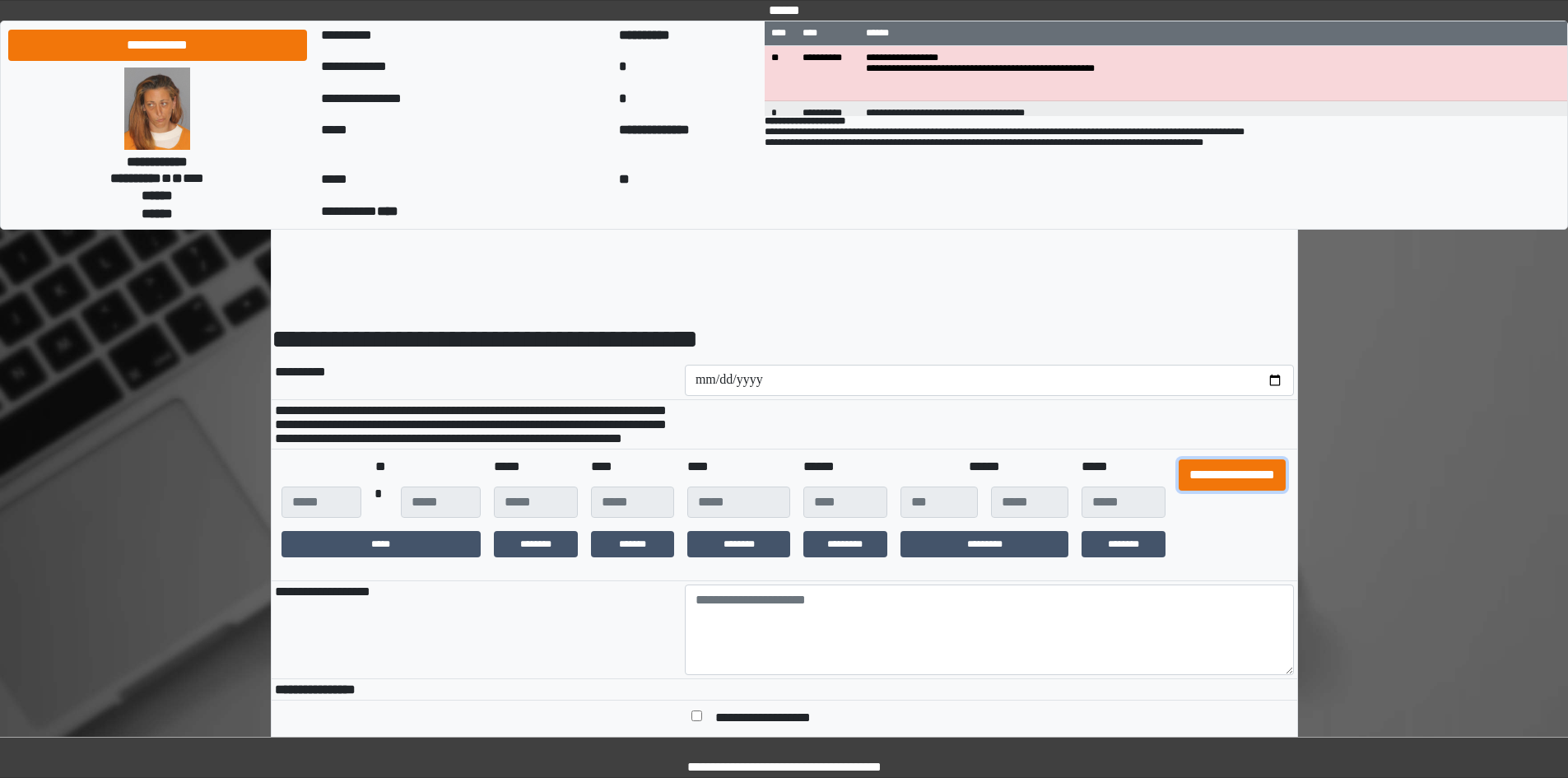 click on "**********" at bounding box center (1232, 475) 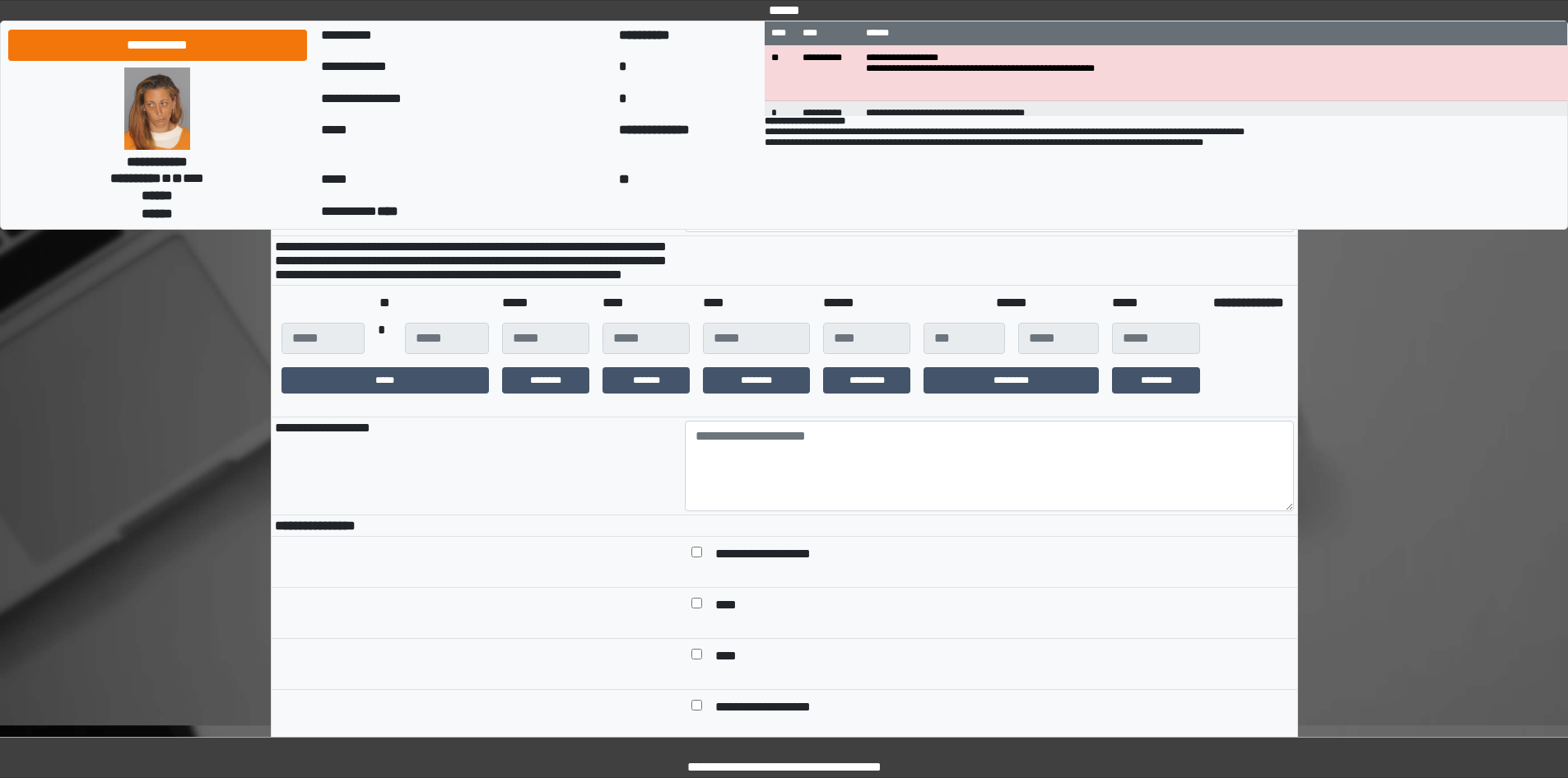 scroll, scrollTop: 165, scrollLeft: 0, axis: vertical 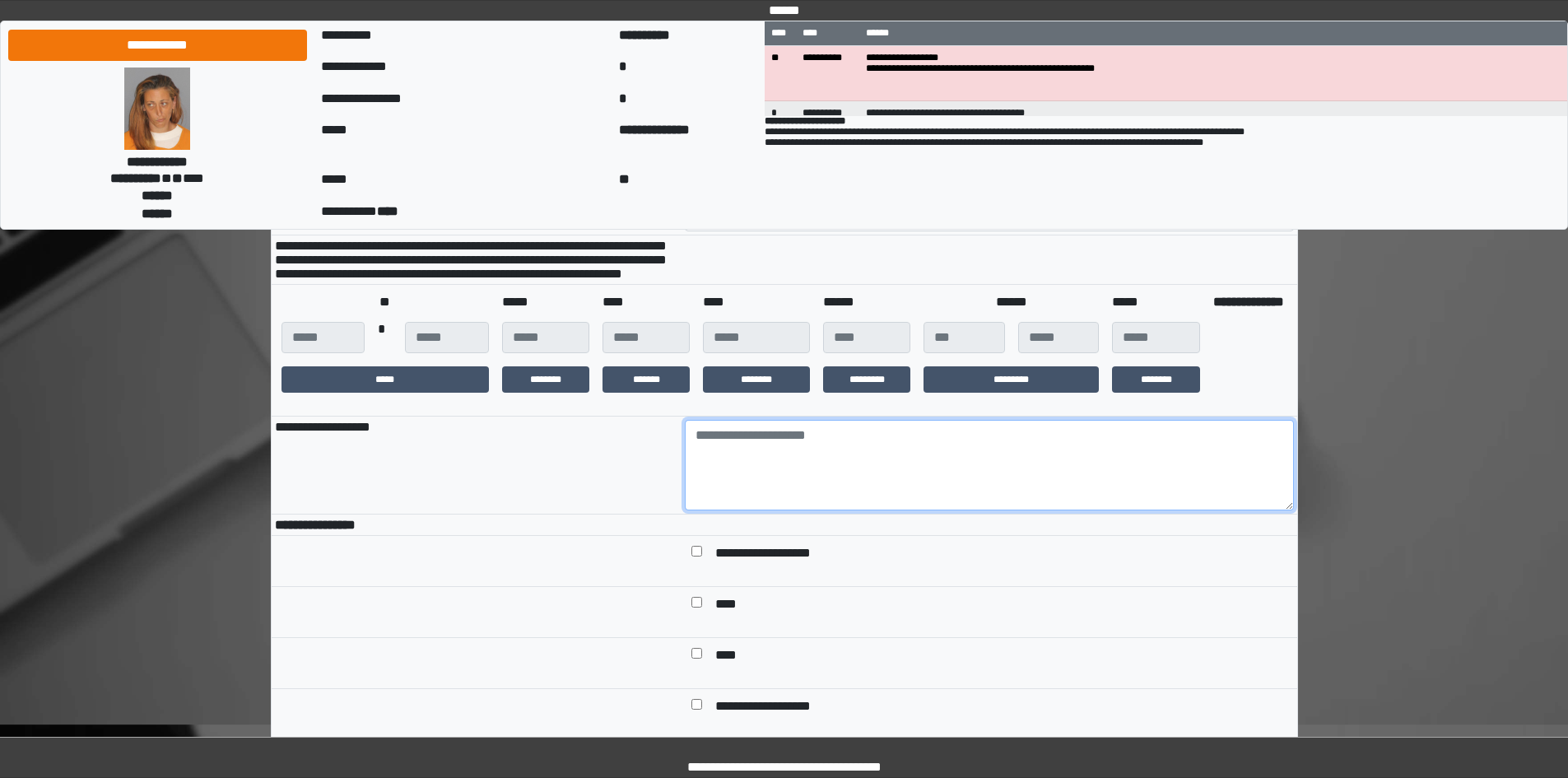click at bounding box center (989, 465) 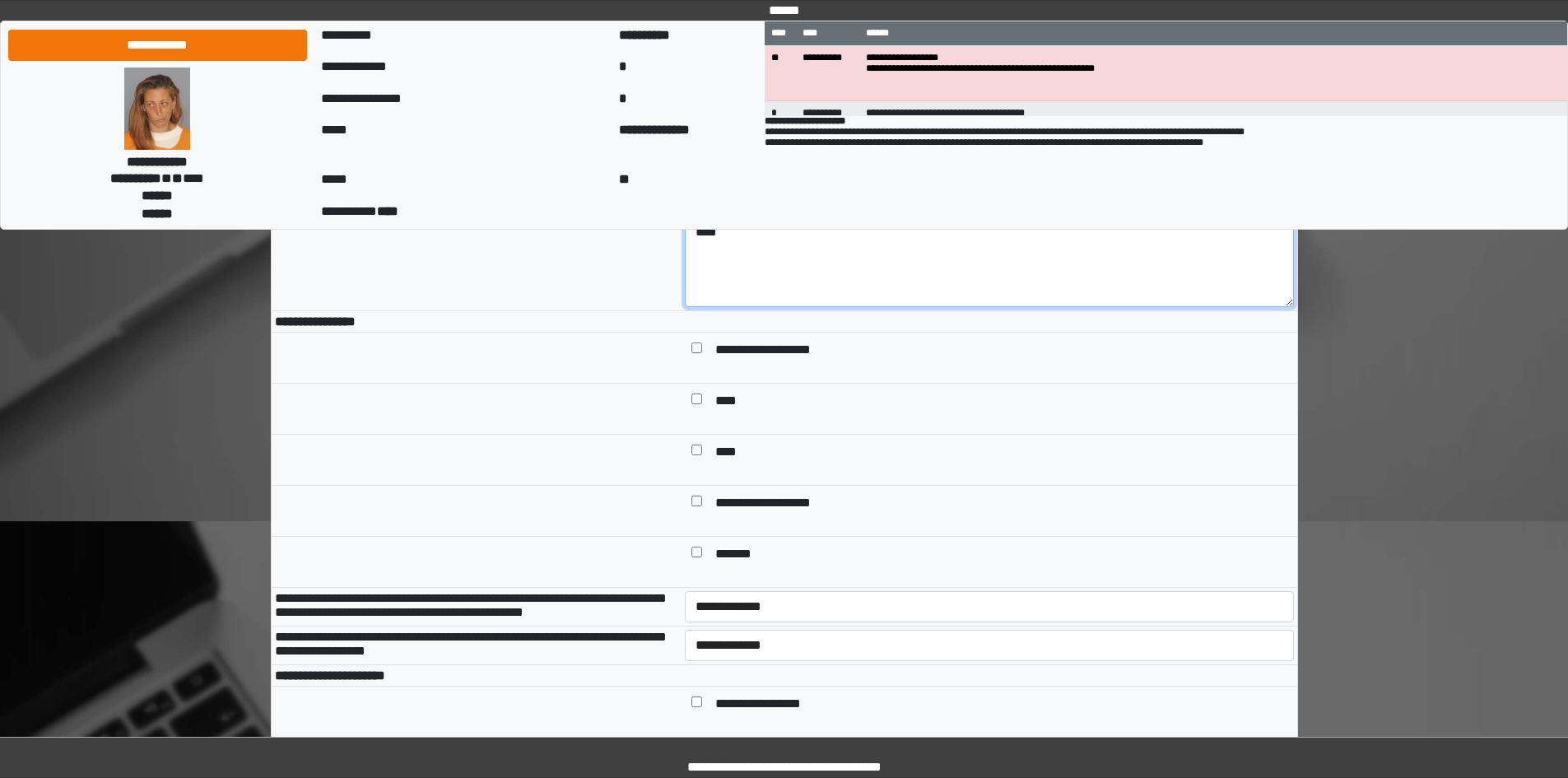 scroll, scrollTop: 412, scrollLeft: 0, axis: vertical 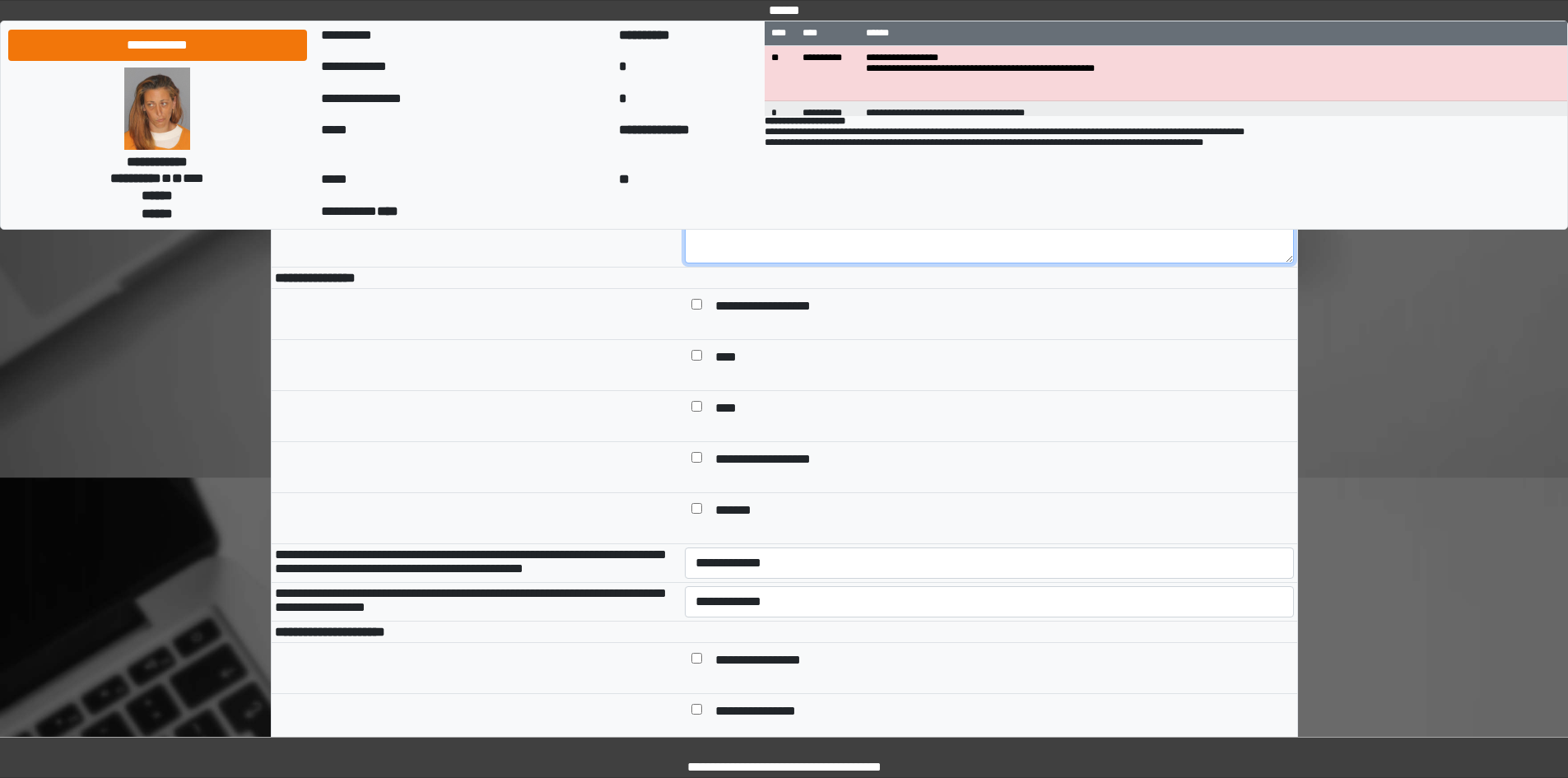 type on "****" 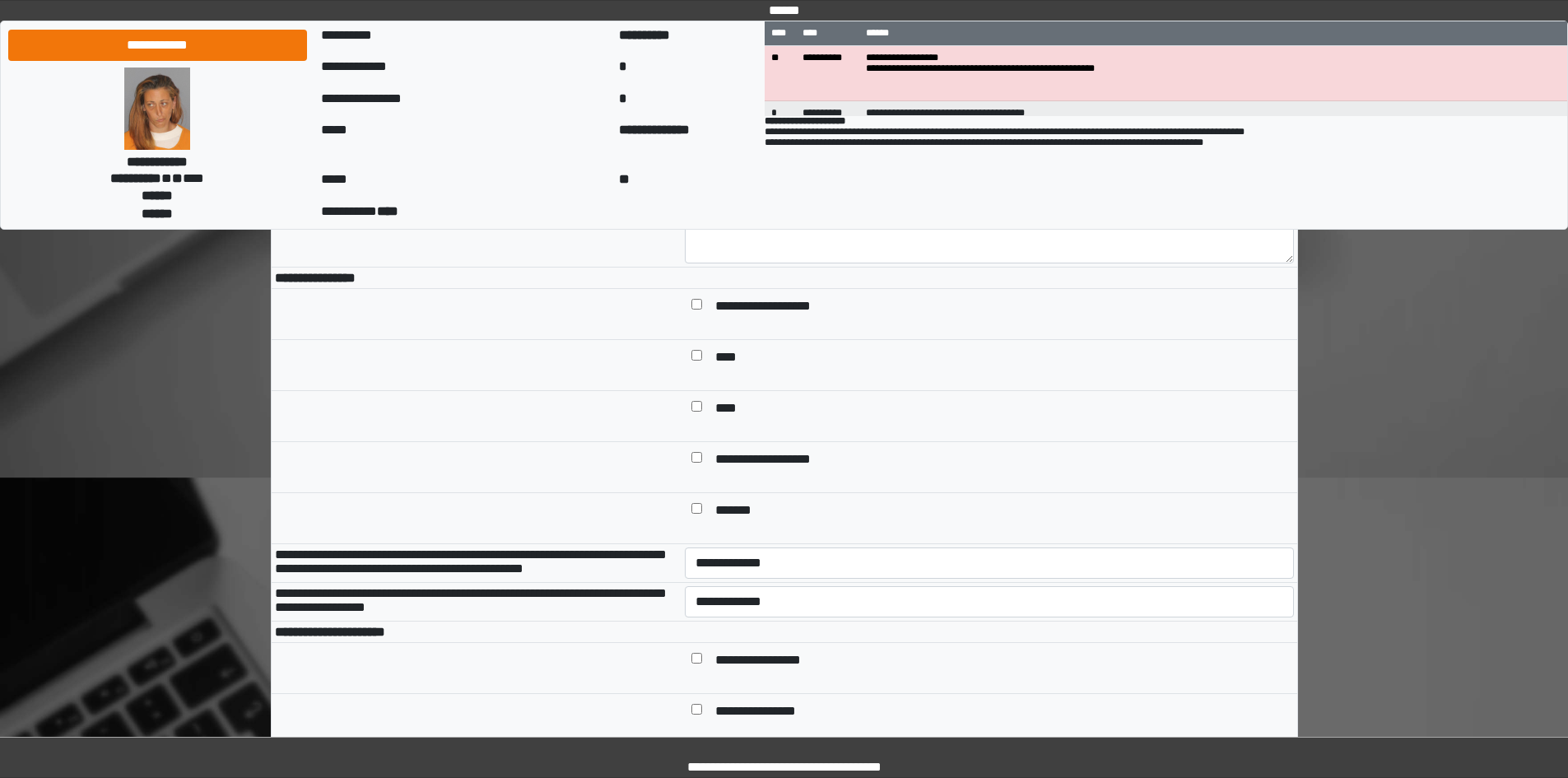 click on "**********" at bounding box center (778, 460) 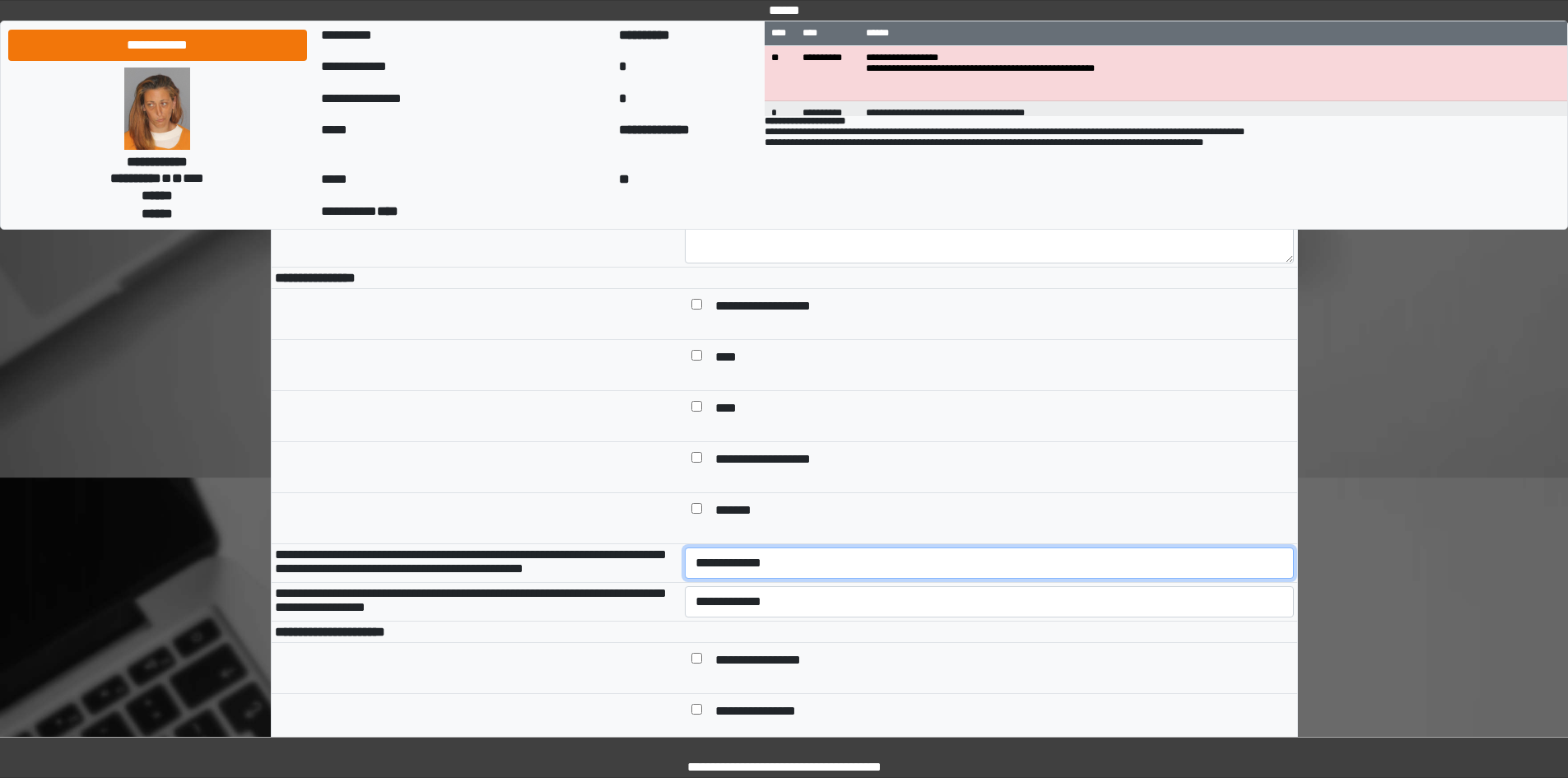 click on "**********" at bounding box center (989, 563) 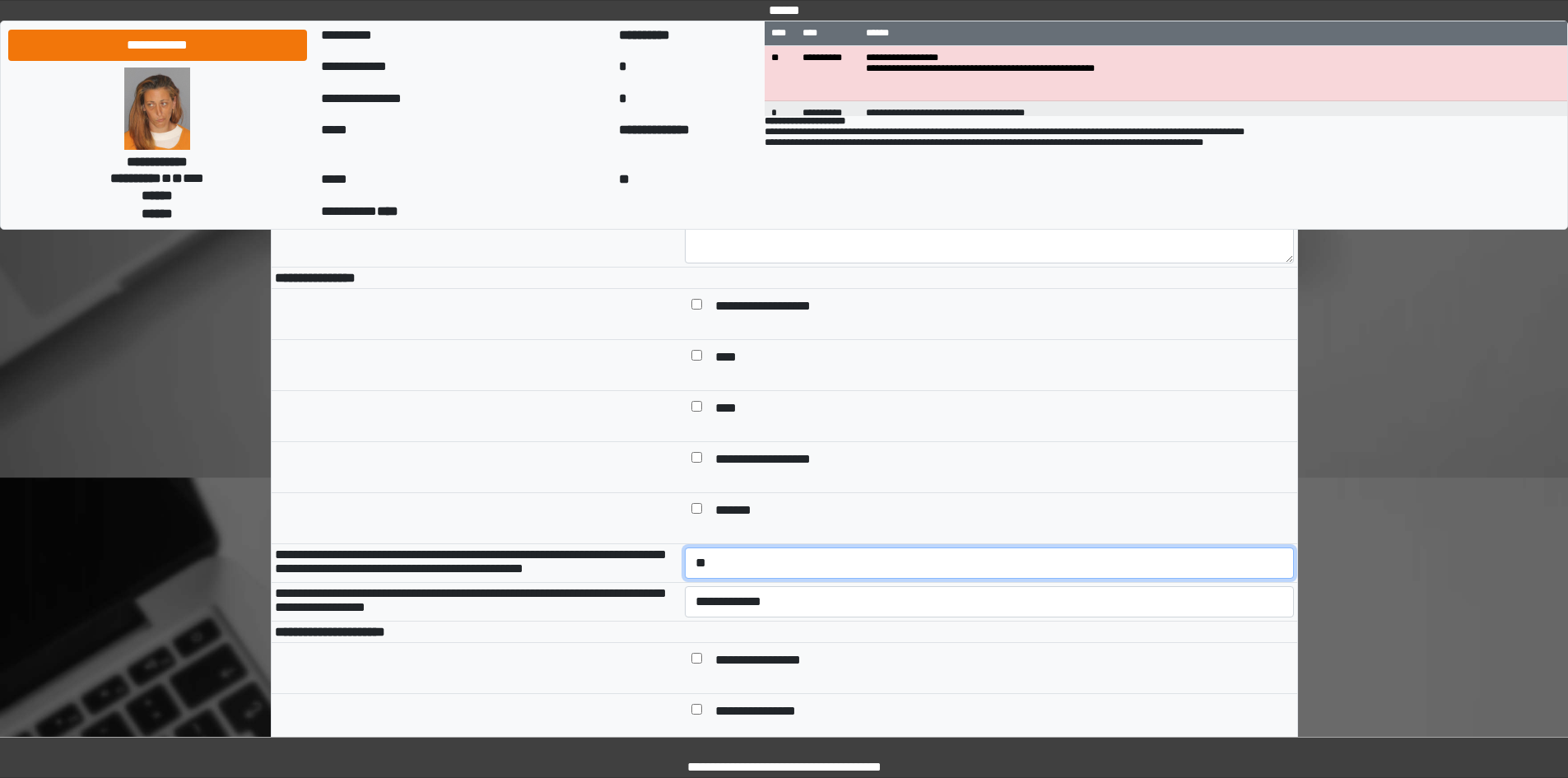 click on "**********" at bounding box center (989, 563) 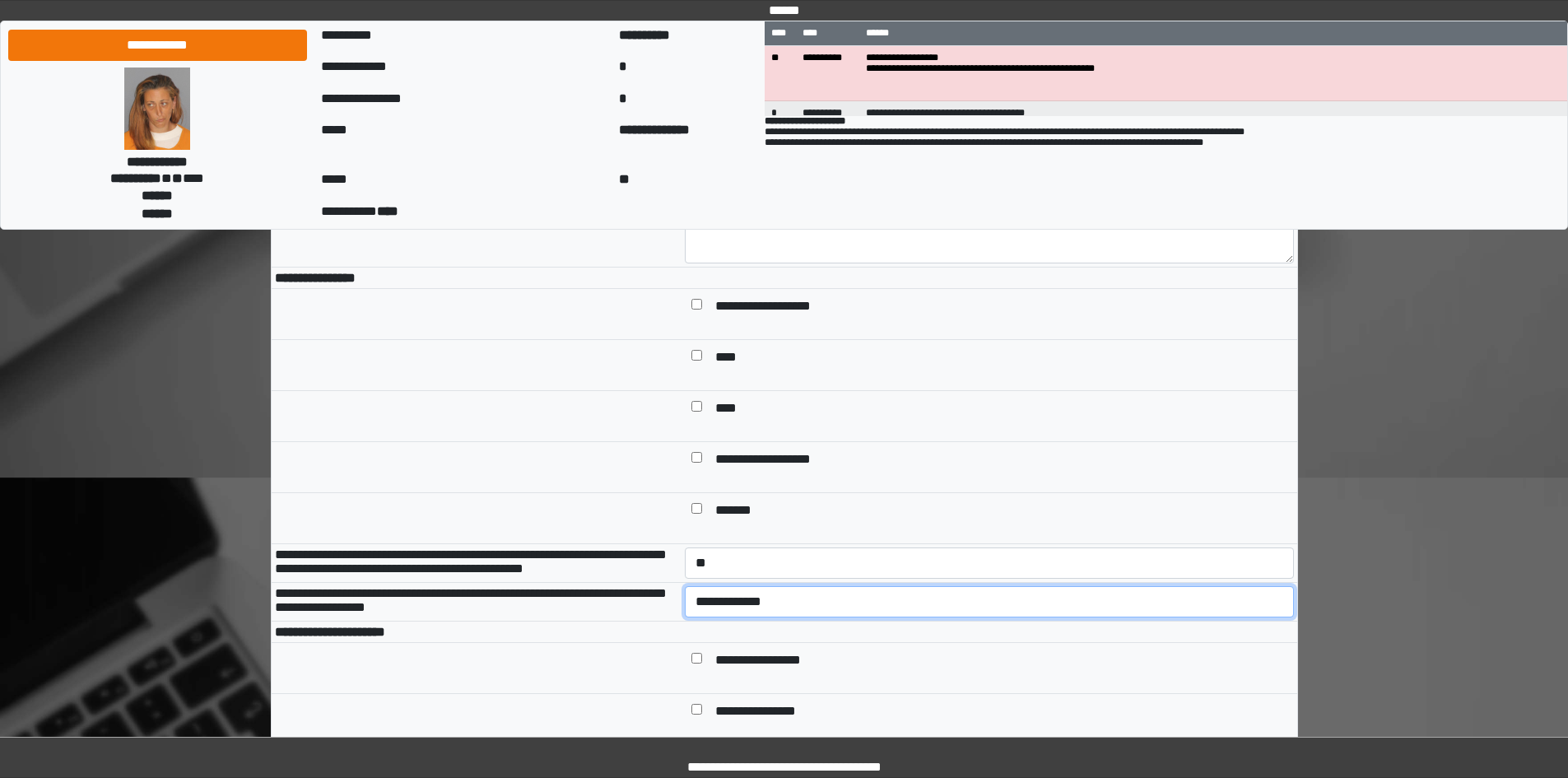 drag, startPoint x: 835, startPoint y: 636, endPoint x: 817, endPoint y: 645, distance: 20.124612 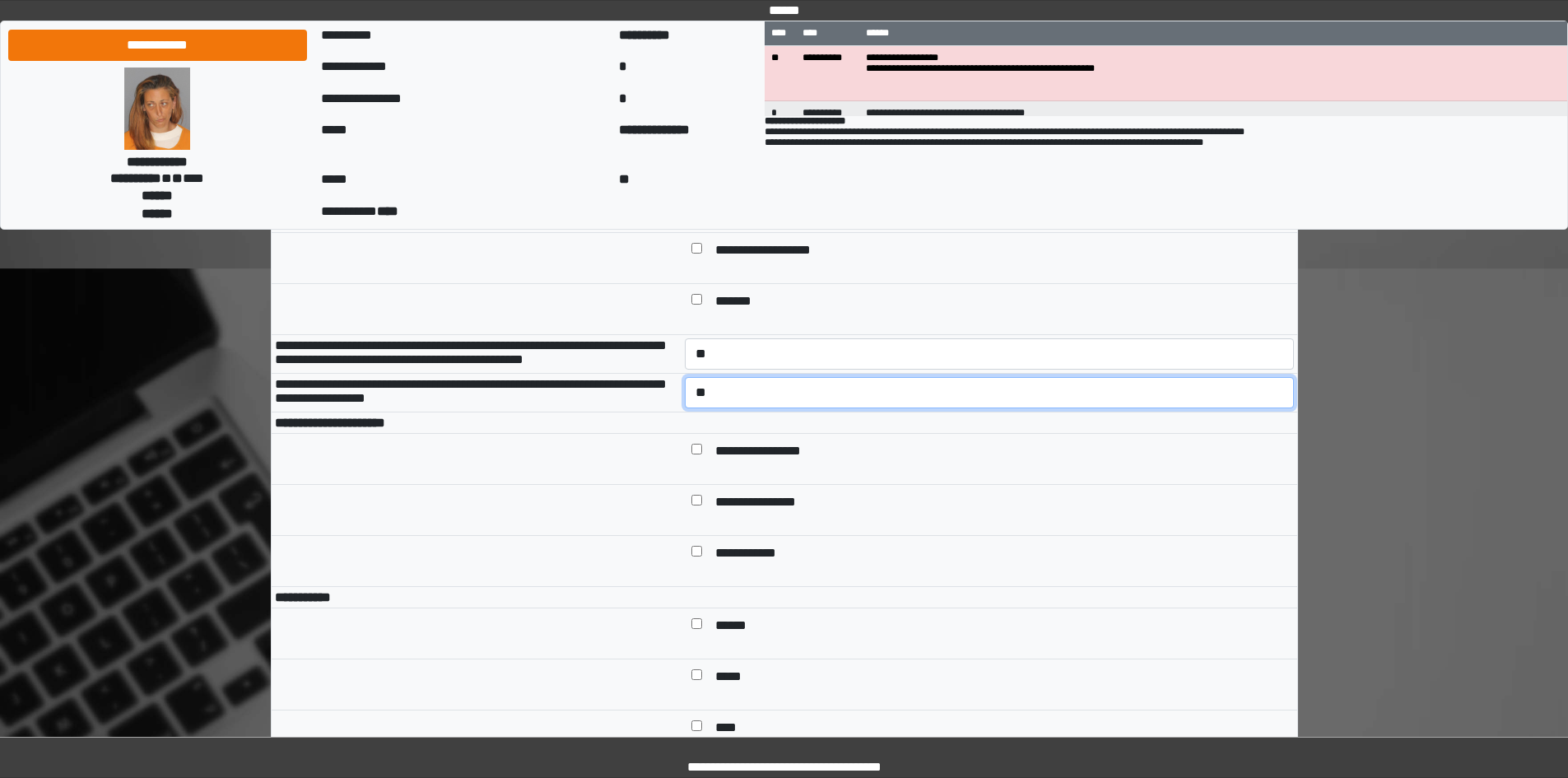 scroll, scrollTop: 659, scrollLeft: 0, axis: vertical 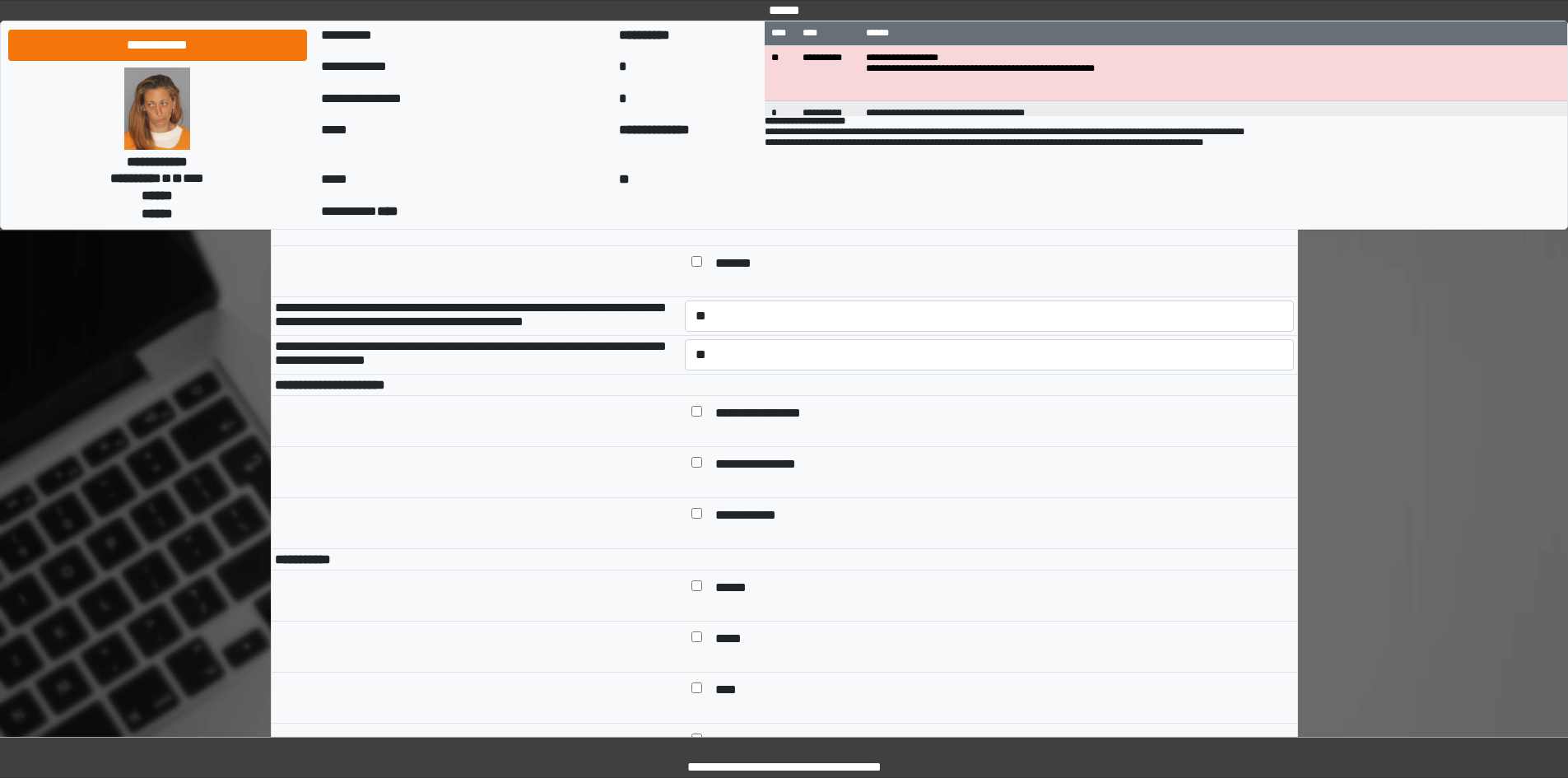 drag, startPoint x: 738, startPoint y: 461, endPoint x: 754, endPoint y: 481, distance: 25.612497 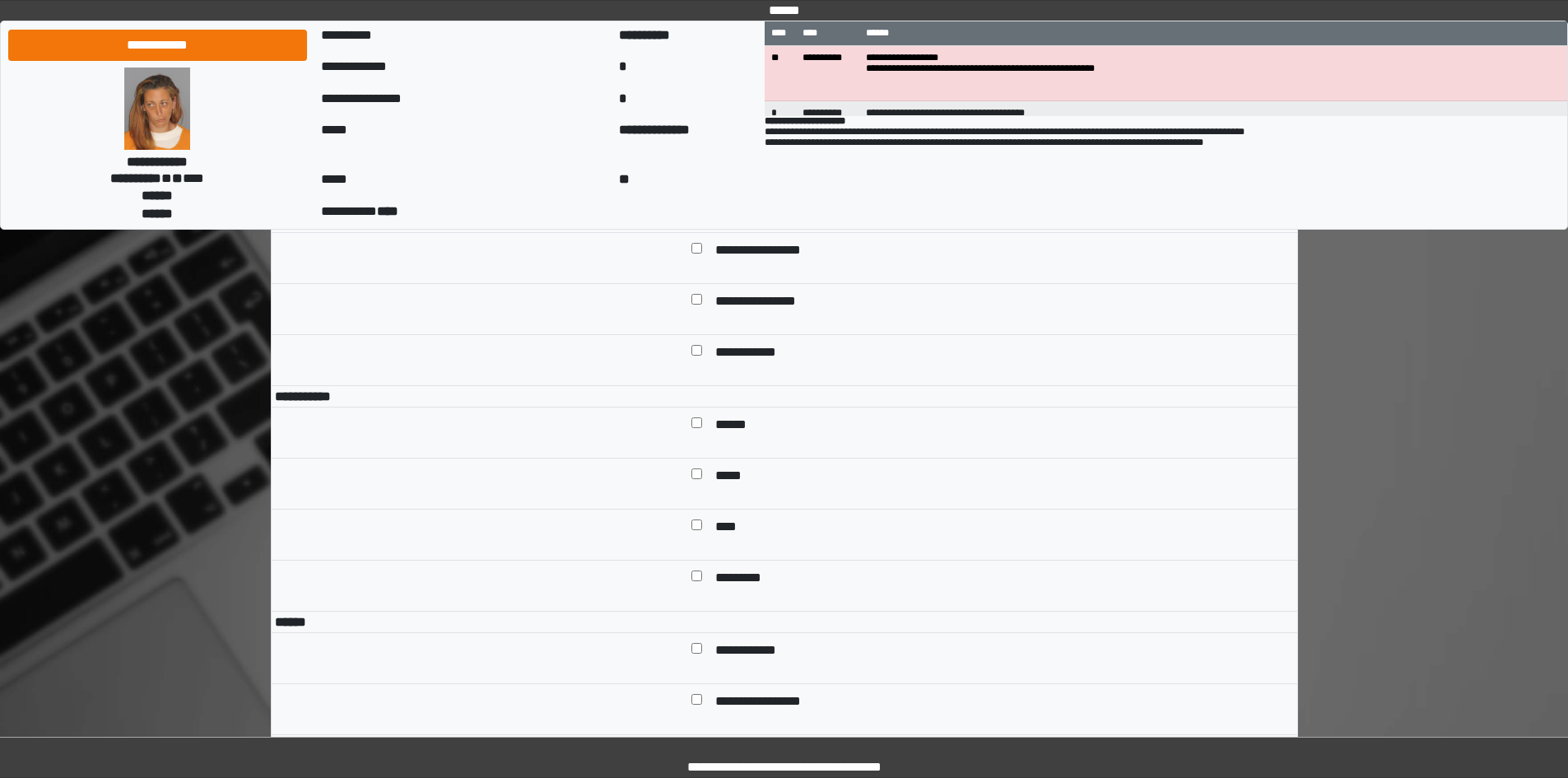 scroll, scrollTop: 823, scrollLeft: 0, axis: vertical 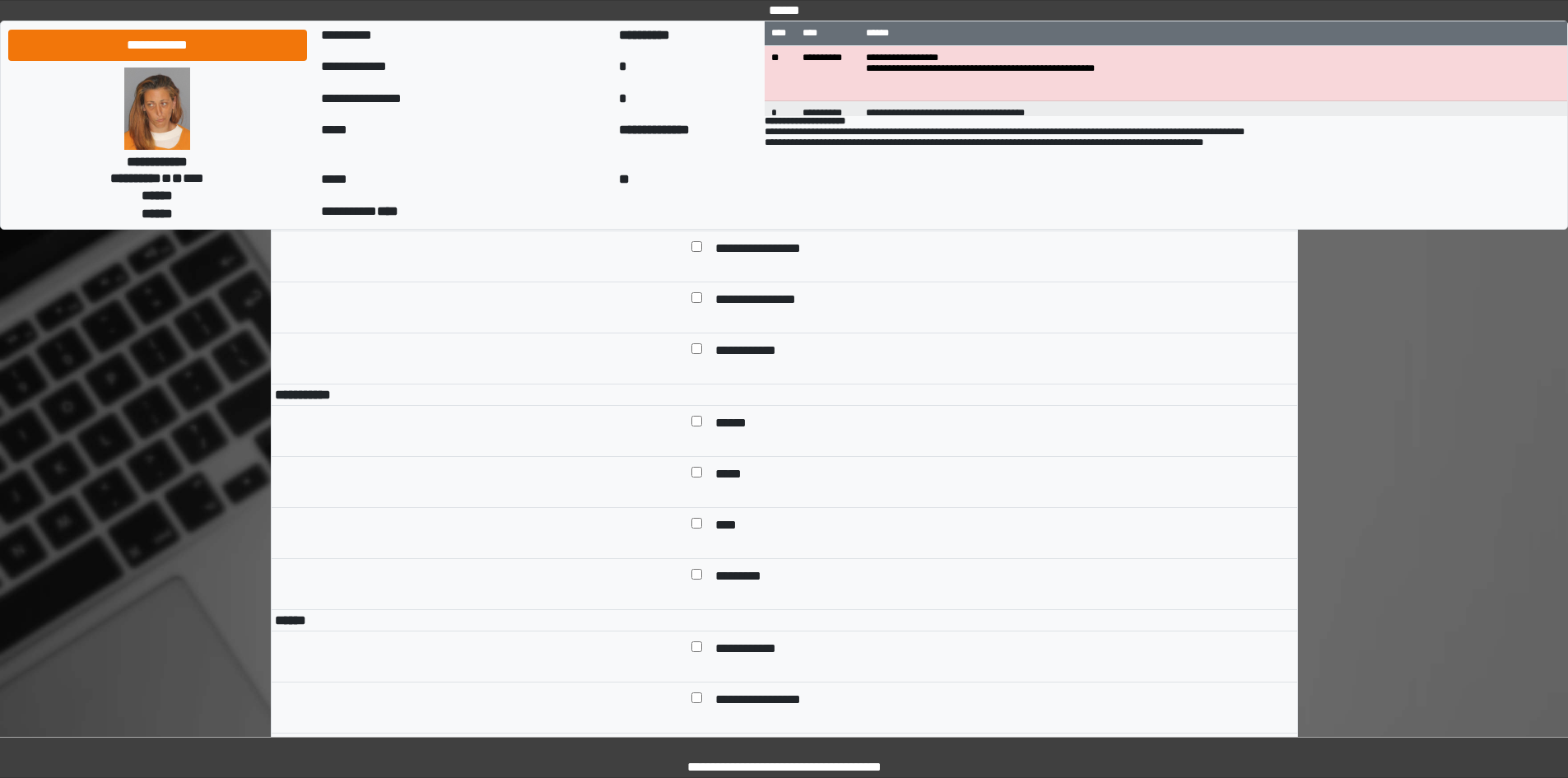 drag, startPoint x: 728, startPoint y: 469, endPoint x: 737, endPoint y: 473, distance: 9.848858 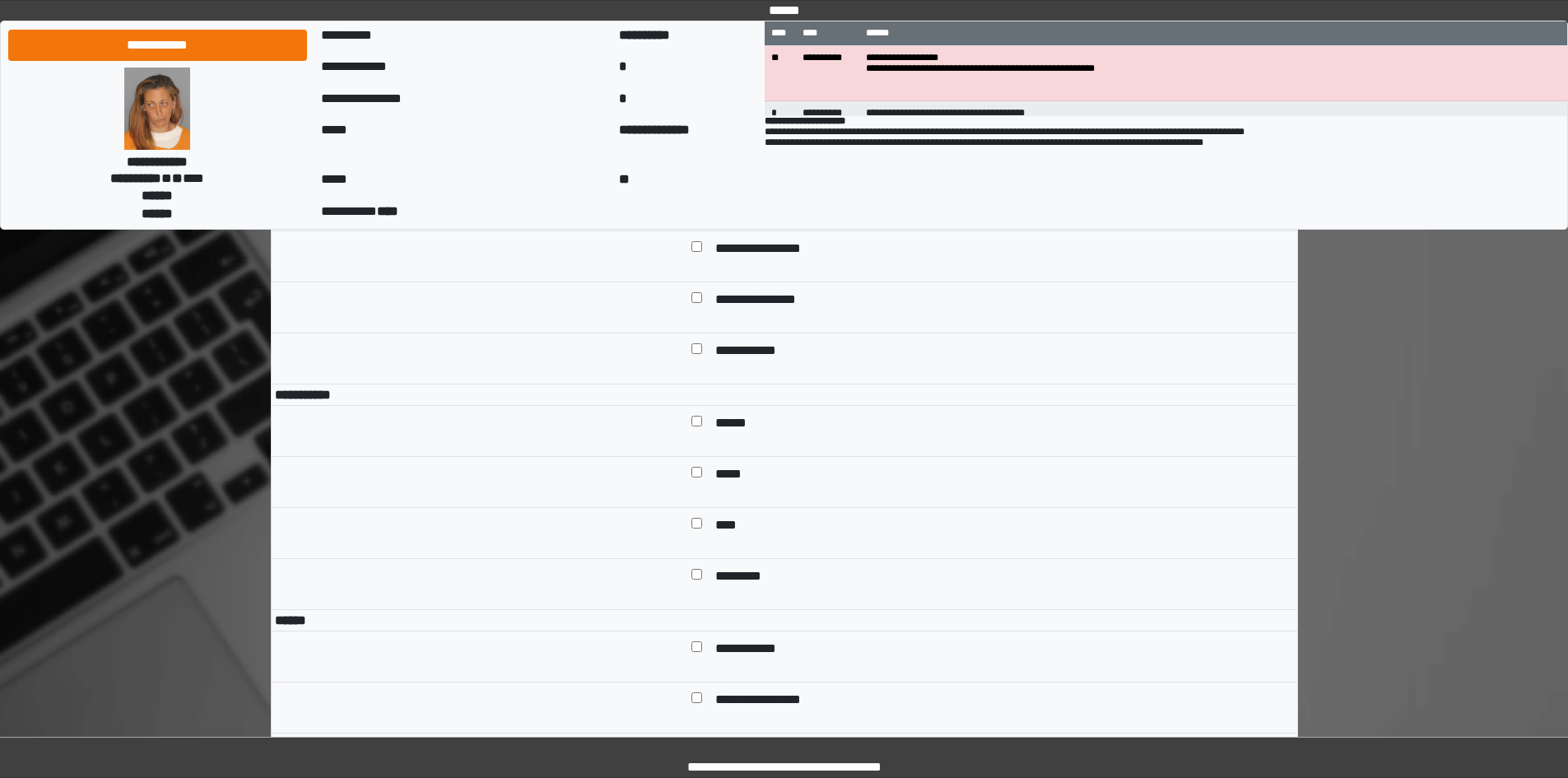 click on "******" at bounding box center (989, 431) 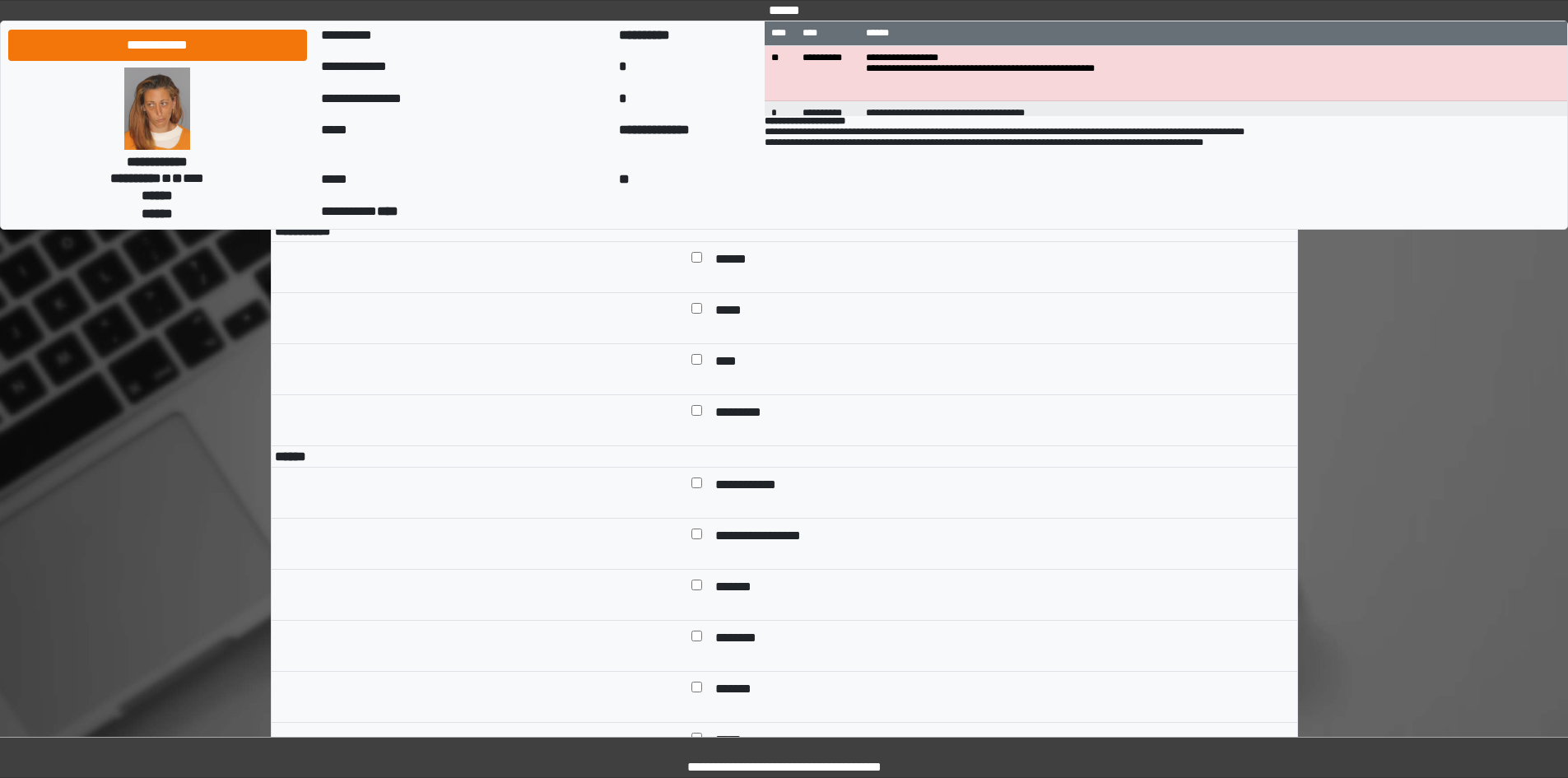 scroll, scrollTop: 988, scrollLeft: 0, axis: vertical 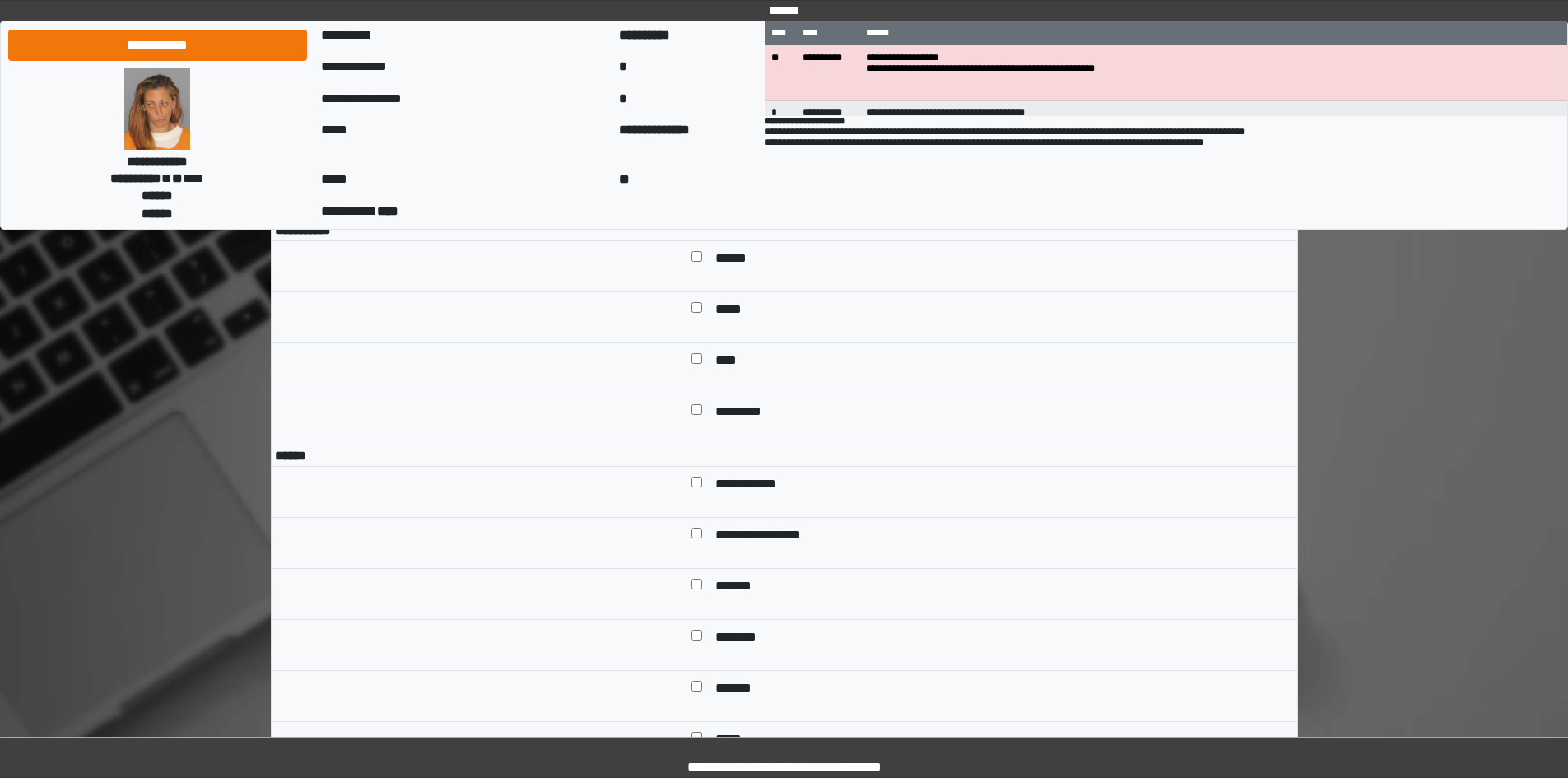 click on "**********" at bounding box center [758, 485] 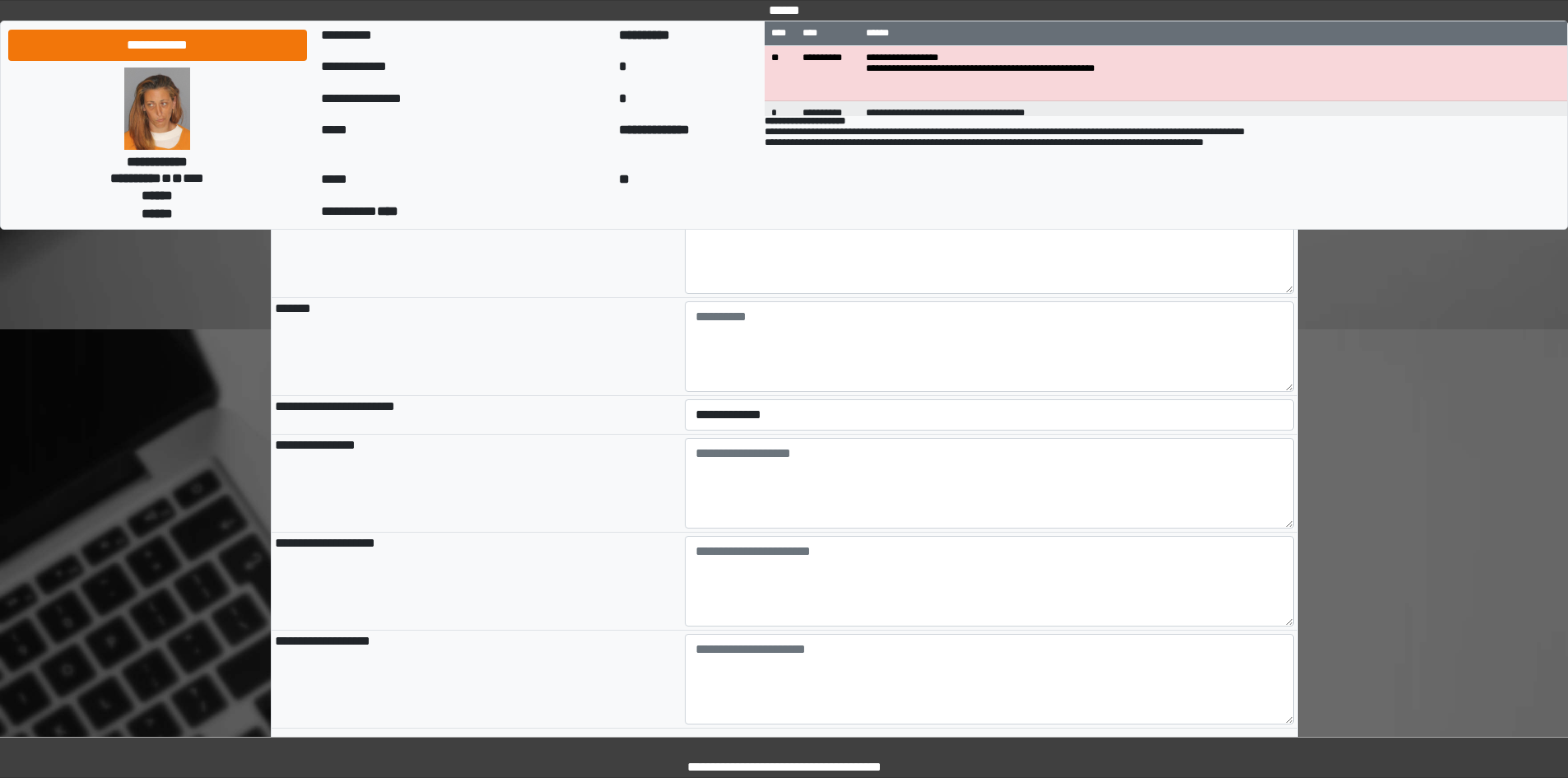 scroll, scrollTop: 1564, scrollLeft: 0, axis: vertical 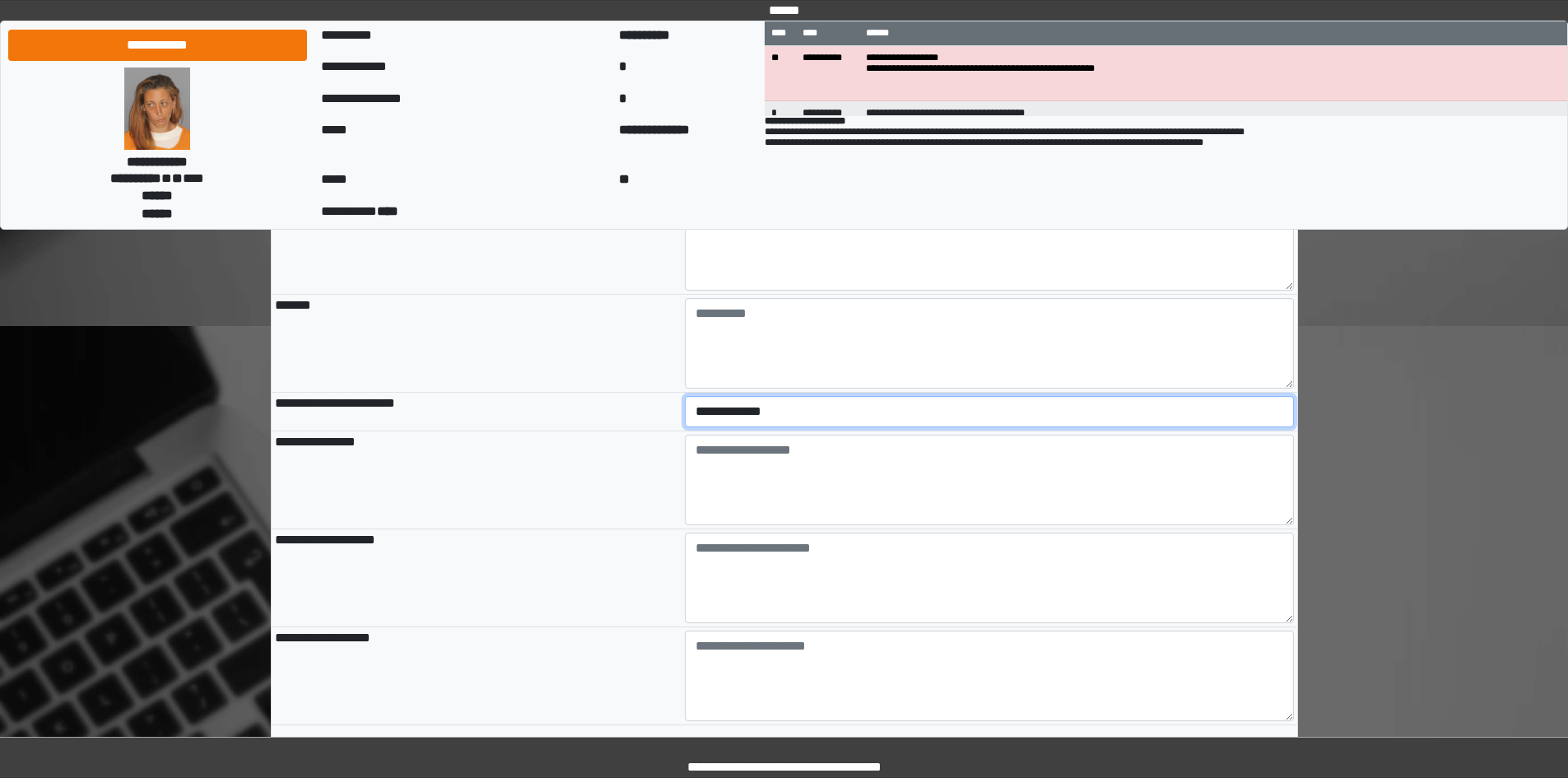 click on "**********" at bounding box center (989, 412) 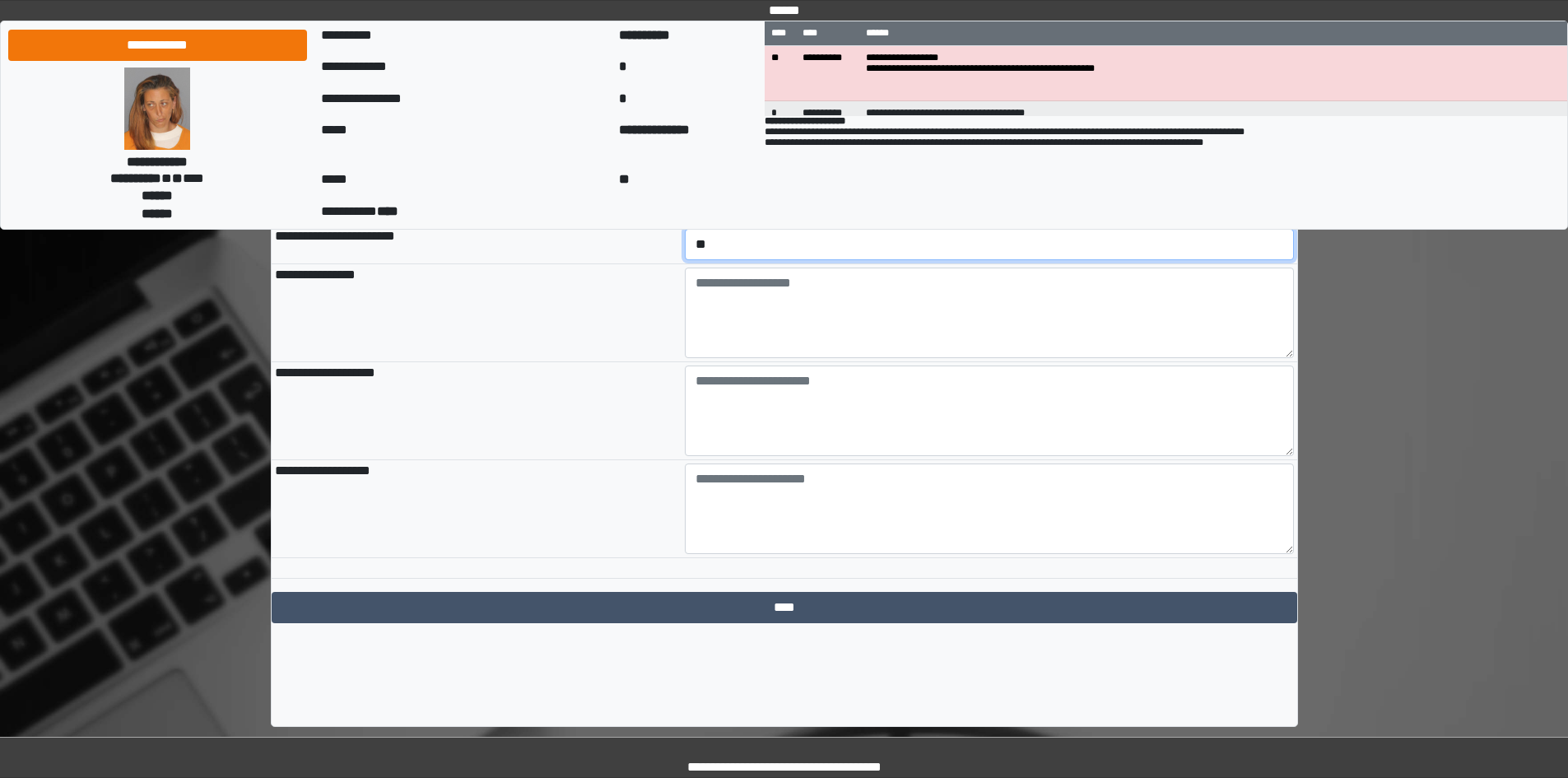 scroll, scrollTop: 1733, scrollLeft: 0, axis: vertical 